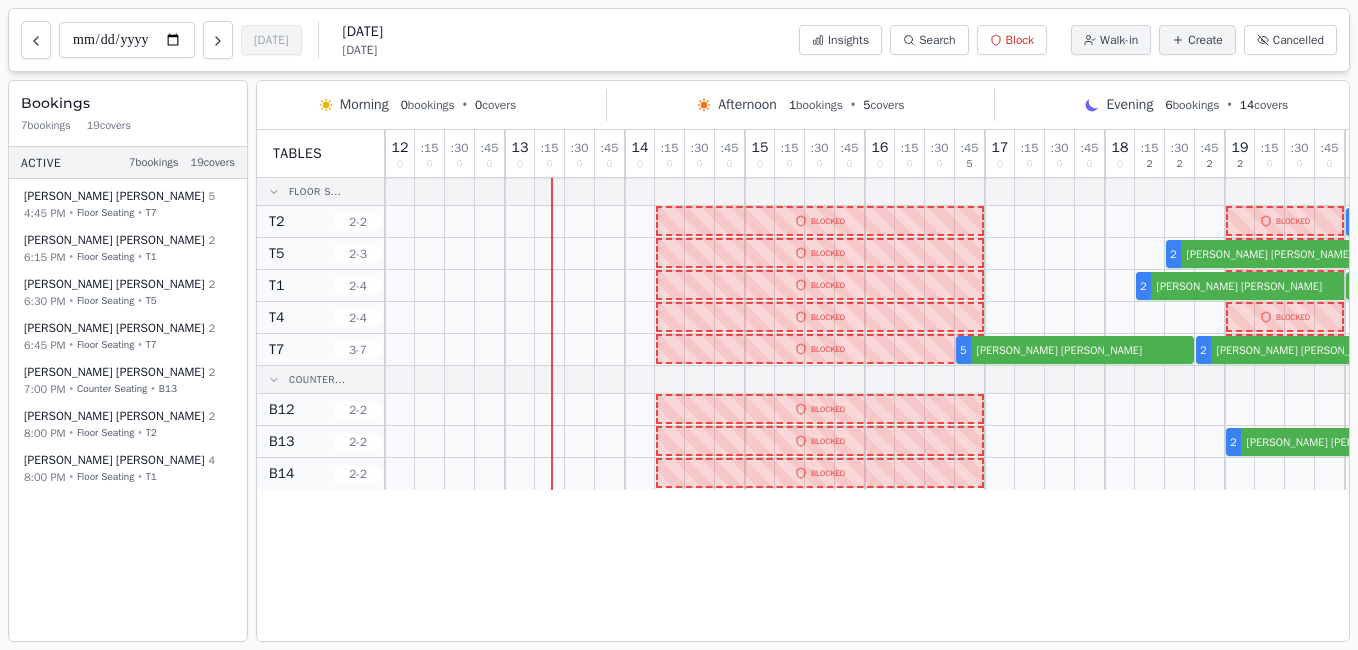 scroll, scrollTop: 0, scrollLeft: 0, axis: both 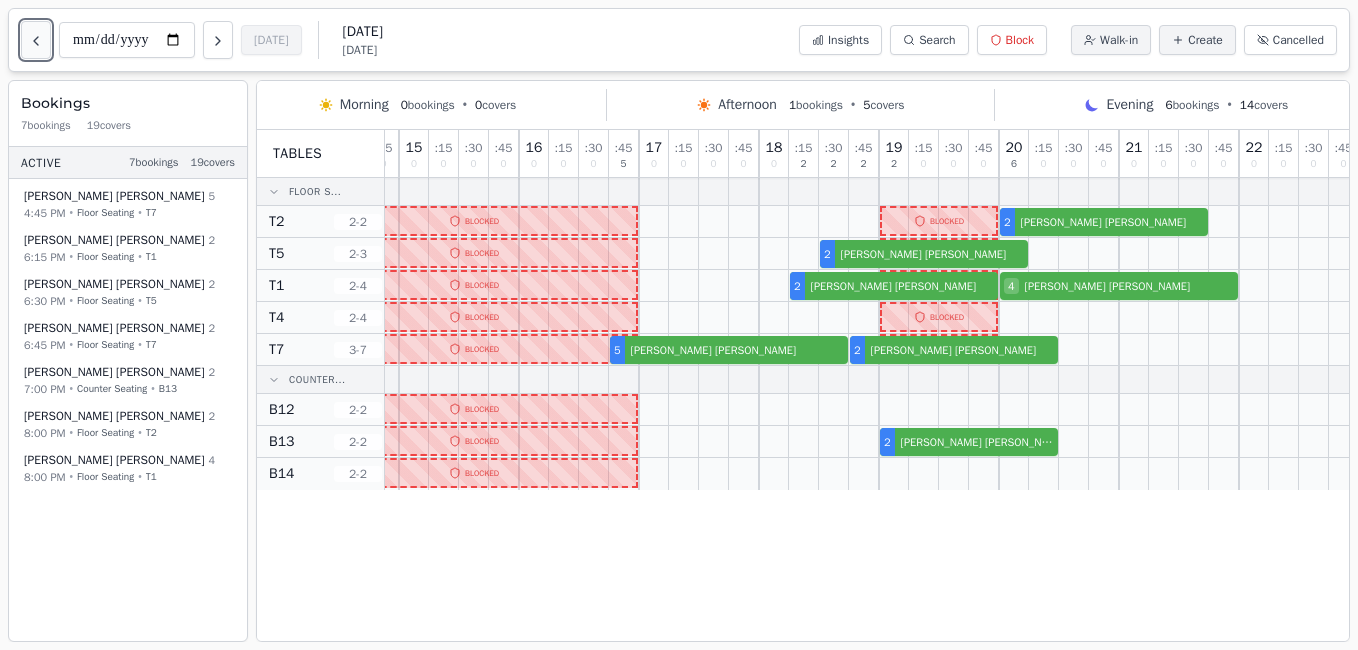 click 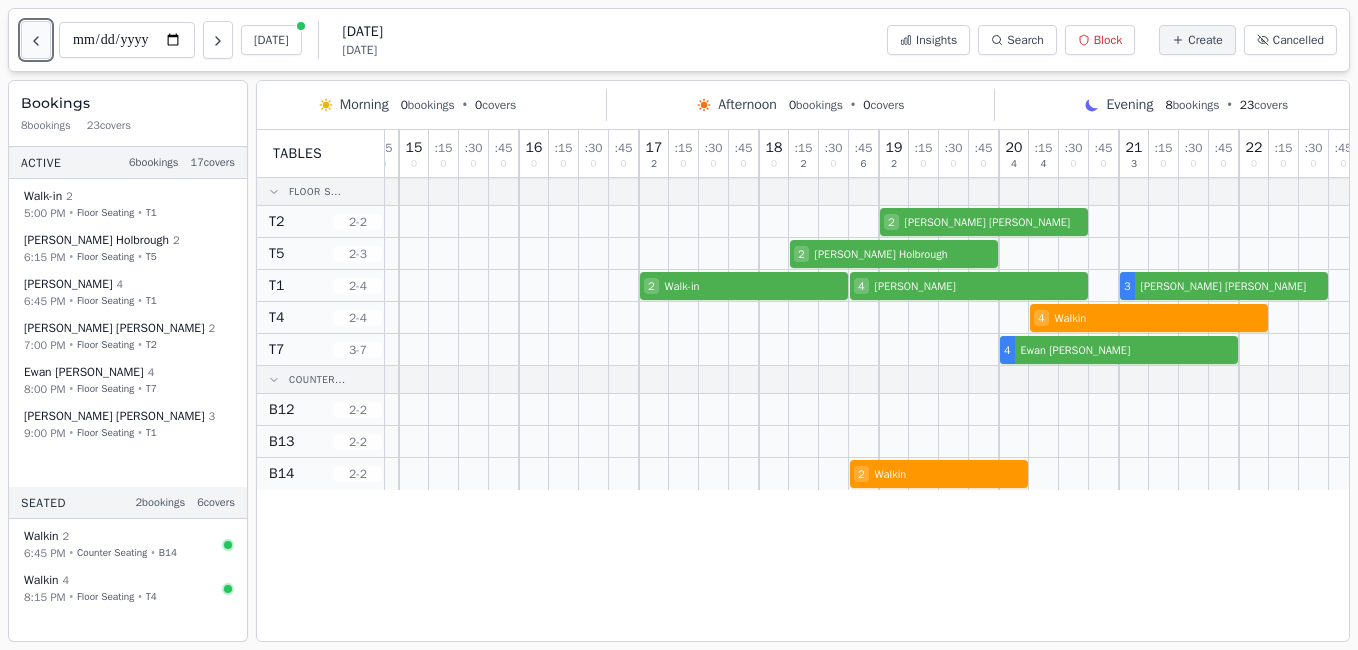 scroll, scrollTop: 0, scrollLeft: 0, axis: both 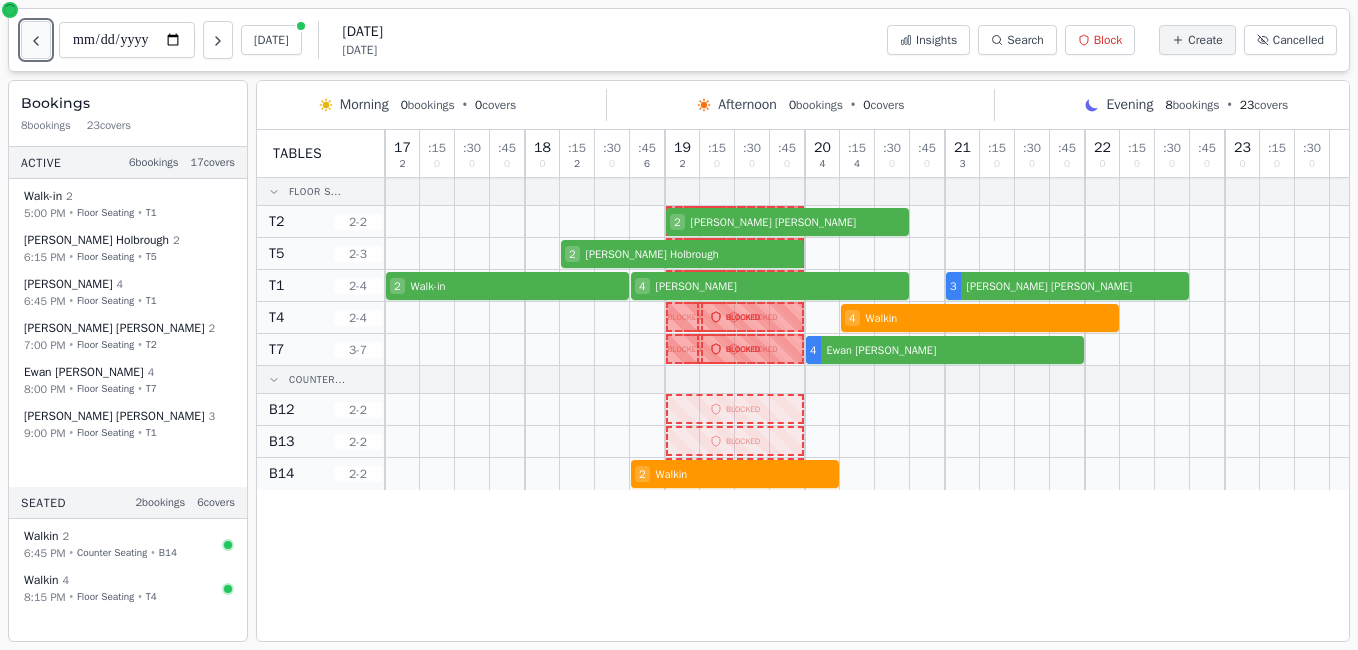 click 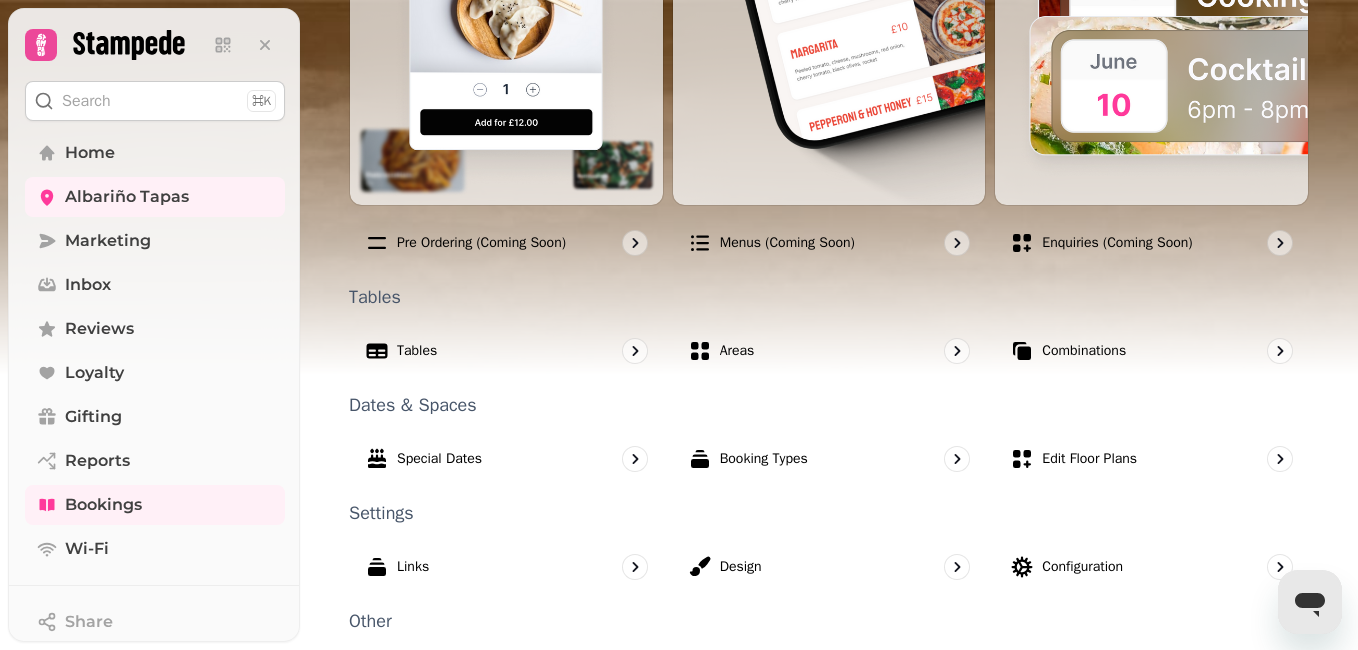 scroll, scrollTop: 1160, scrollLeft: 0, axis: vertical 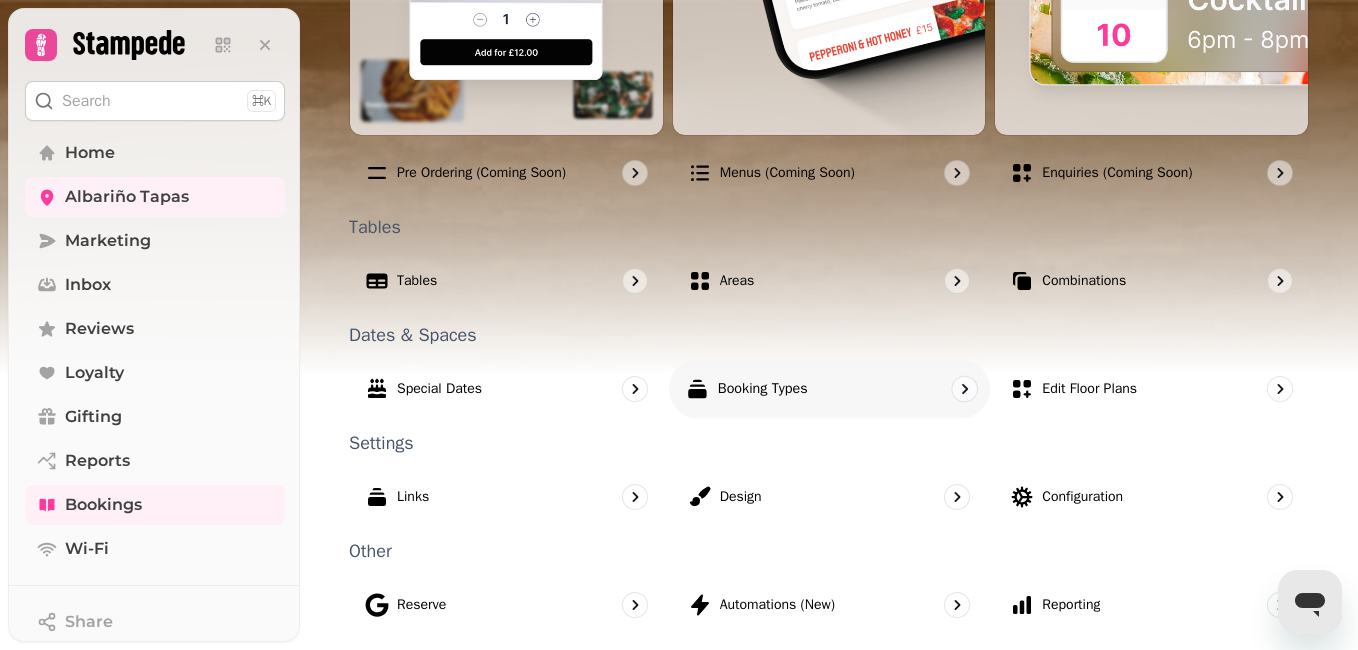 click on "Booking Types" at bounding box center (762, 389) 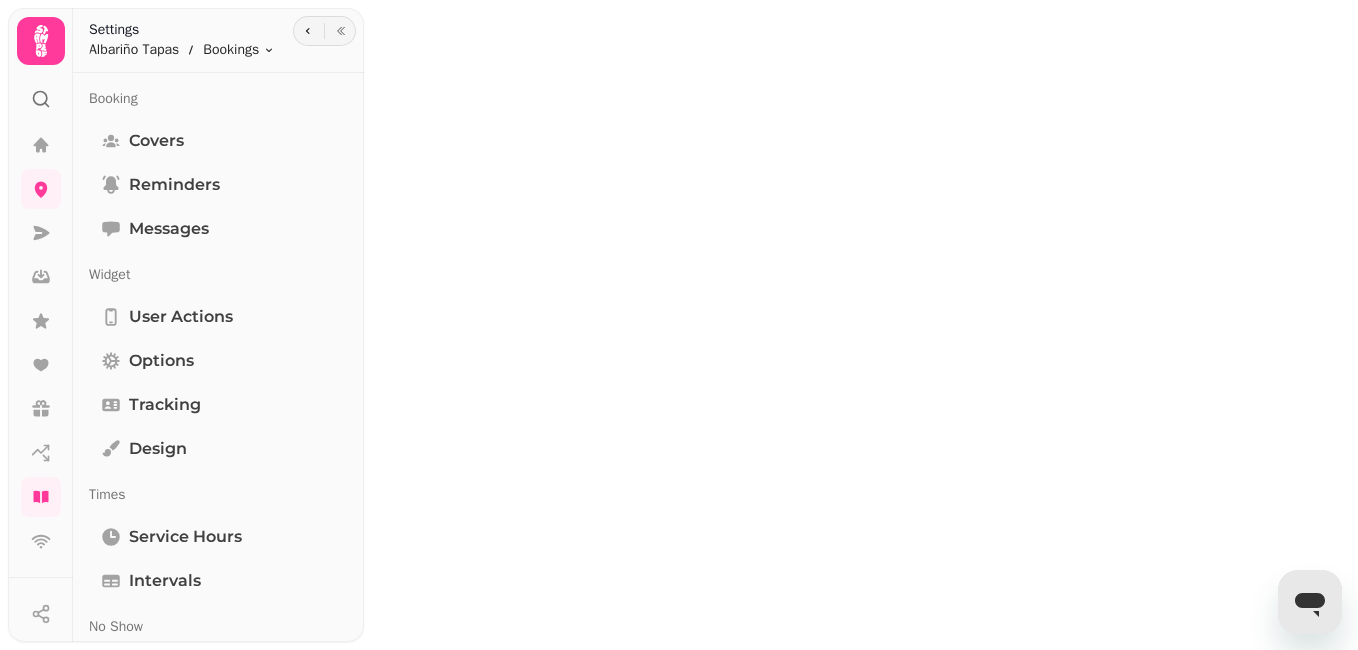 scroll, scrollTop: 0, scrollLeft: 0, axis: both 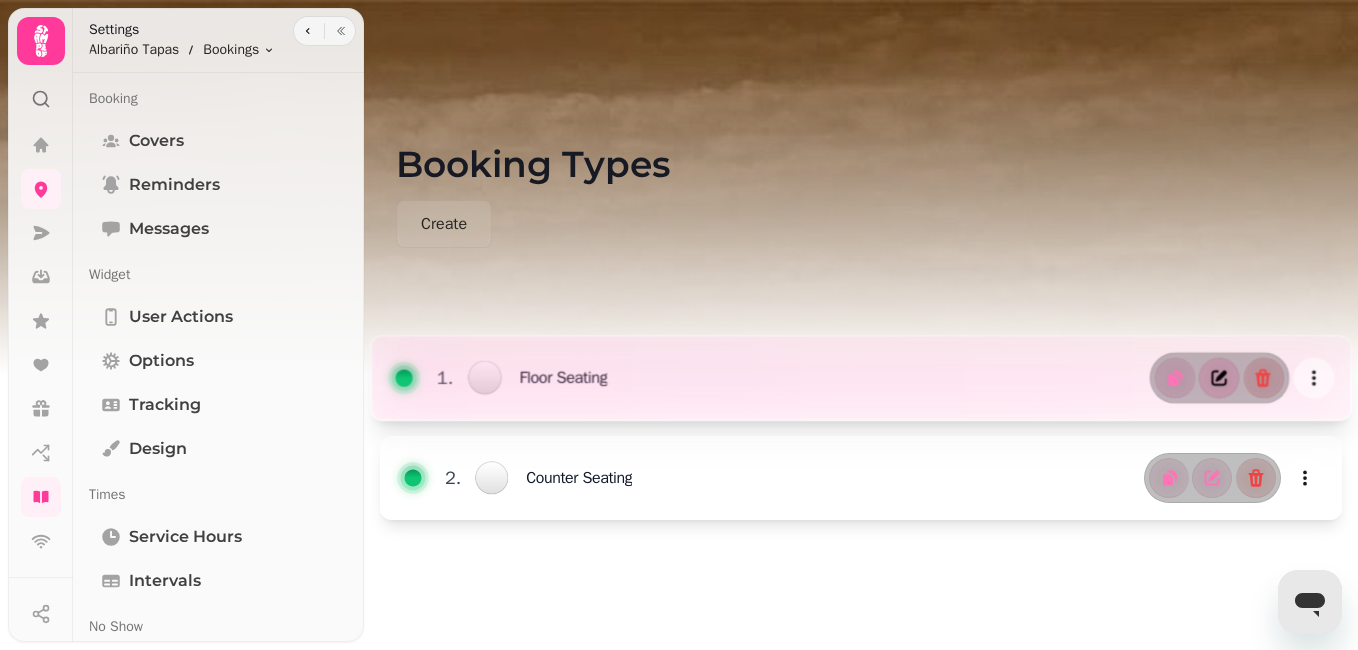 click 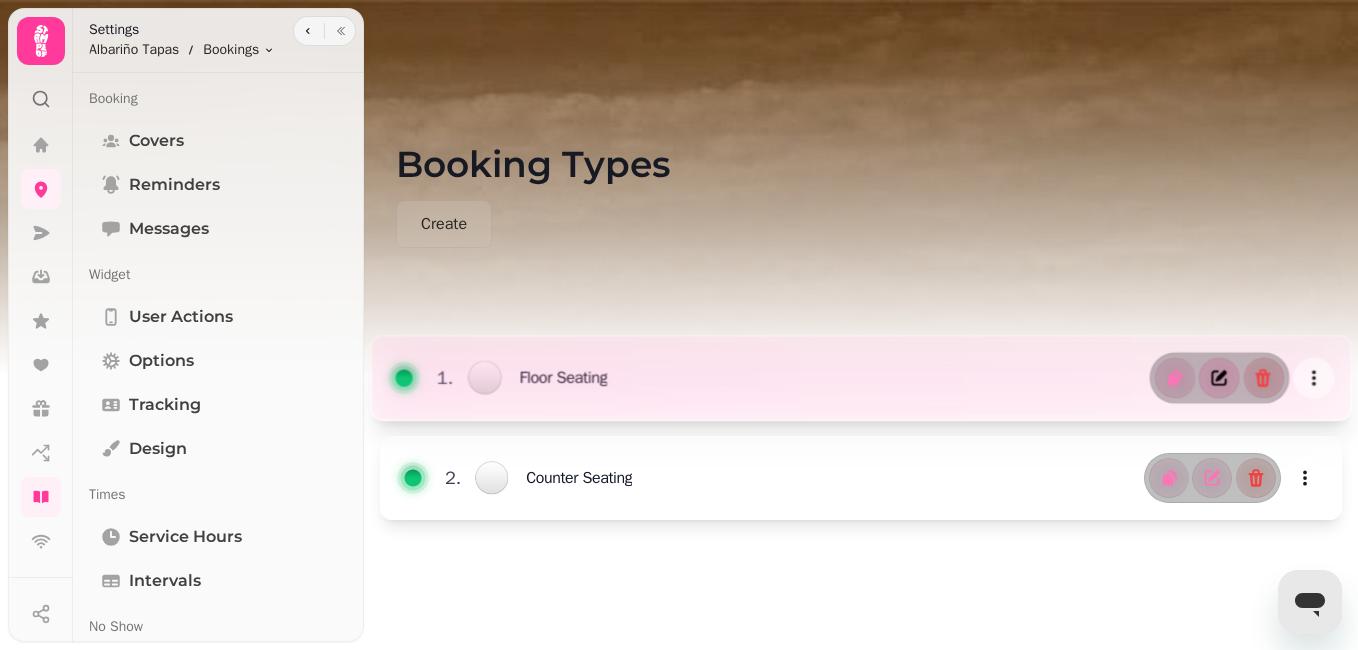 select on "*" 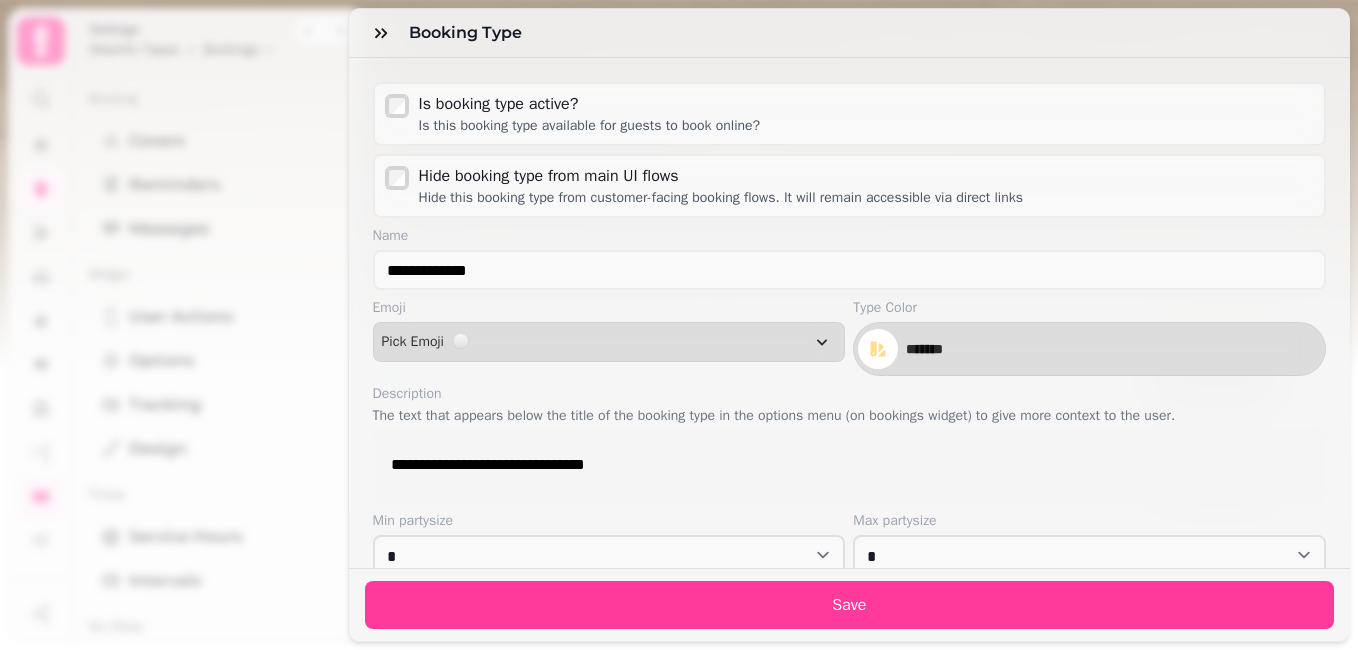 scroll, scrollTop: 40, scrollLeft: 0, axis: vertical 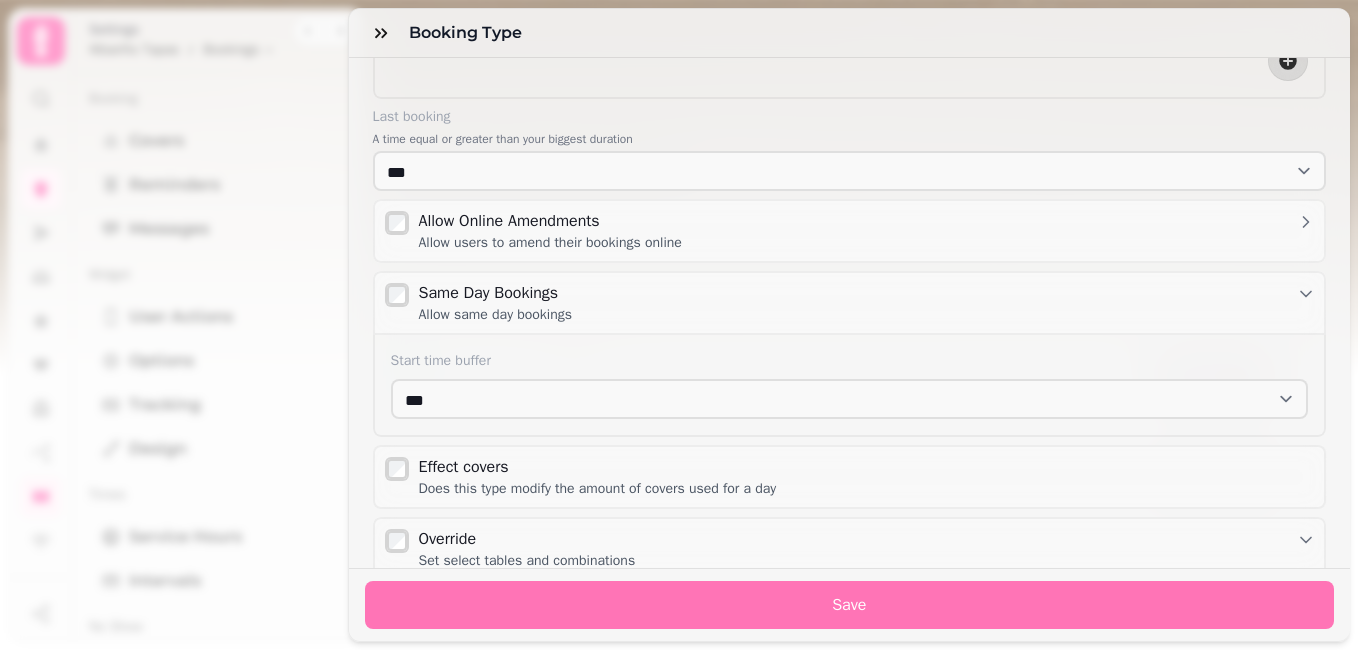 click on "Save" at bounding box center (850, 605) 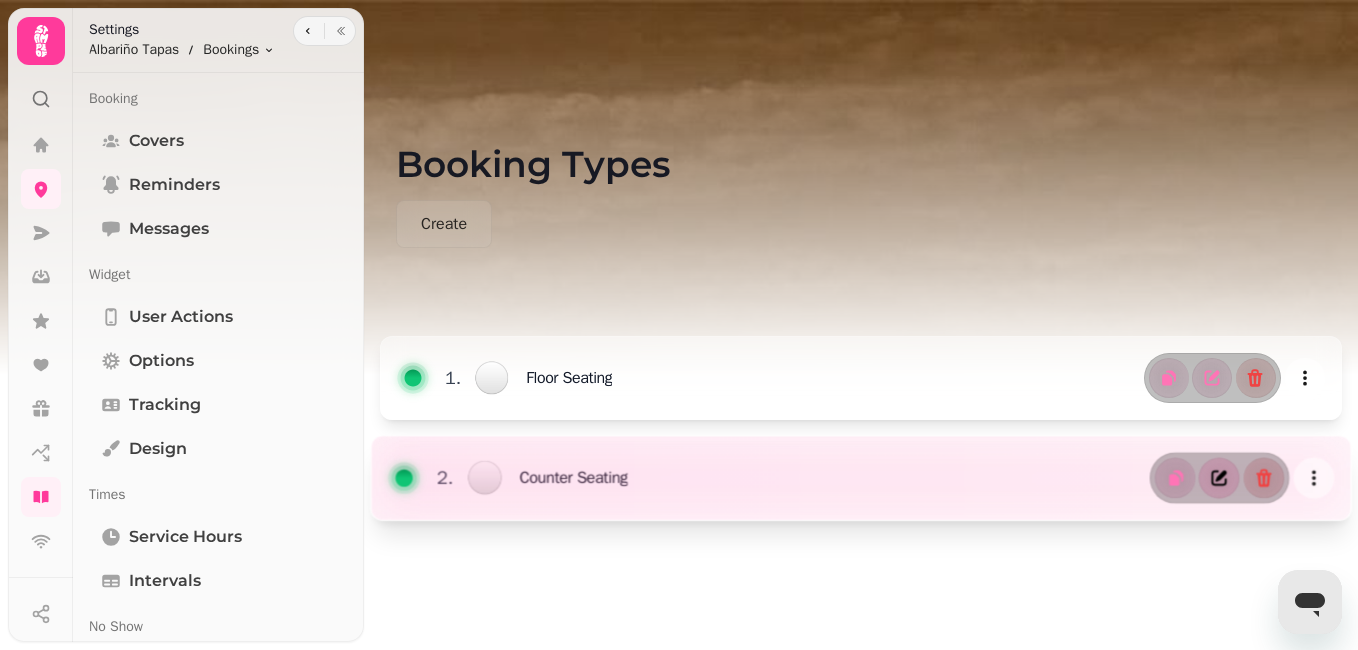 click 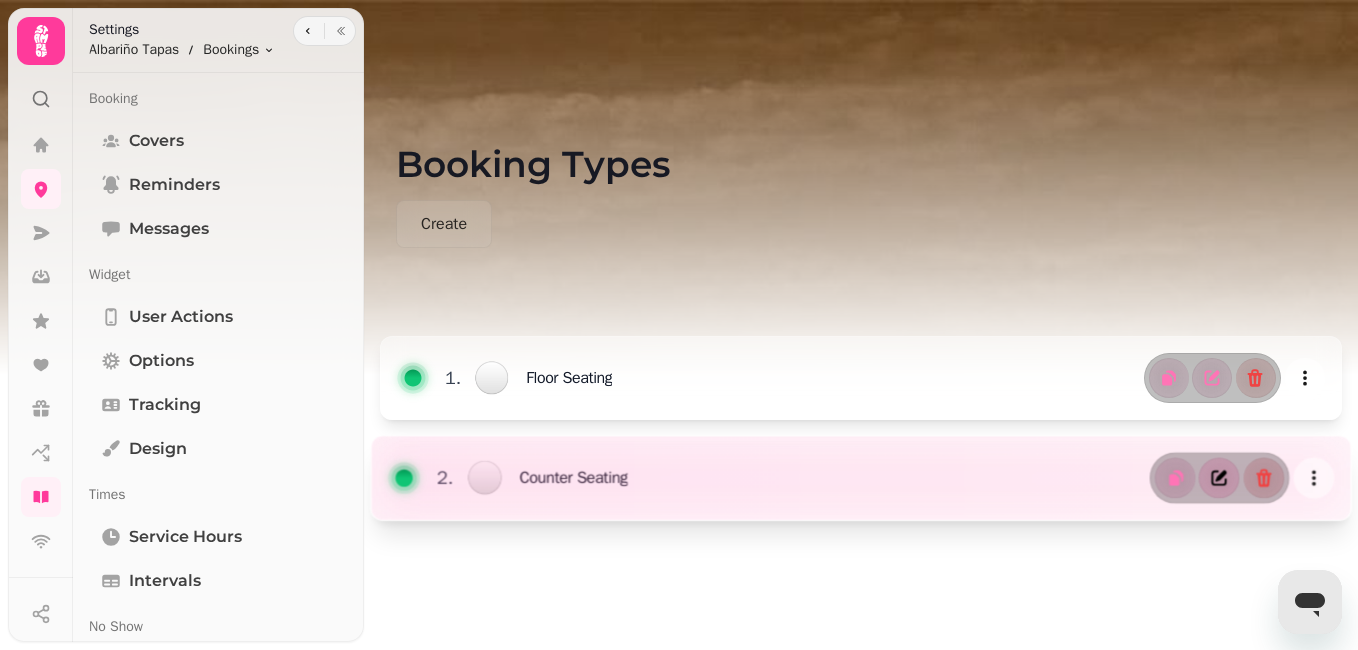select on "*" 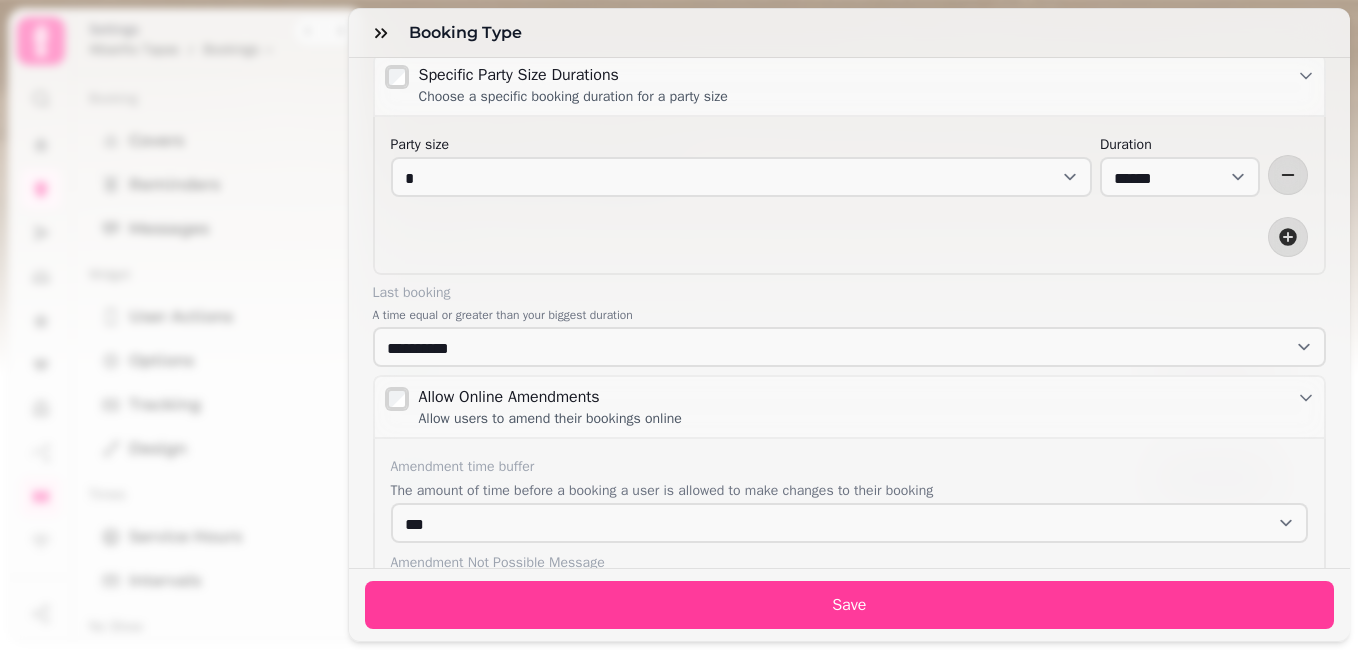 scroll, scrollTop: 645, scrollLeft: 0, axis: vertical 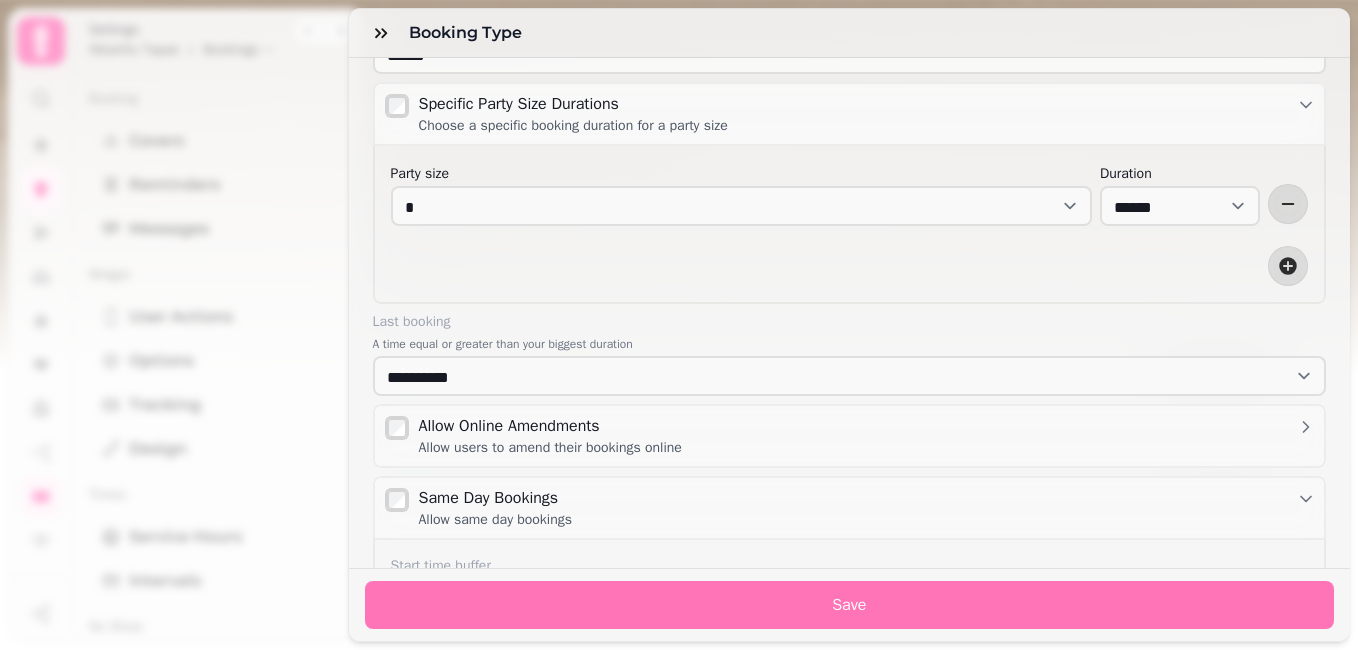 click on "Save" at bounding box center [850, 605] 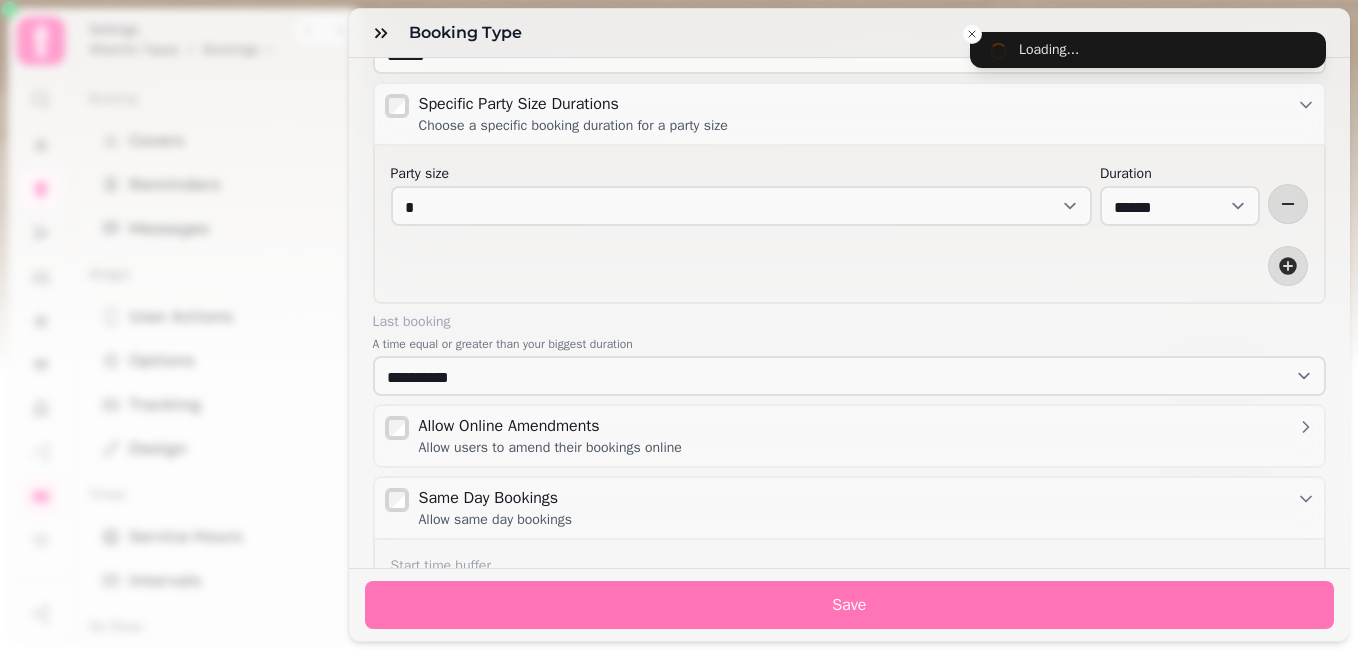 select on "*" 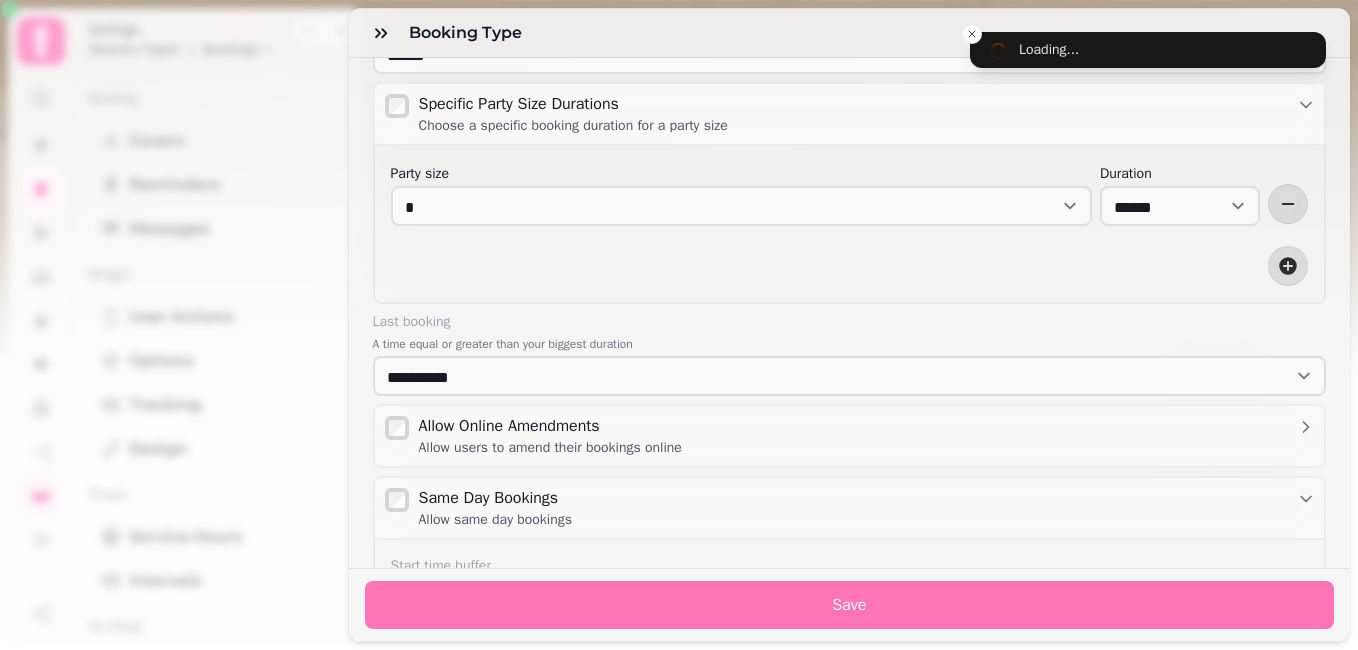 select on "****" 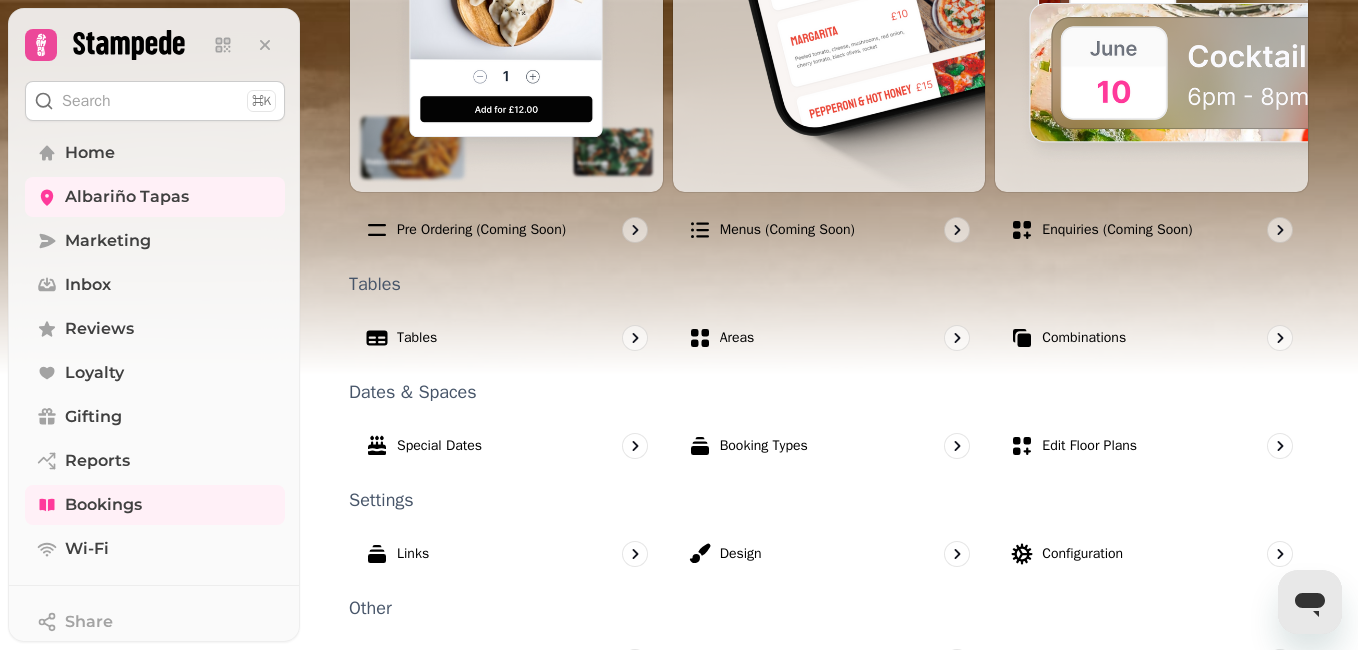 scroll, scrollTop: 1202, scrollLeft: 0, axis: vertical 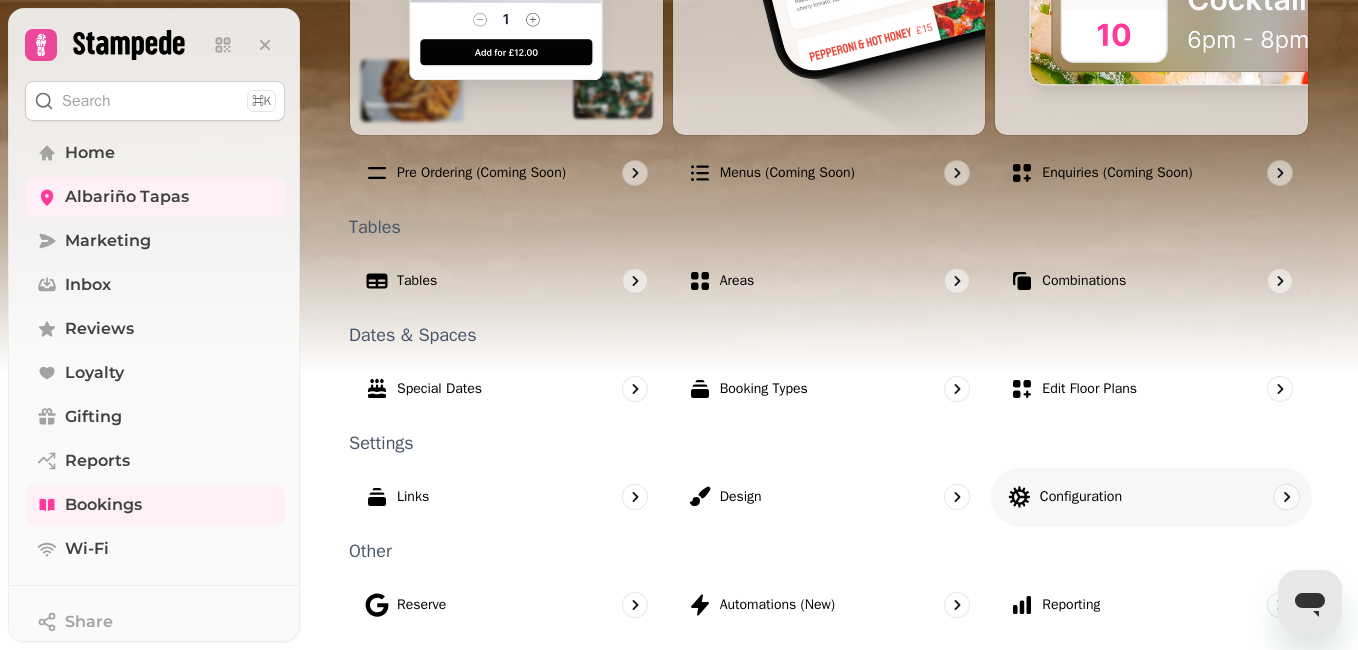 click on "Configuration" at bounding box center (1151, 496) 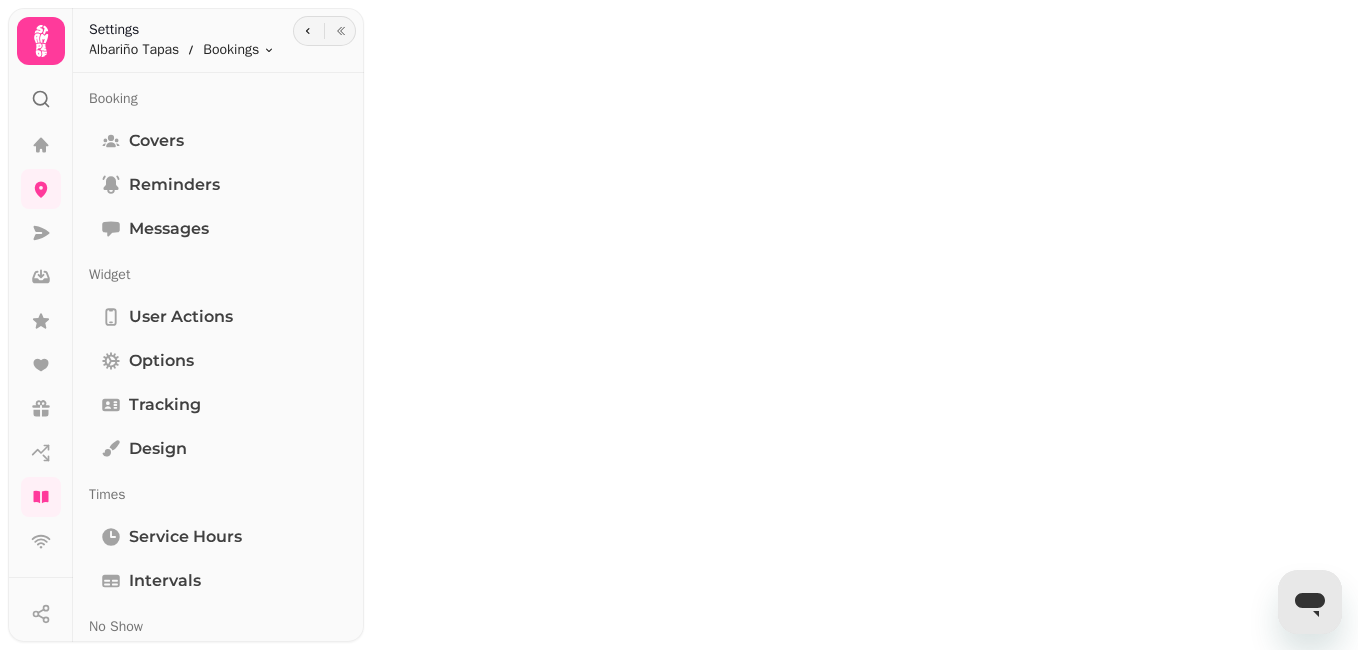 scroll, scrollTop: 0, scrollLeft: 0, axis: both 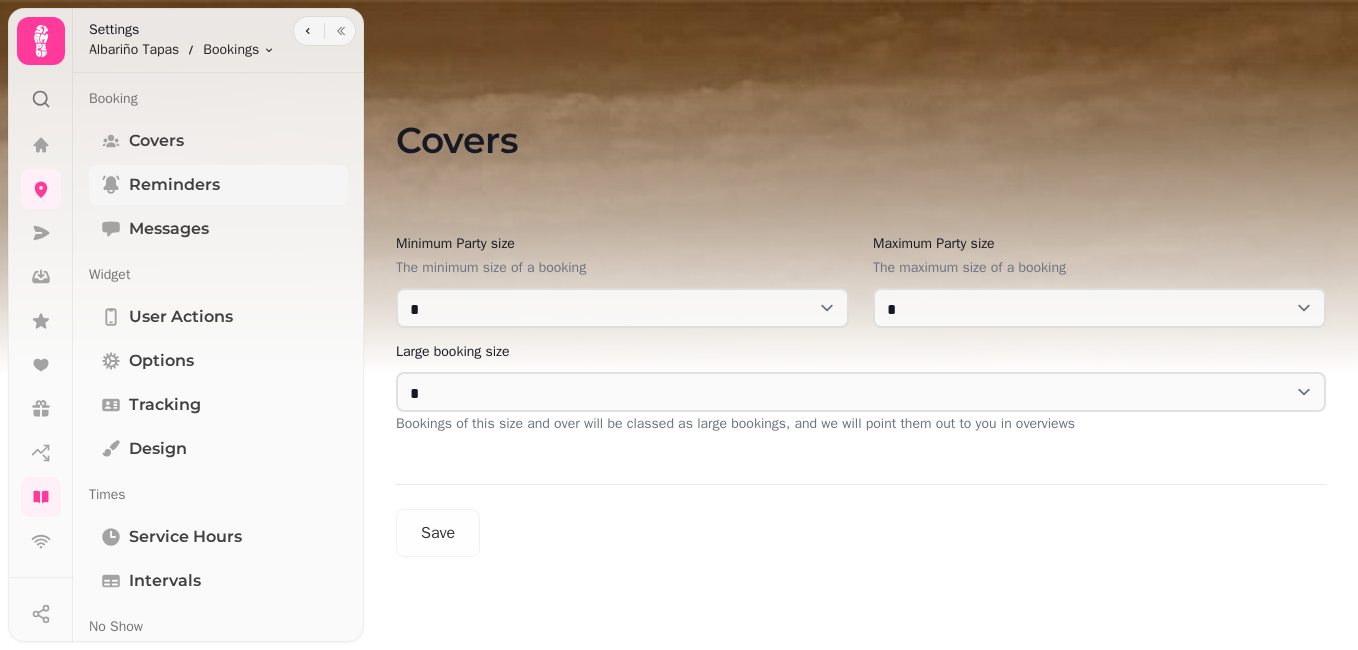 click on "Reminders" at bounding box center [174, 185] 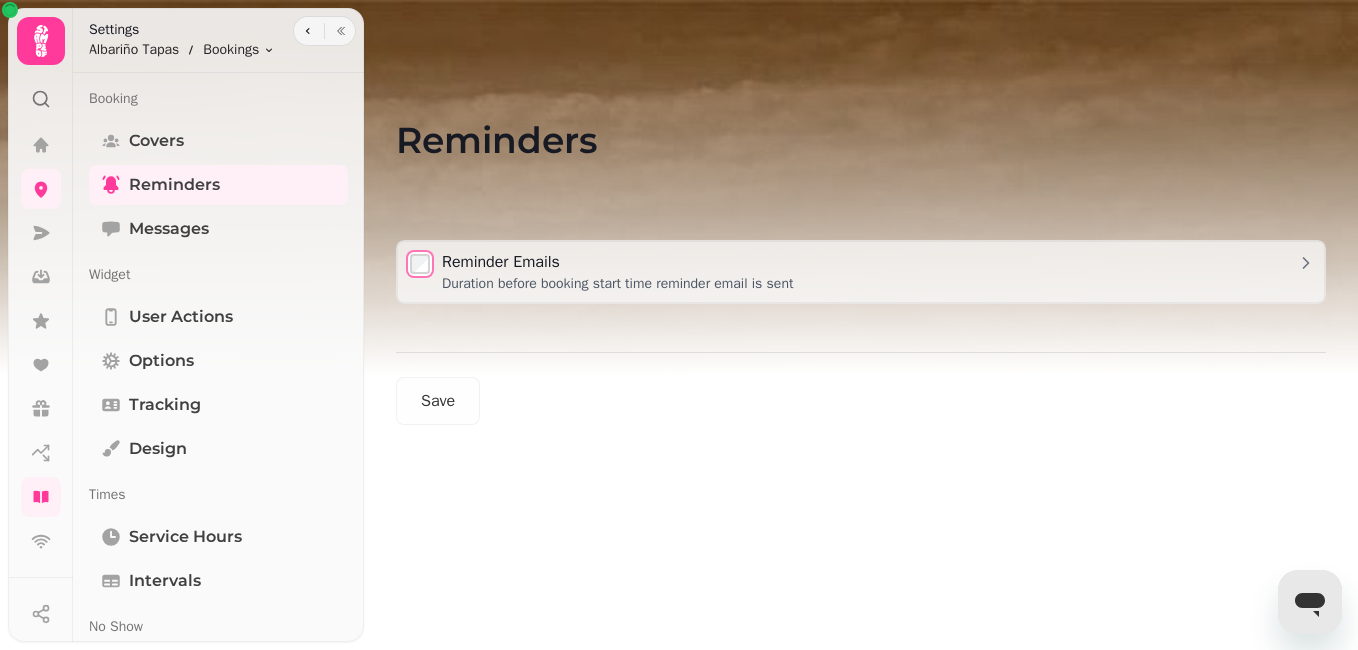 select on "******" 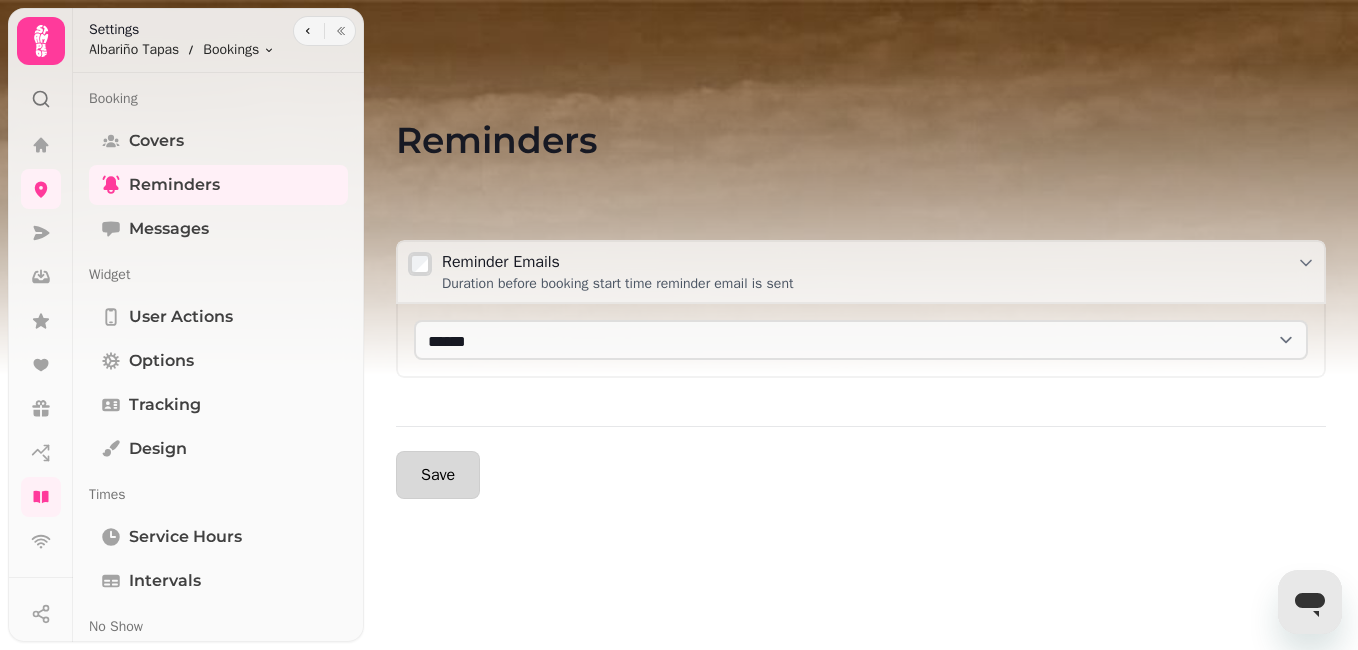 click on "Save" at bounding box center (438, 475) 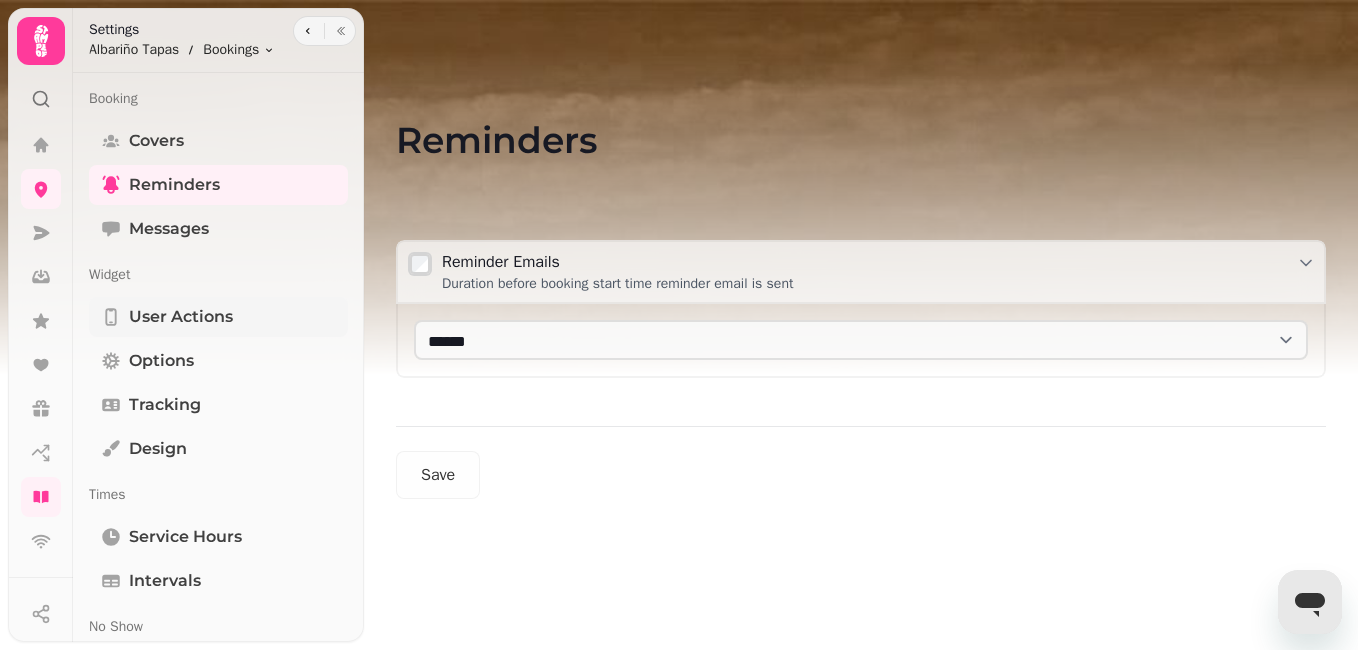 click on "User actions" at bounding box center [181, 317] 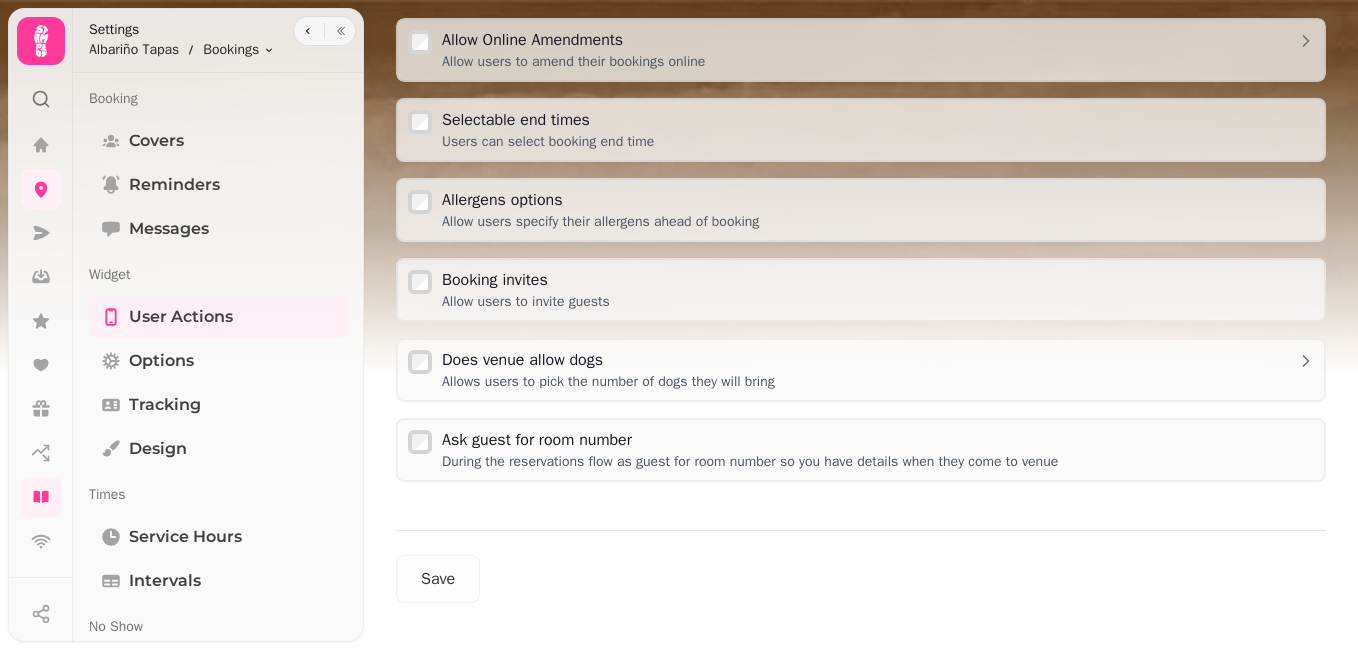 scroll, scrollTop: 239, scrollLeft: 0, axis: vertical 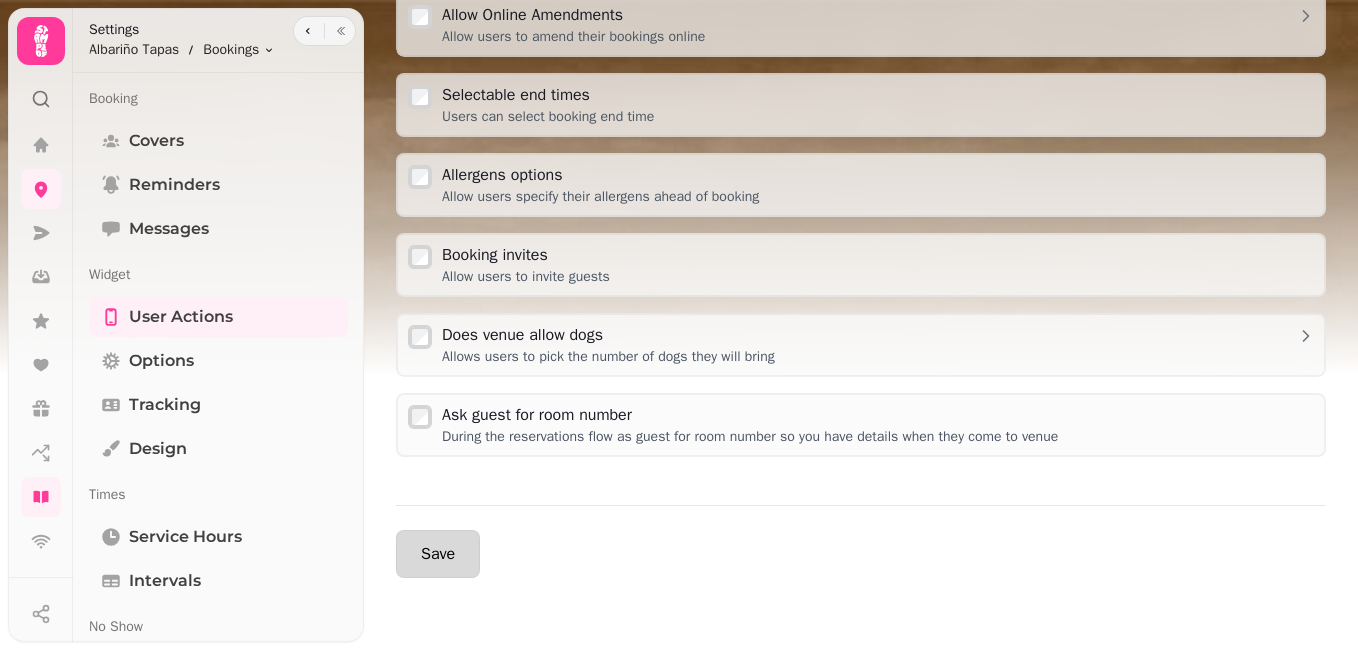 click on "Save" at bounding box center (438, 554) 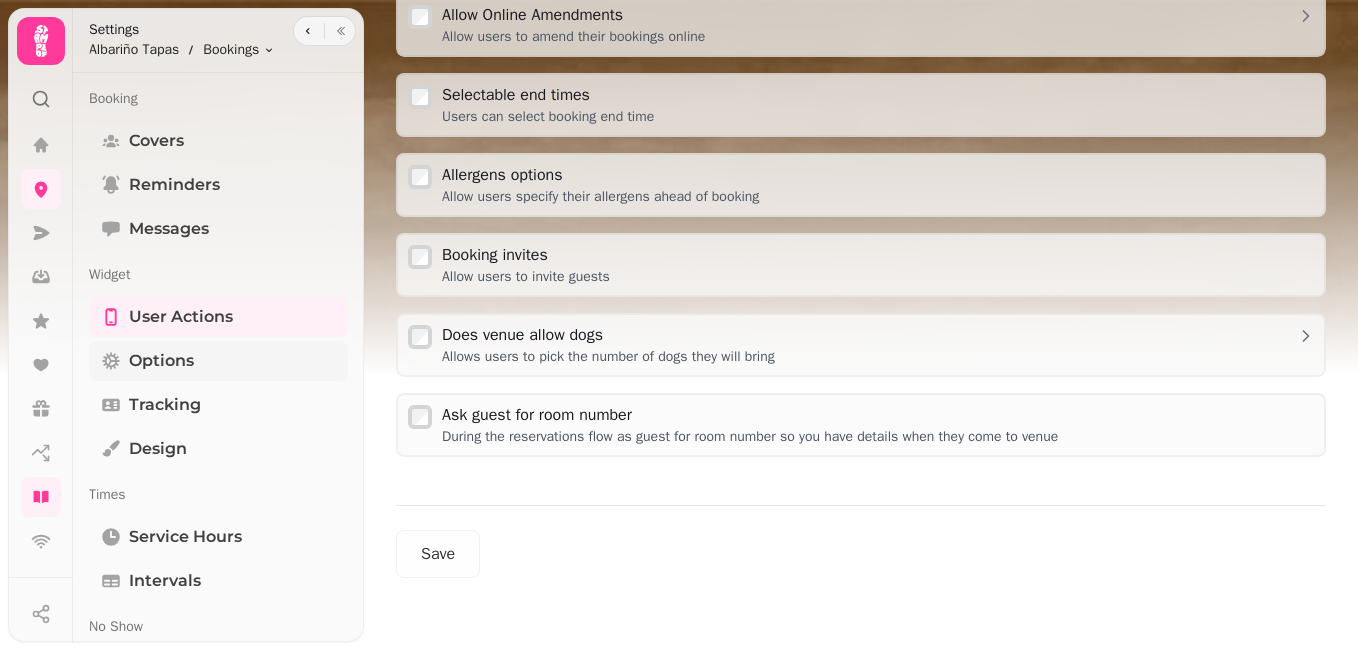 click on "Options" at bounding box center [218, 361] 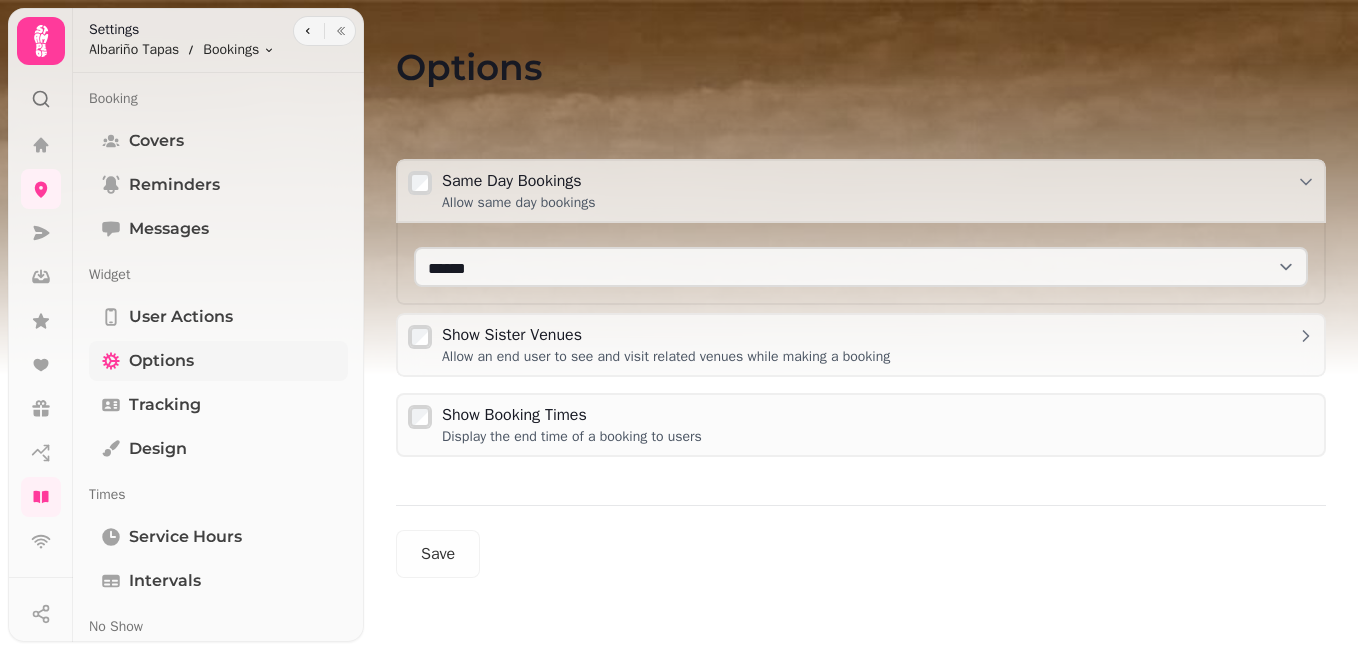 scroll, scrollTop: 73, scrollLeft: 0, axis: vertical 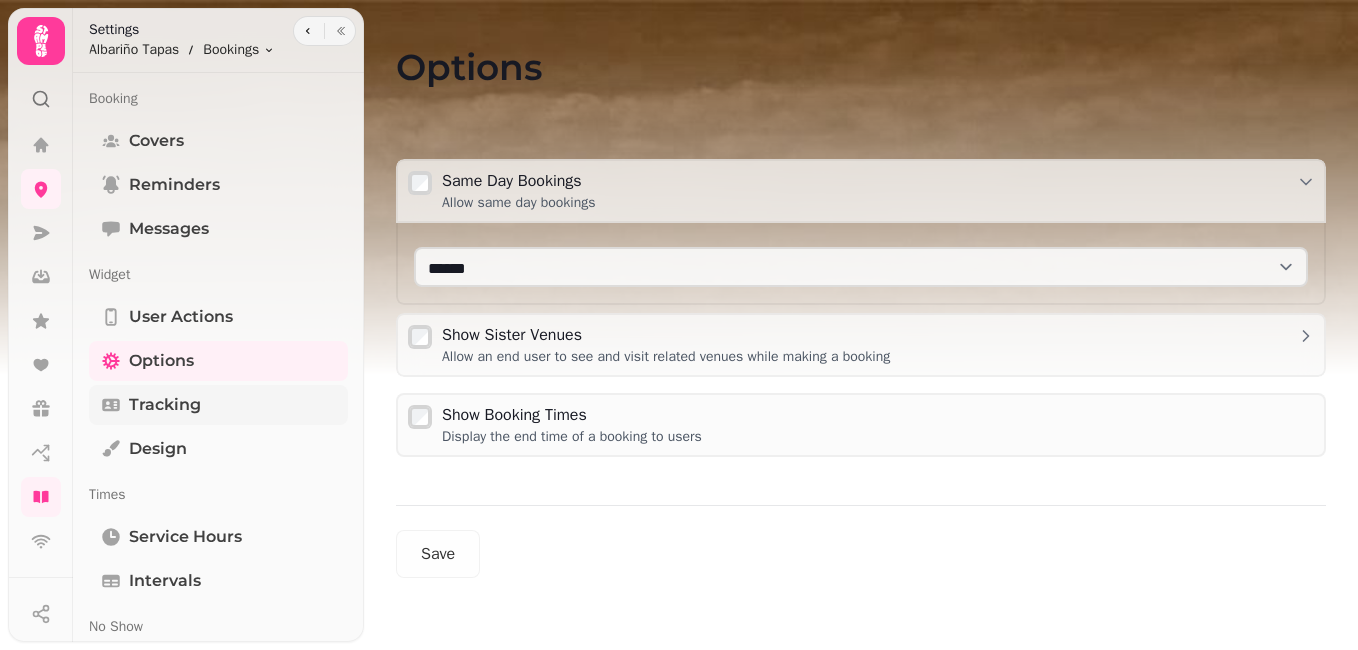 click on "Tracking" at bounding box center [218, 405] 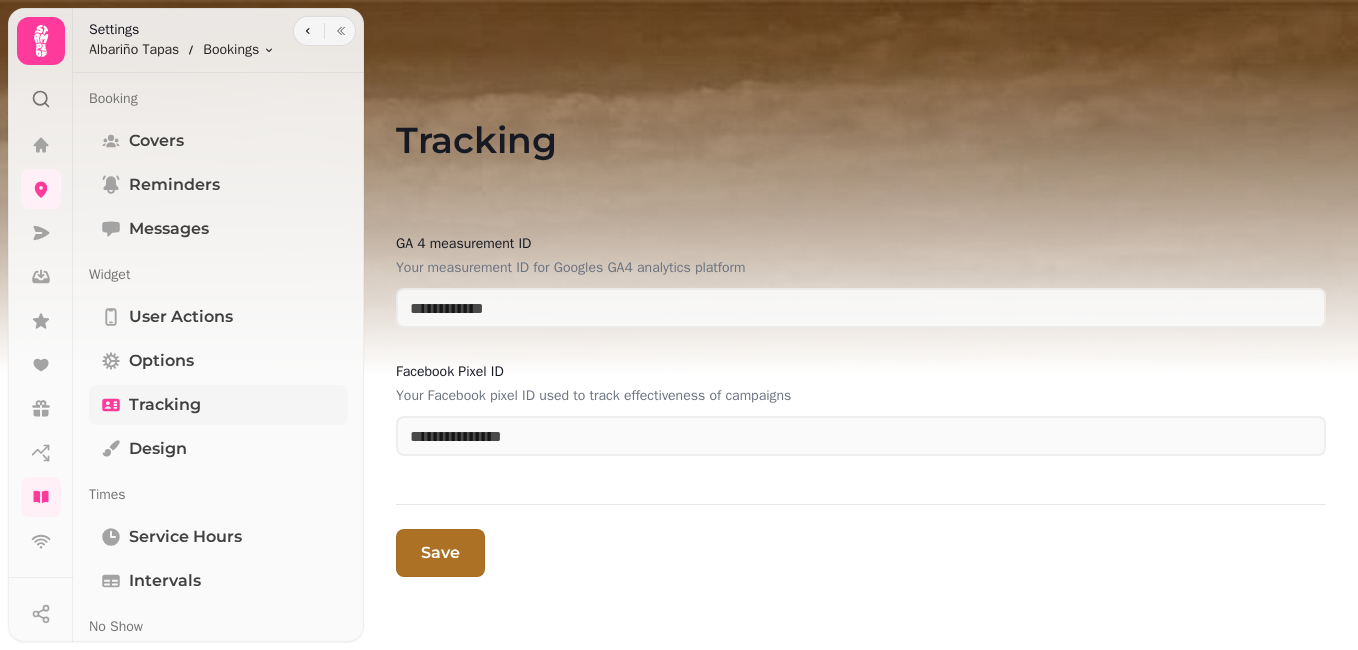 scroll, scrollTop: 0, scrollLeft: 0, axis: both 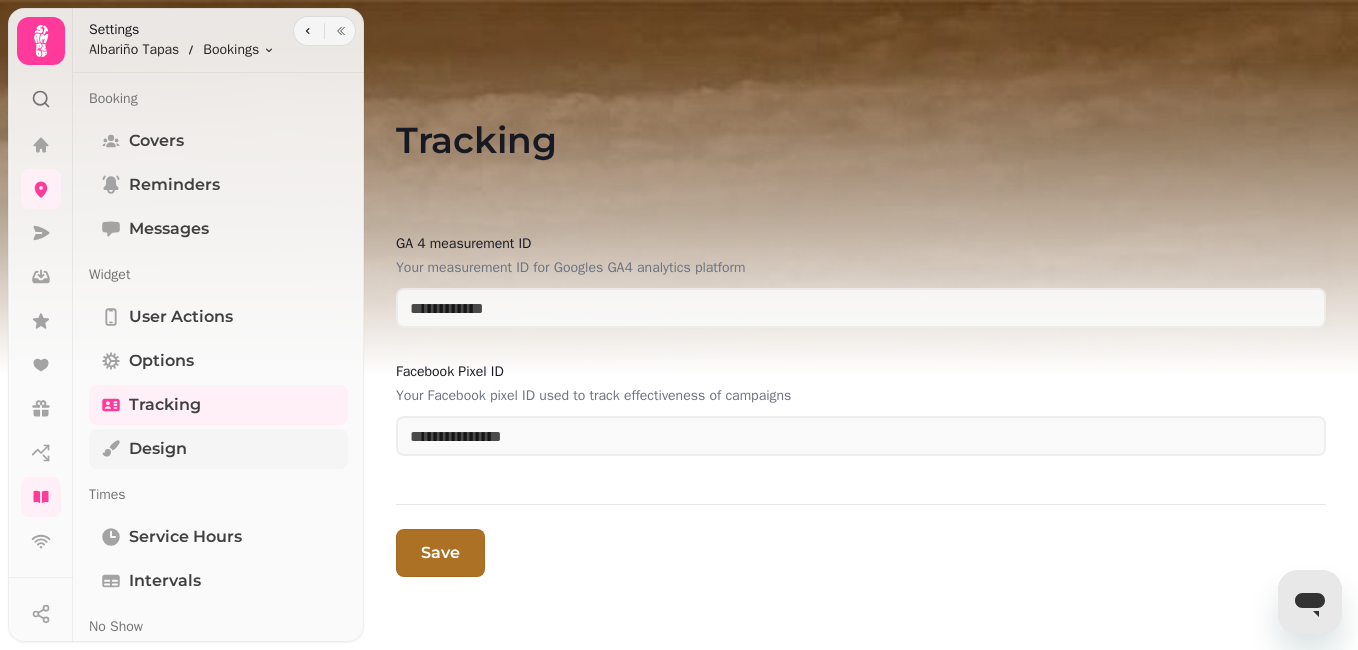 click on "Design" at bounding box center (218, 449) 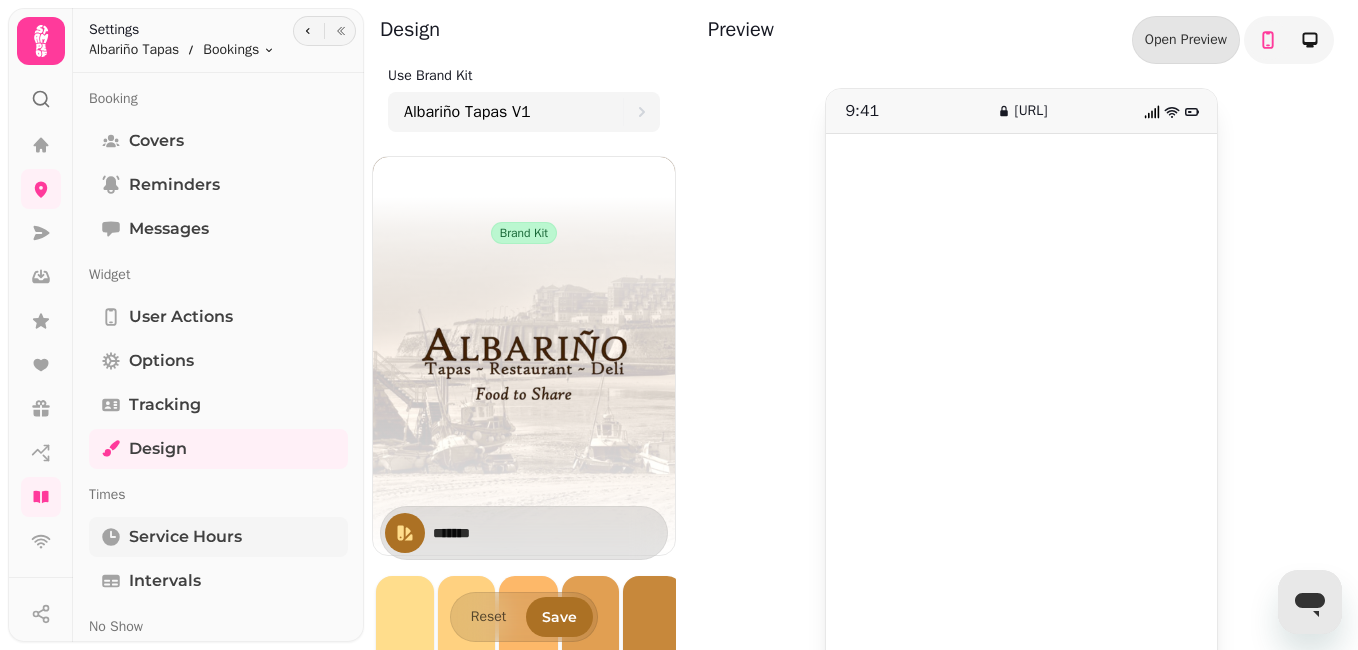 click on "Service Hours" at bounding box center (185, 537) 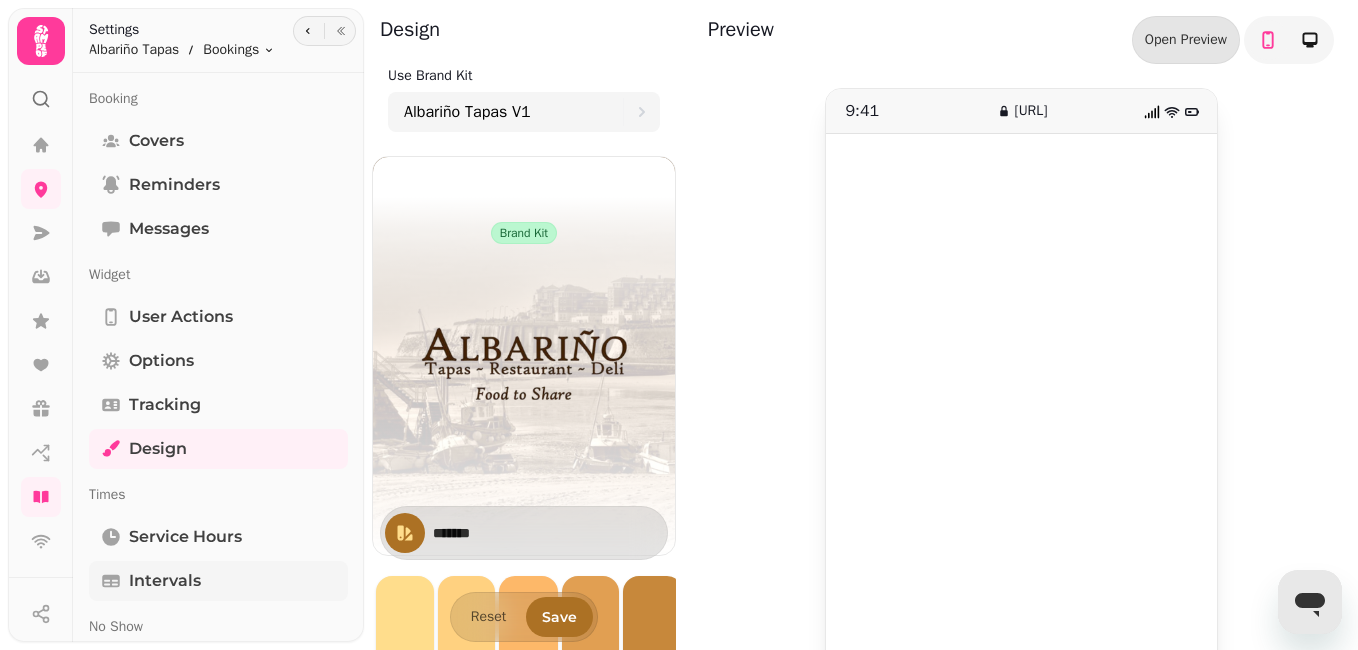 select on "**********" 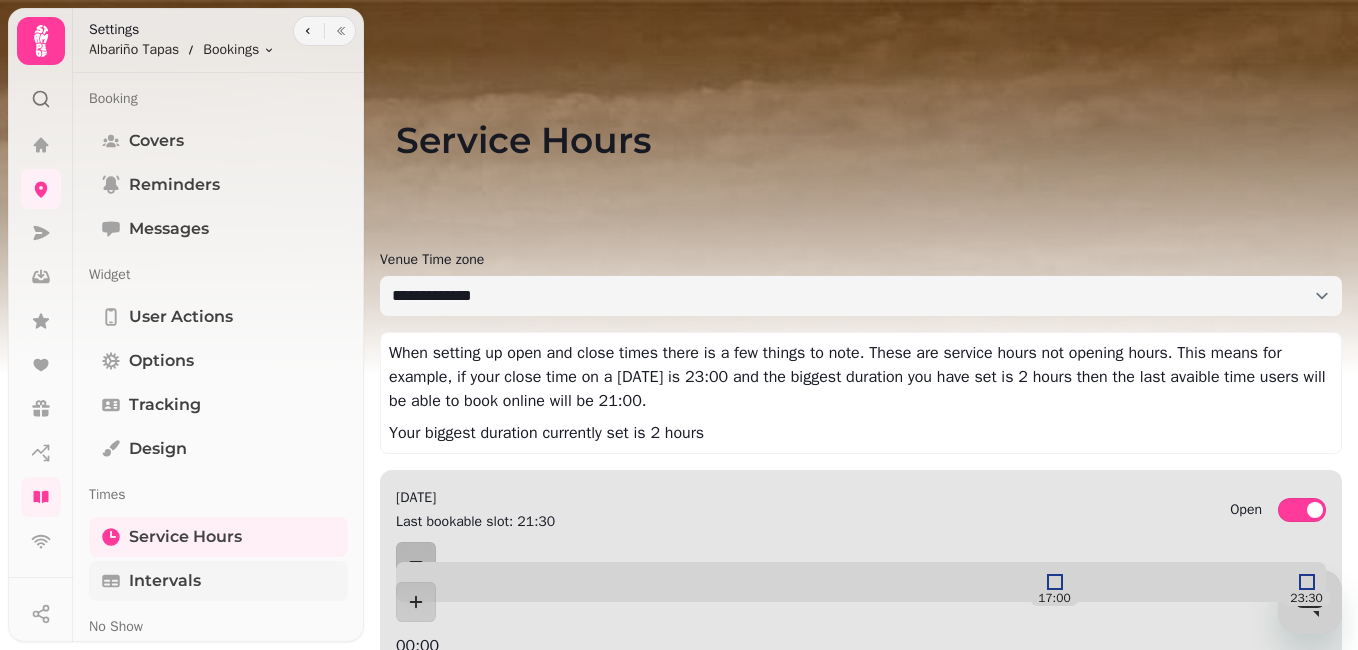 click on "Intervals" at bounding box center [218, 581] 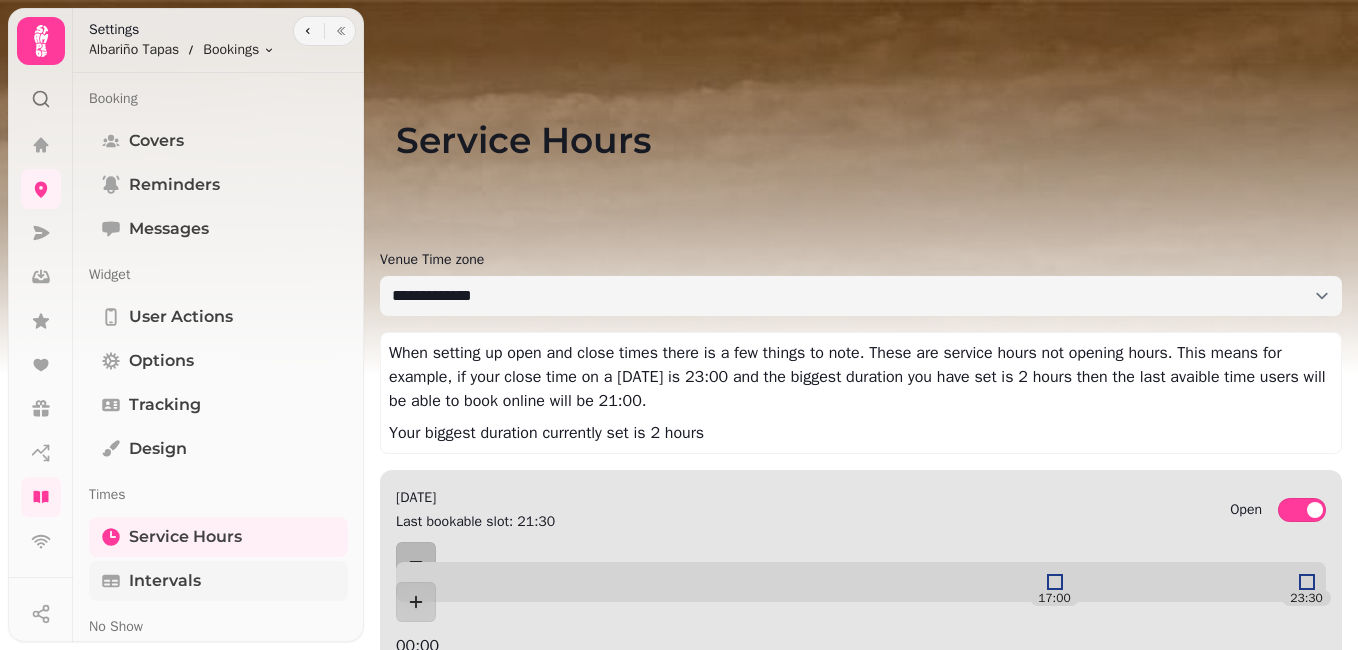 select on "****" 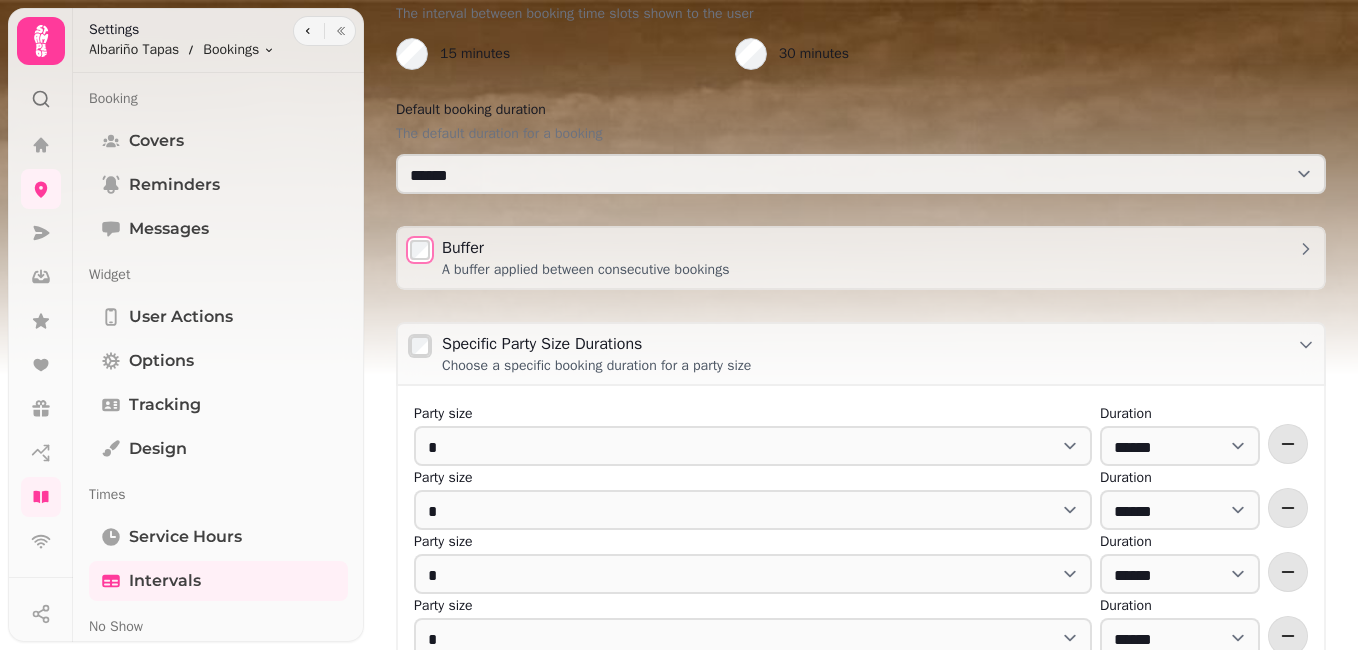 scroll, scrollTop: 401, scrollLeft: 0, axis: vertical 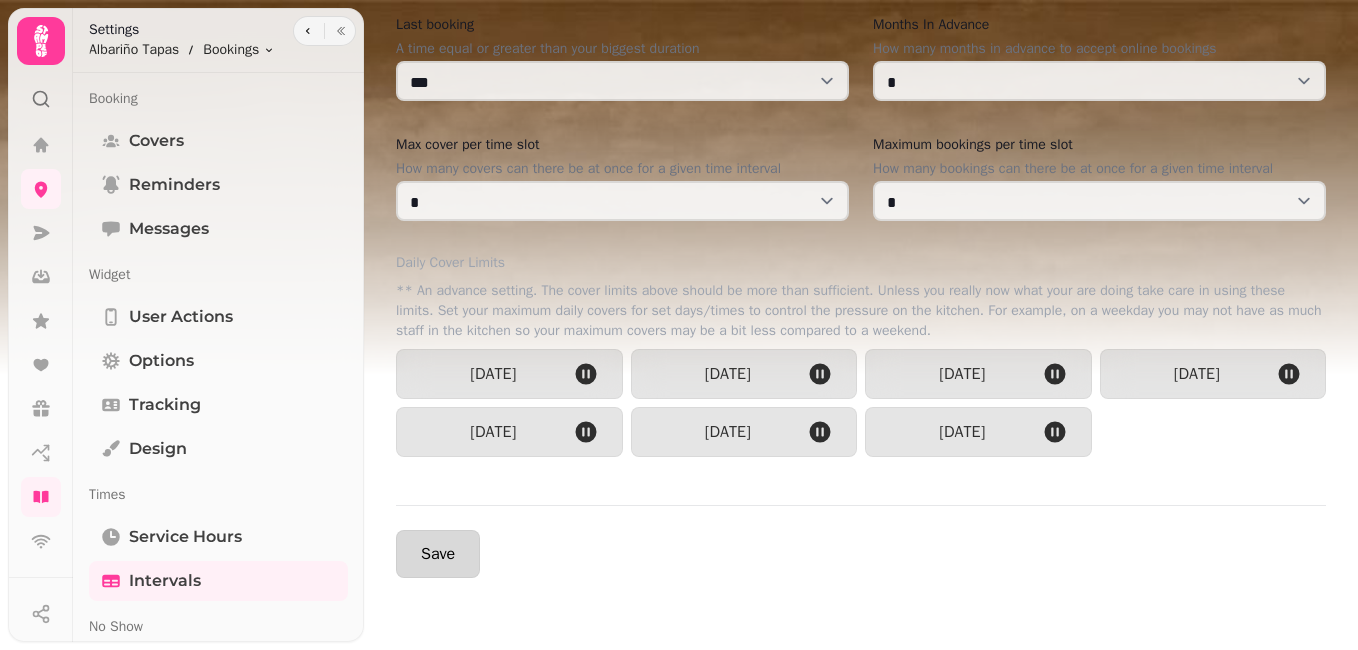 click on "Save" at bounding box center [438, 554] 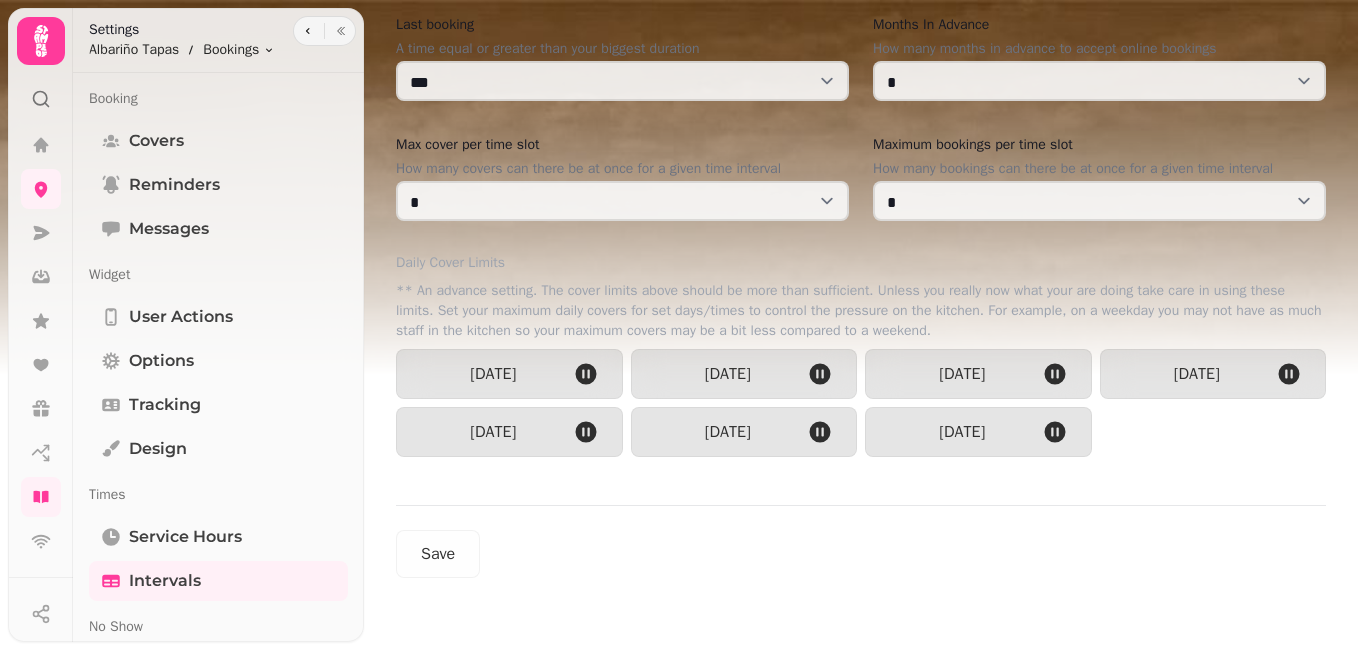 click on "Settings Albariño Tapas Bookings Toggle menu" at bounding box center [218, 40] 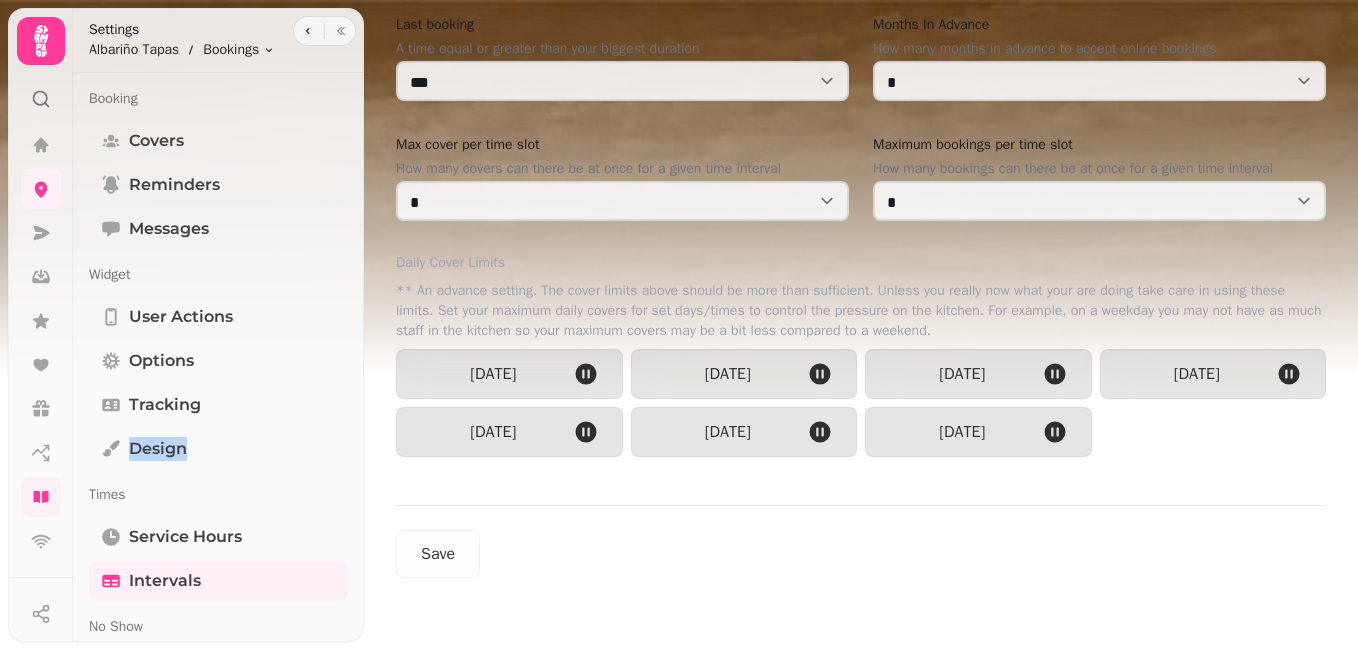 drag, startPoint x: 352, startPoint y: 384, endPoint x: 357, endPoint y: 454, distance: 70.178345 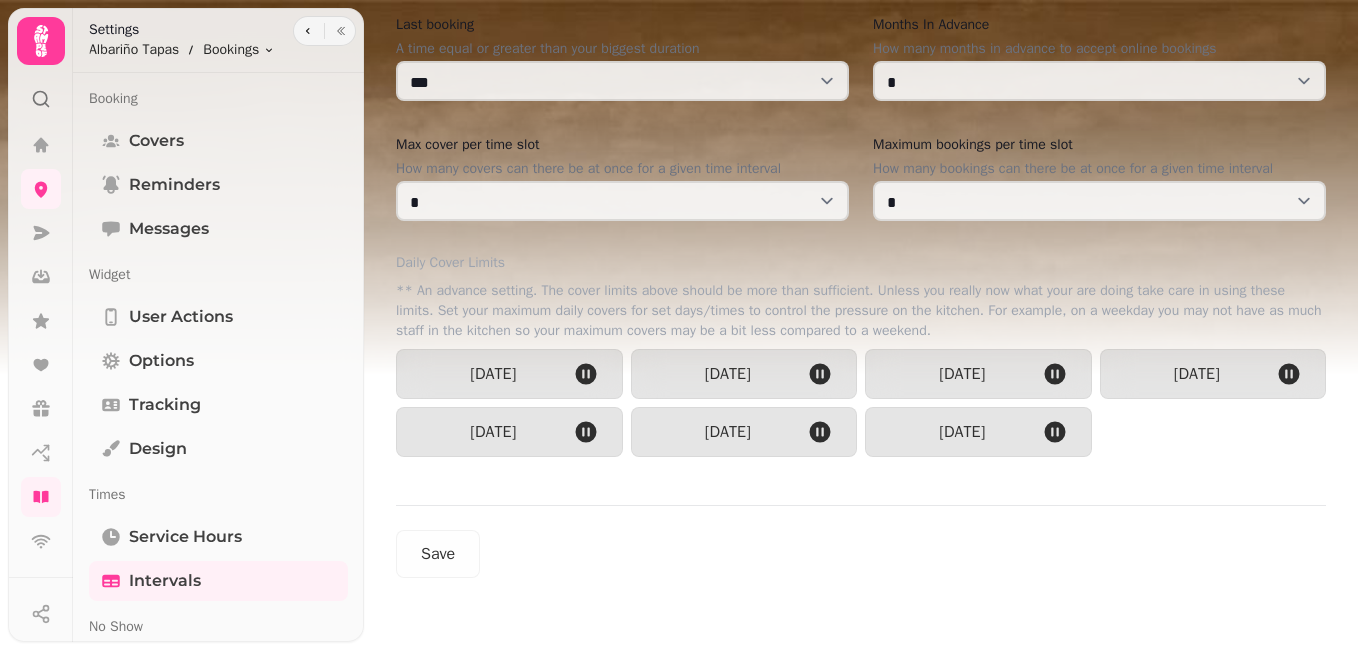 click on "Booking Covers Reminders Messages Widget User actions Options Tracking Design Times Service Hours Intervals No Show Payments Menus Inventory All Modifiers Modifier Categories Settings Booking Types All Archived Special Dates Dates Archived Tables All Archived Areas All Archived Combinations All Archived Automations Settings Stats Integrations Google Embed Links Link Builder Standalone booking page Embedabble widget Tablet mode" at bounding box center [218, 1087] 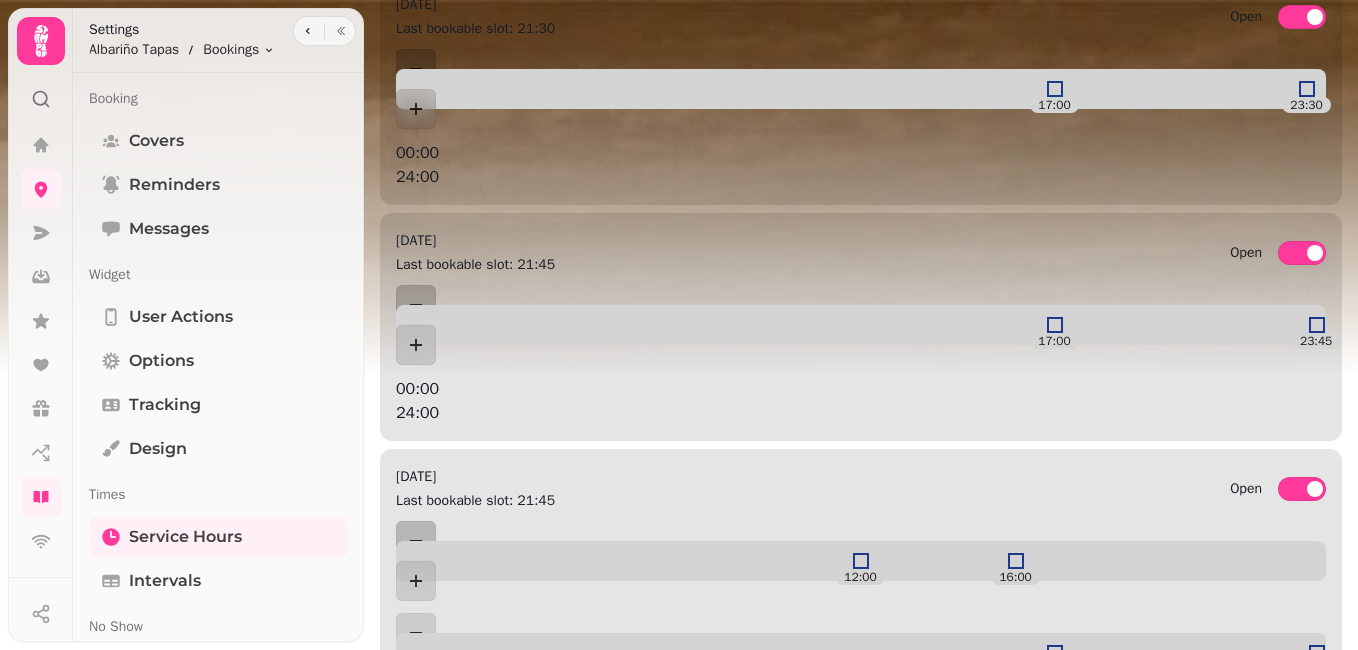 scroll, scrollTop: 1160, scrollLeft: 0, axis: vertical 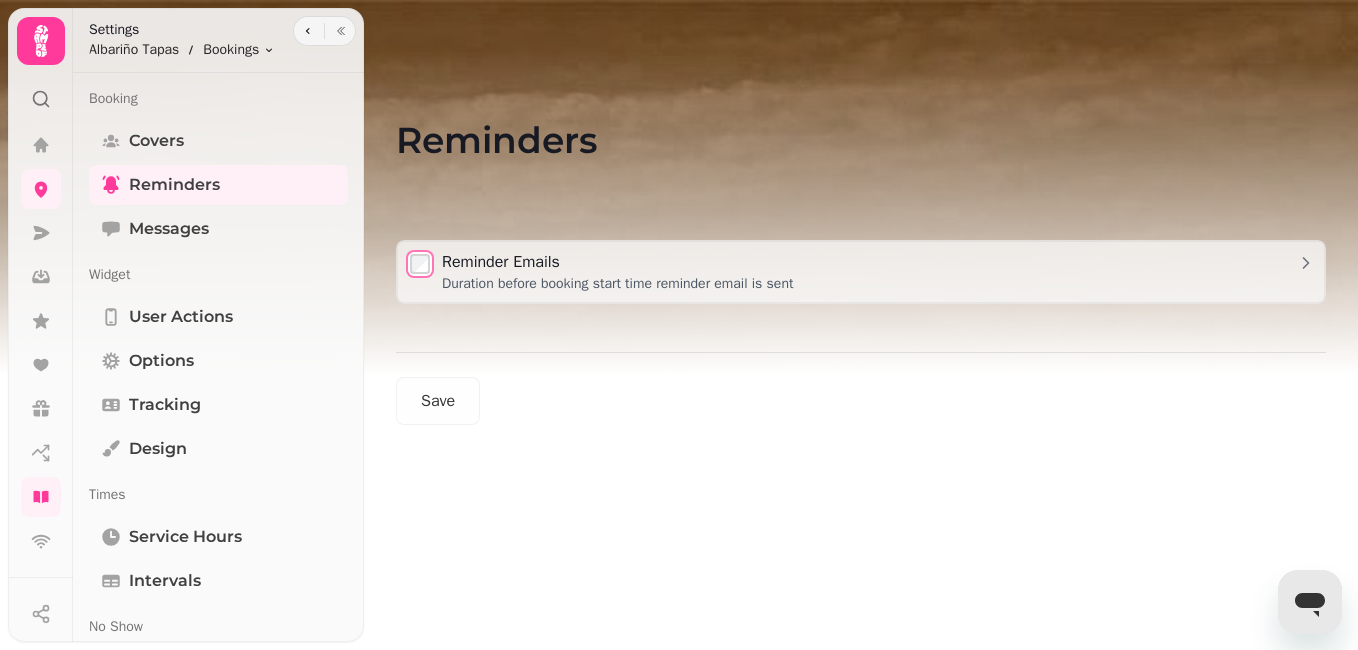select on "******" 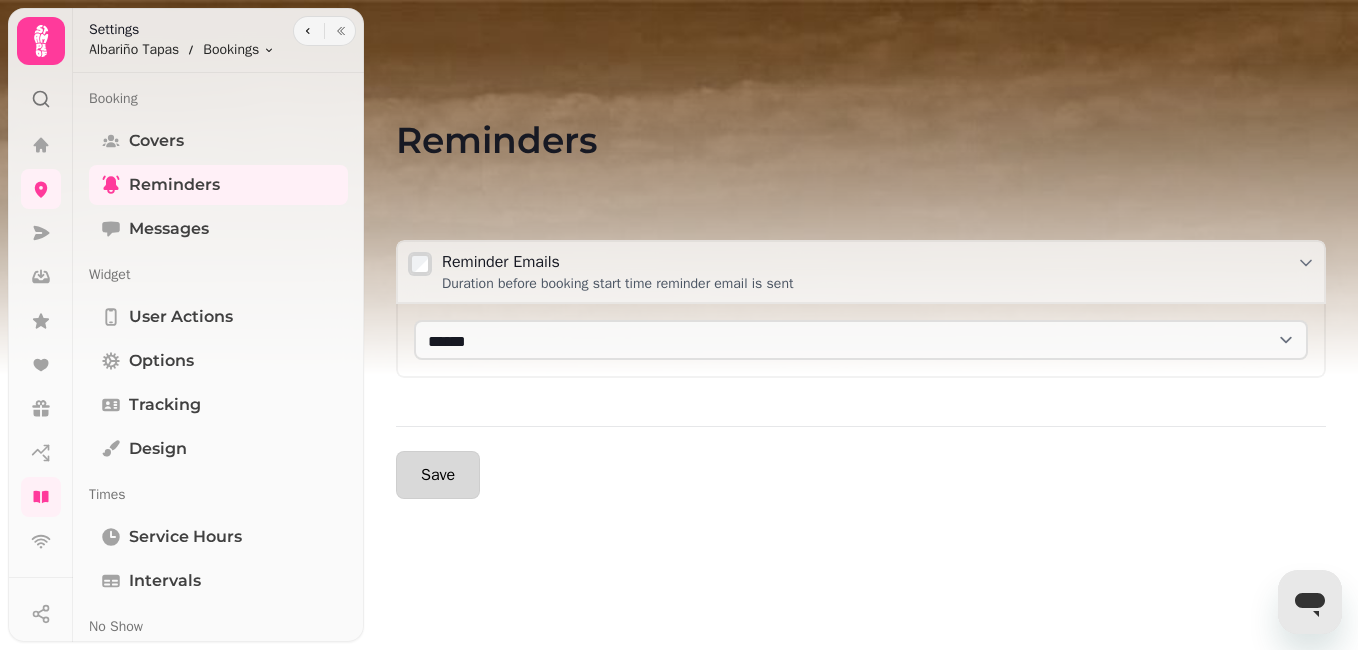 click on "Save" at bounding box center [438, 475] 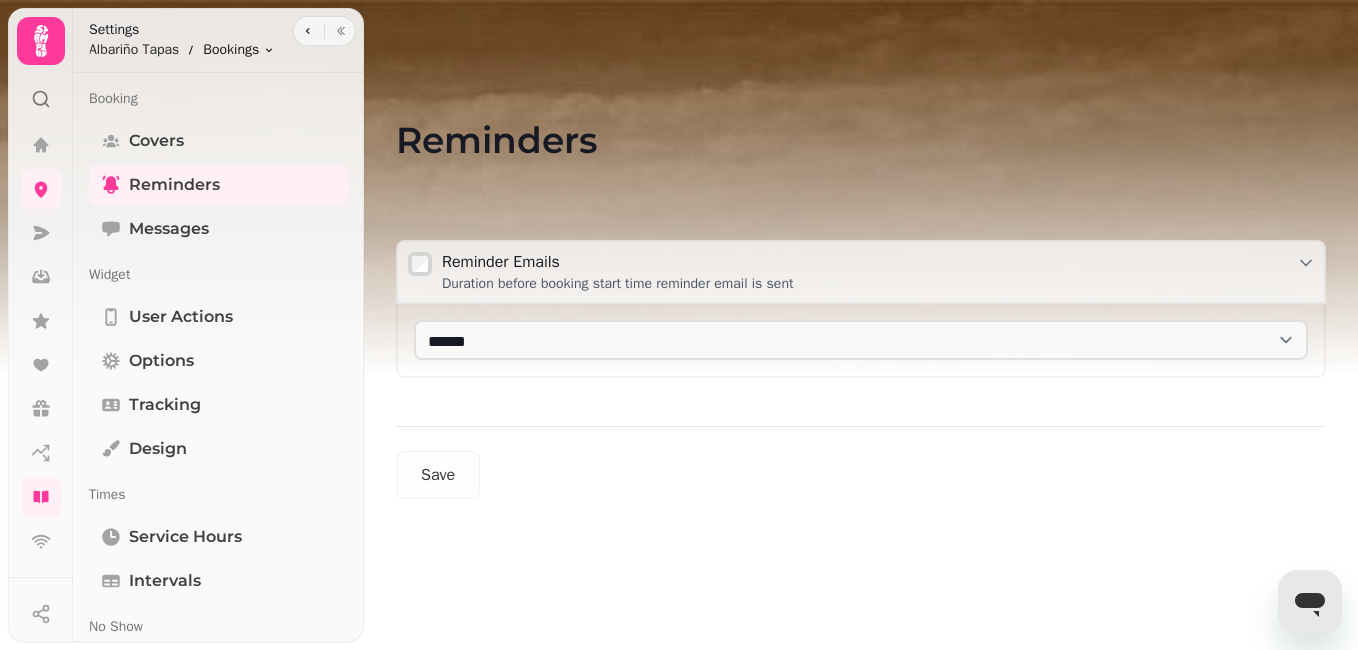 click on "**********" at bounding box center (679, 325) 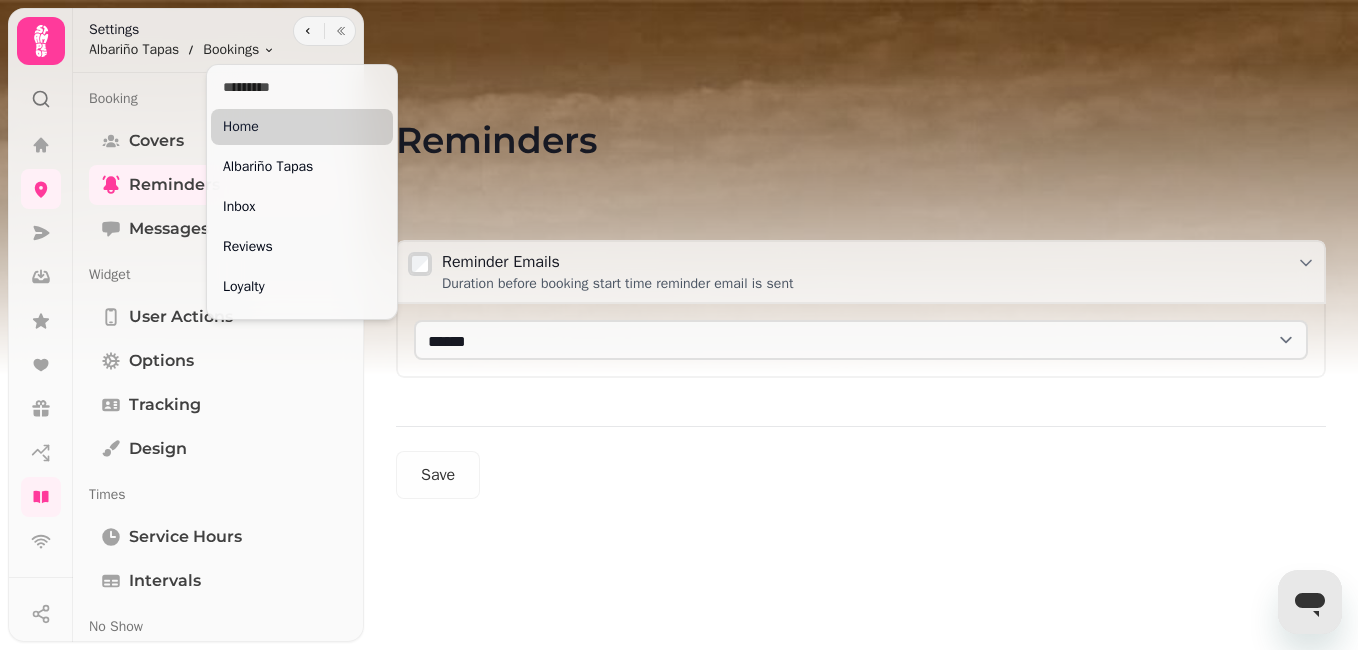 click on "Home" at bounding box center [302, 127] 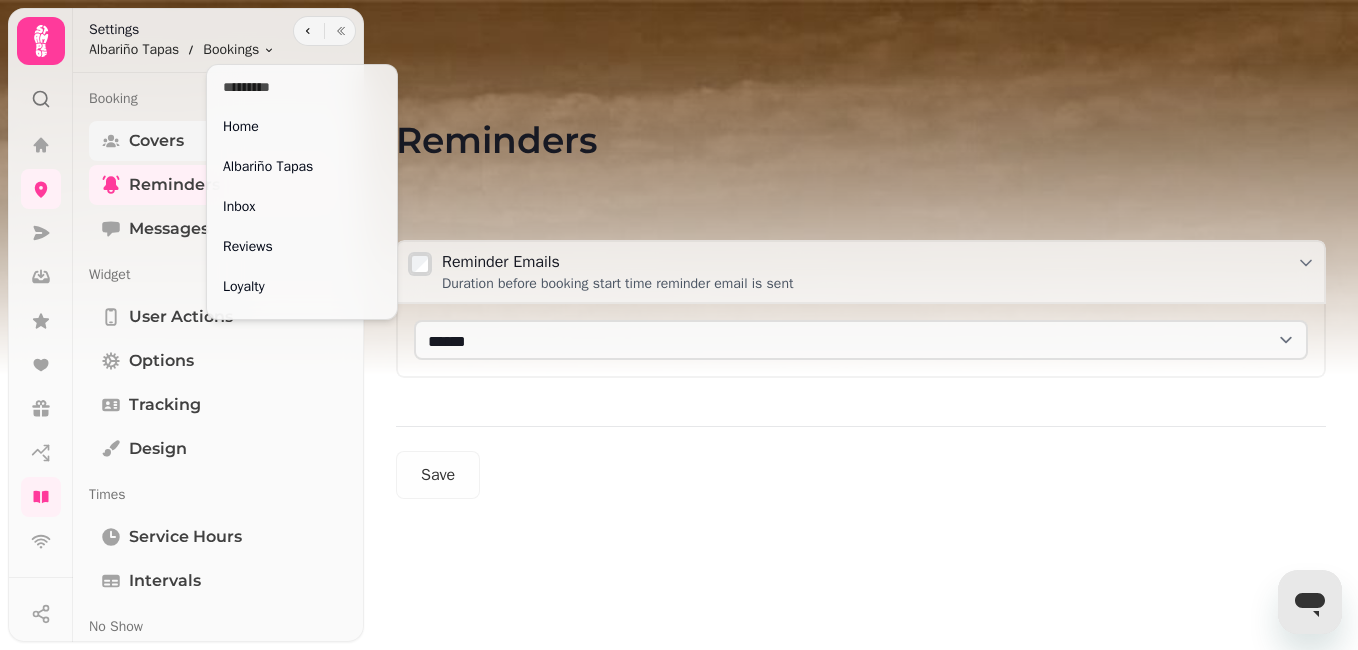 select on "*" 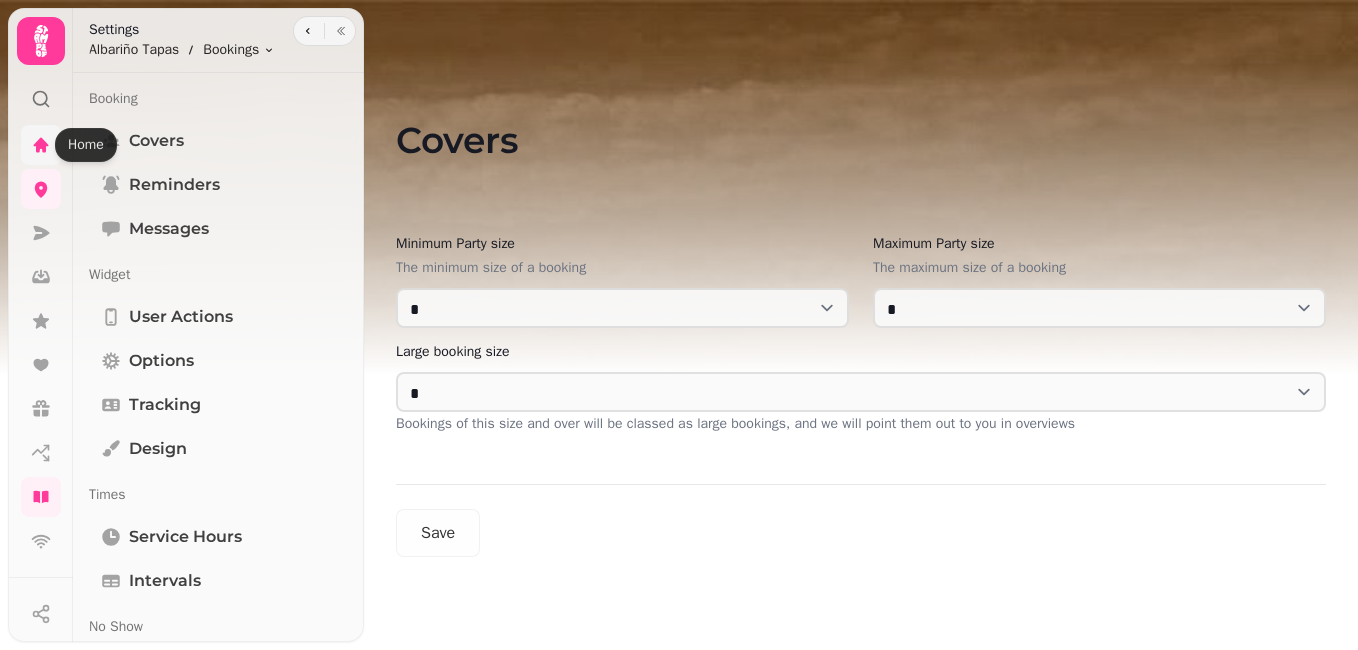 click 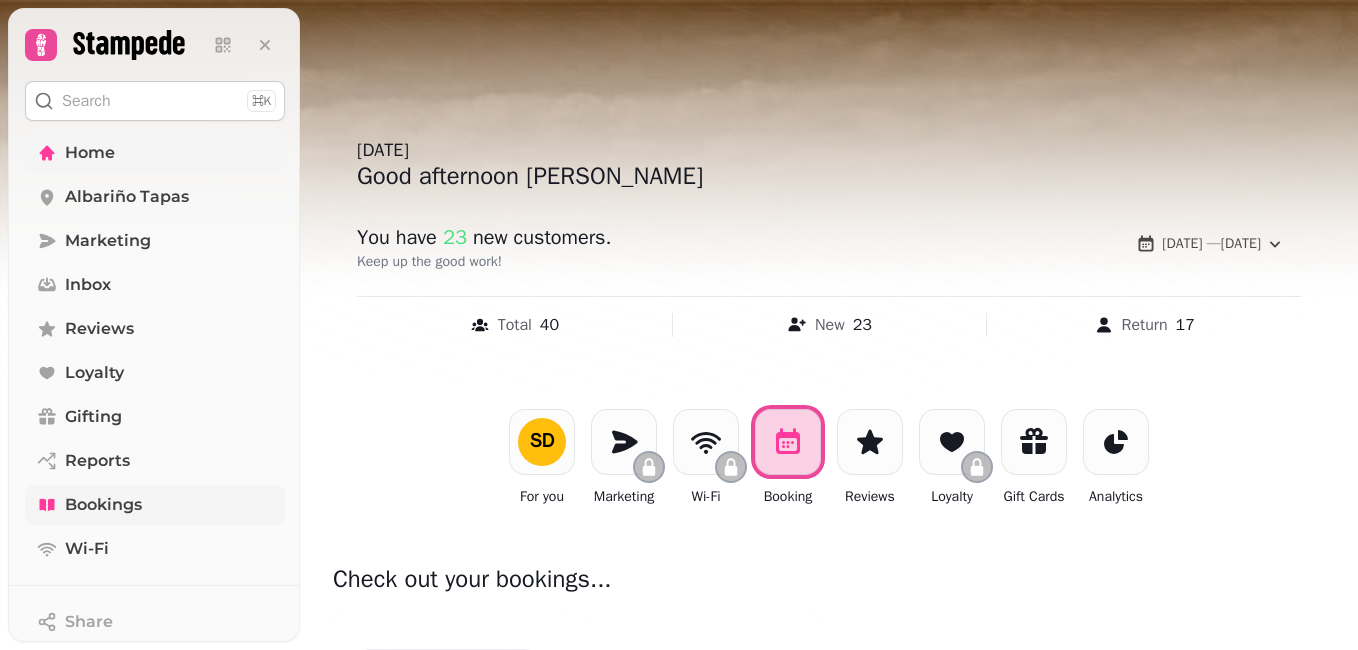 click on "Bookings" at bounding box center (103, 505) 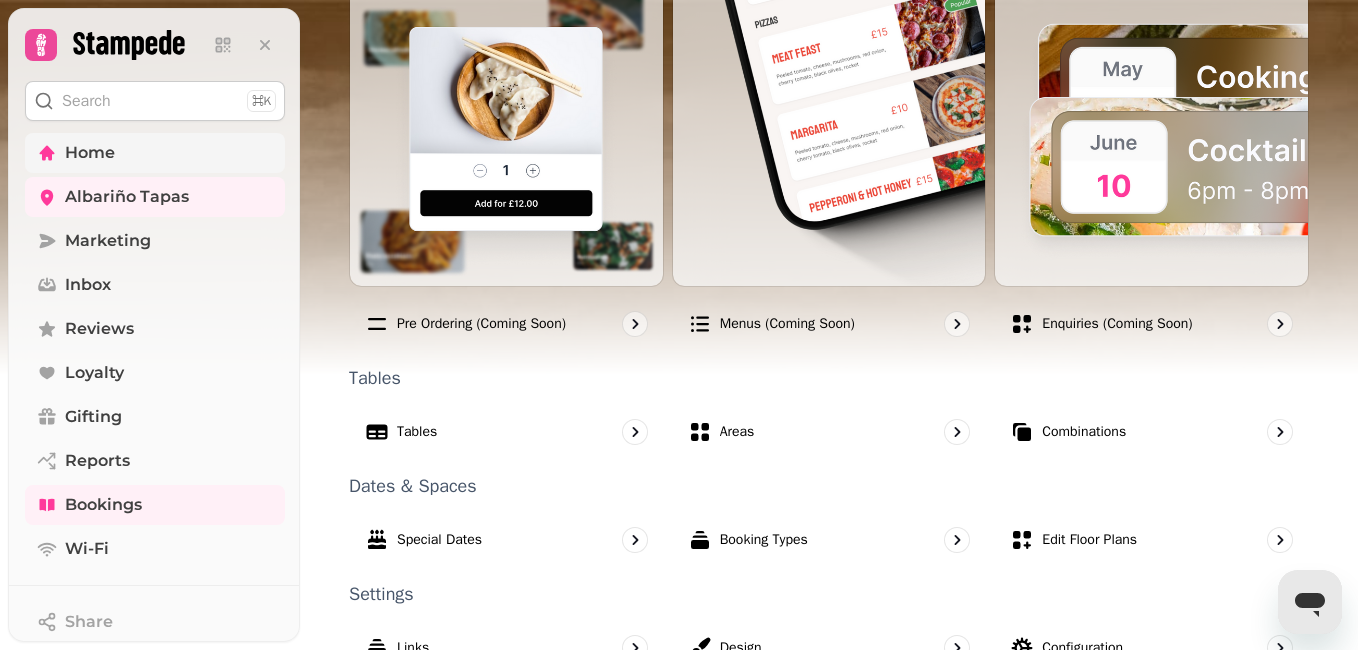 scroll, scrollTop: 1080, scrollLeft: 0, axis: vertical 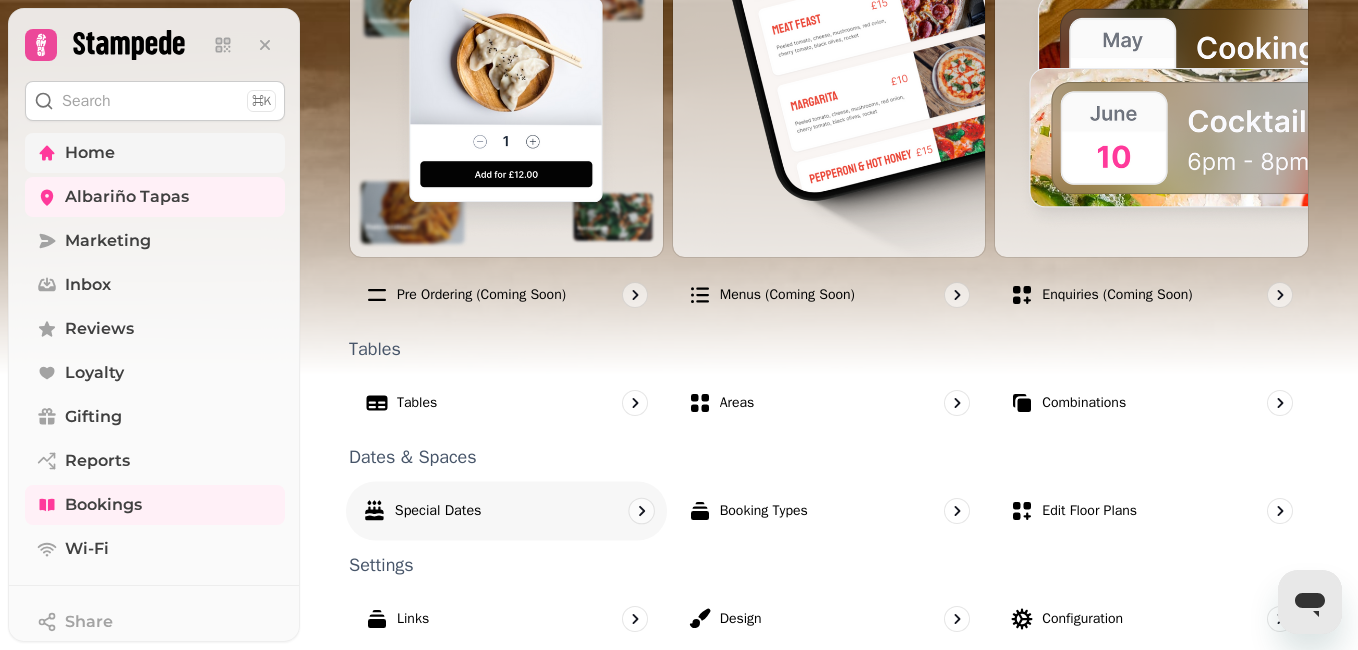 click on "Special Dates" at bounding box center (438, 511) 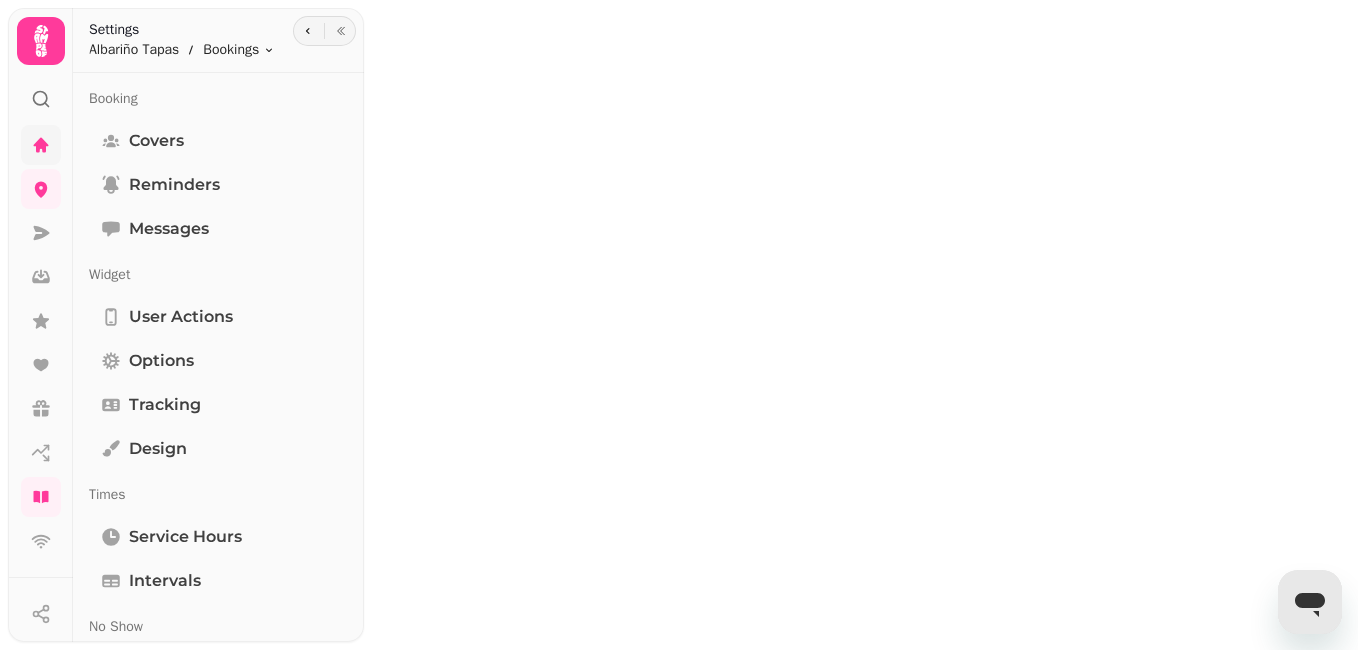 scroll, scrollTop: 0, scrollLeft: 0, axis: both 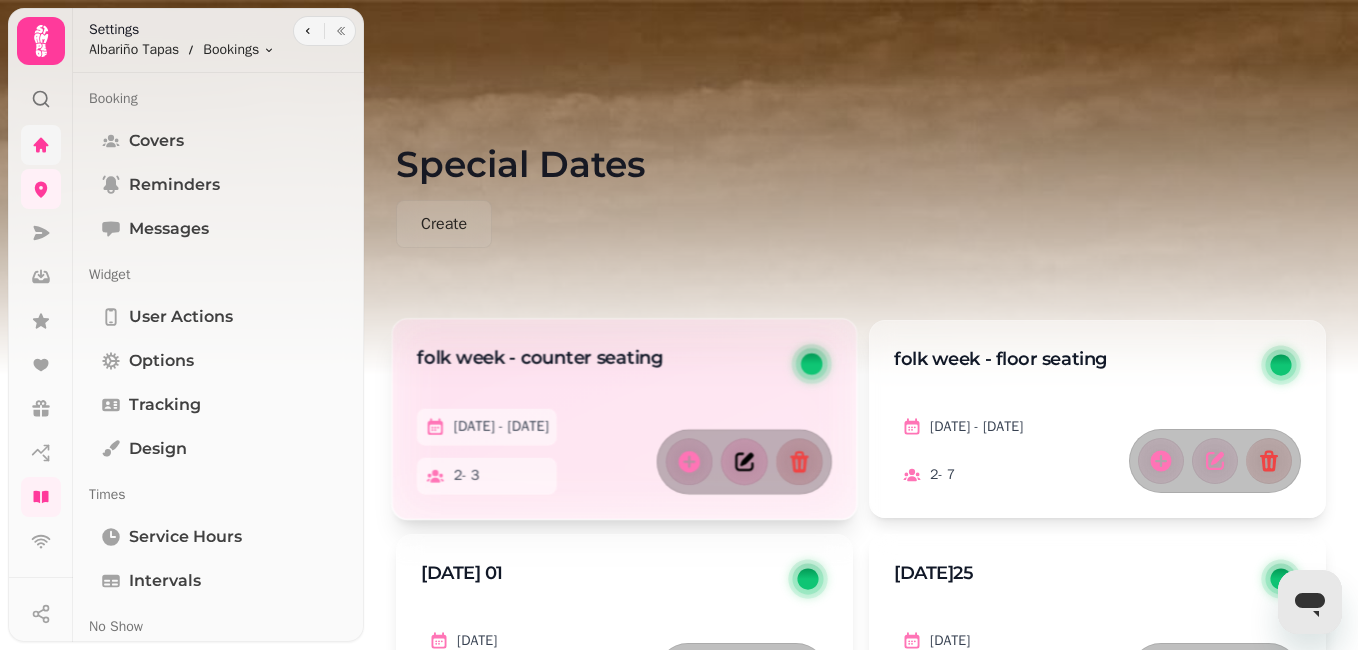 click 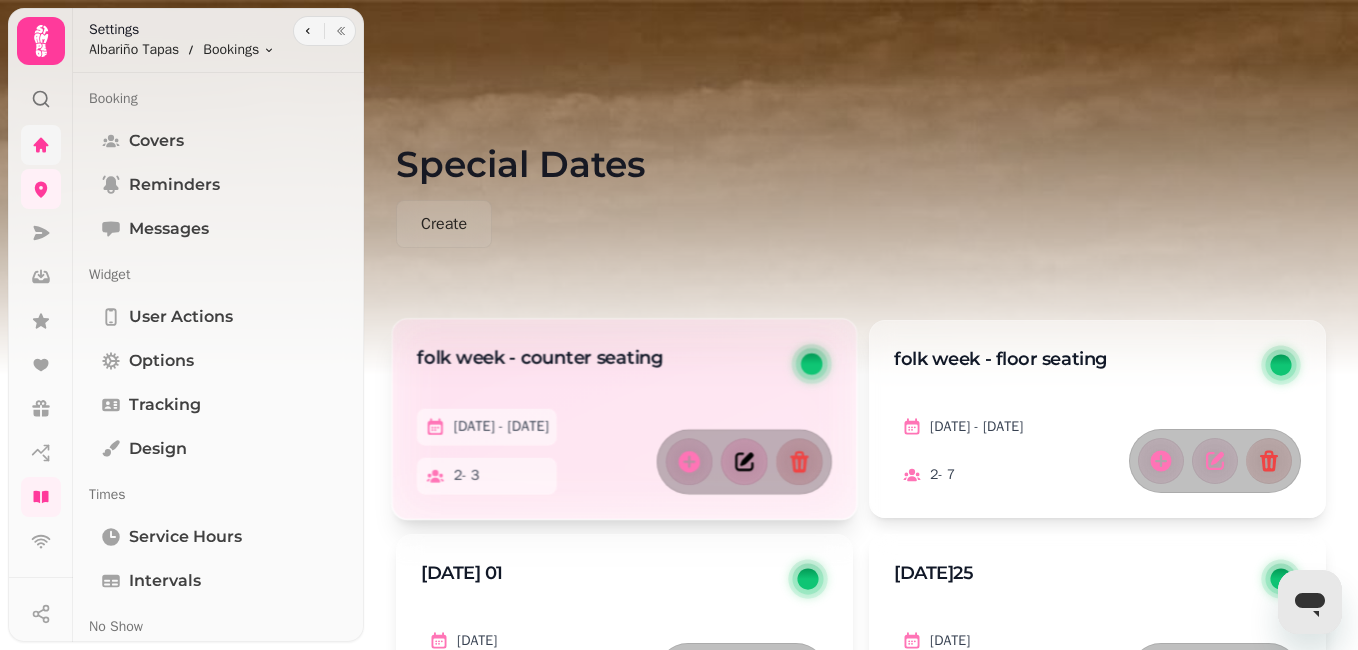 select on "*" 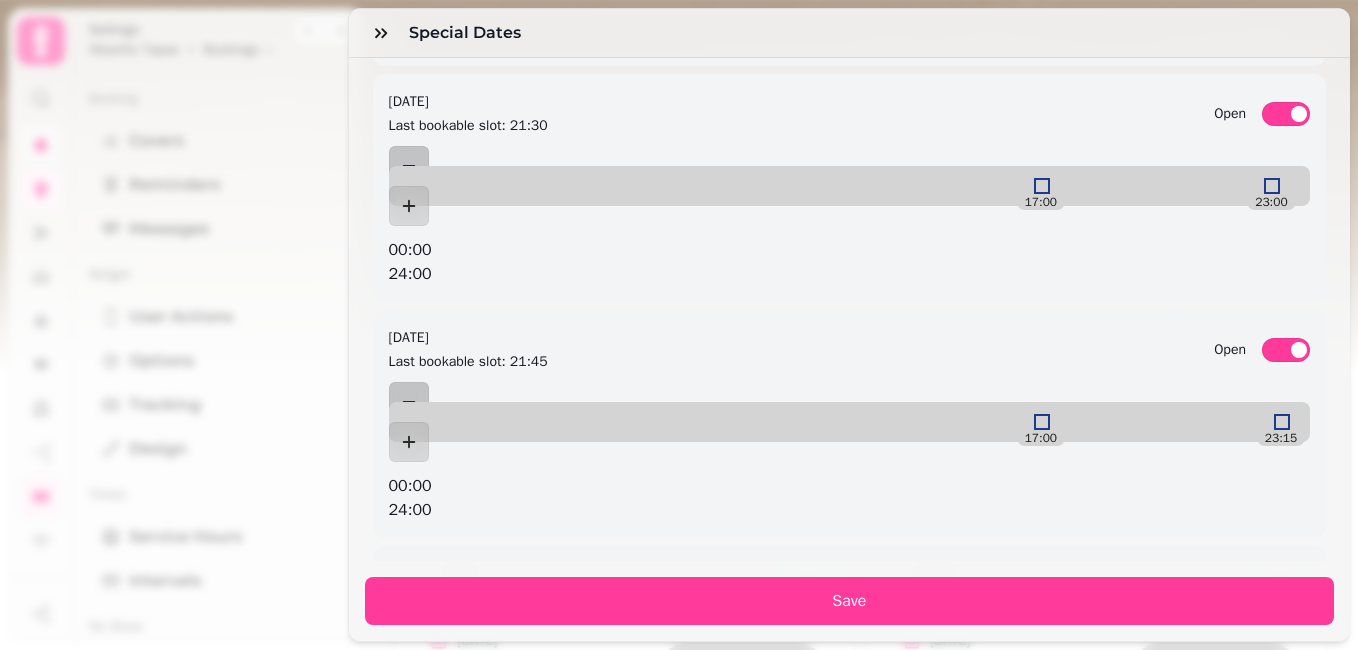 scroll, scrollTop: 3534, scrollLeft: 0, axis: vertical 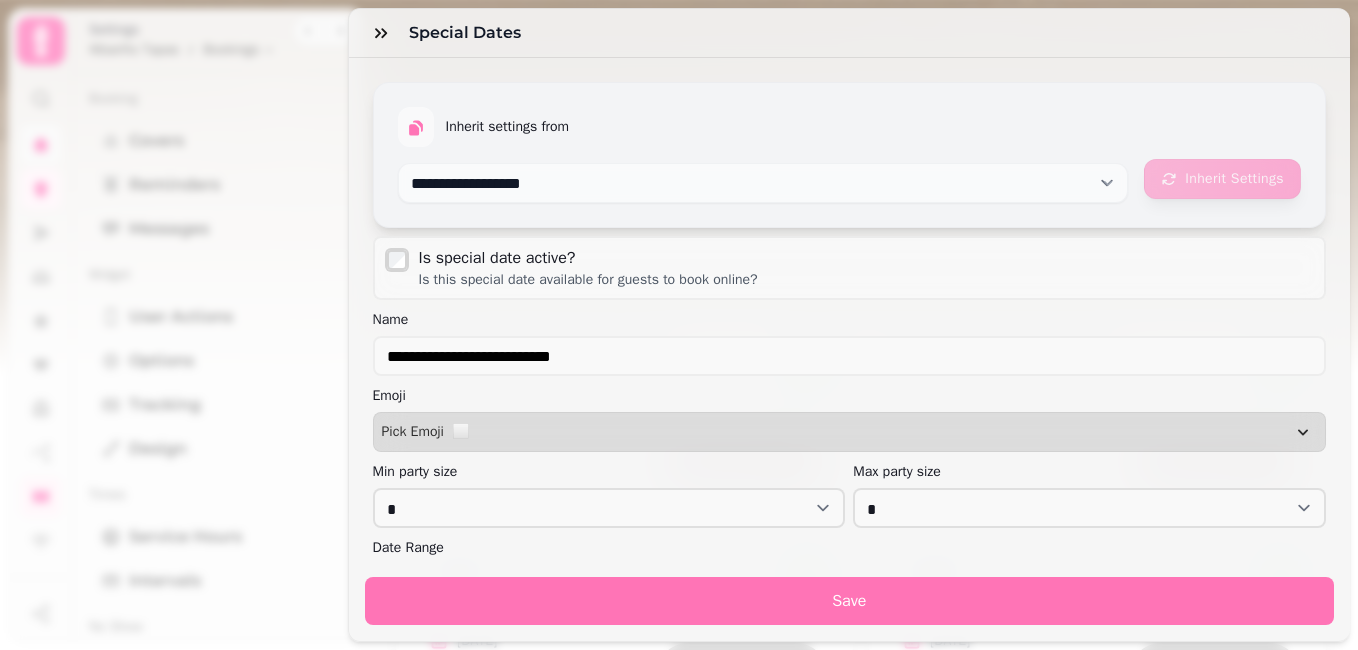 click on "Save" at bounding box center (850, 601) 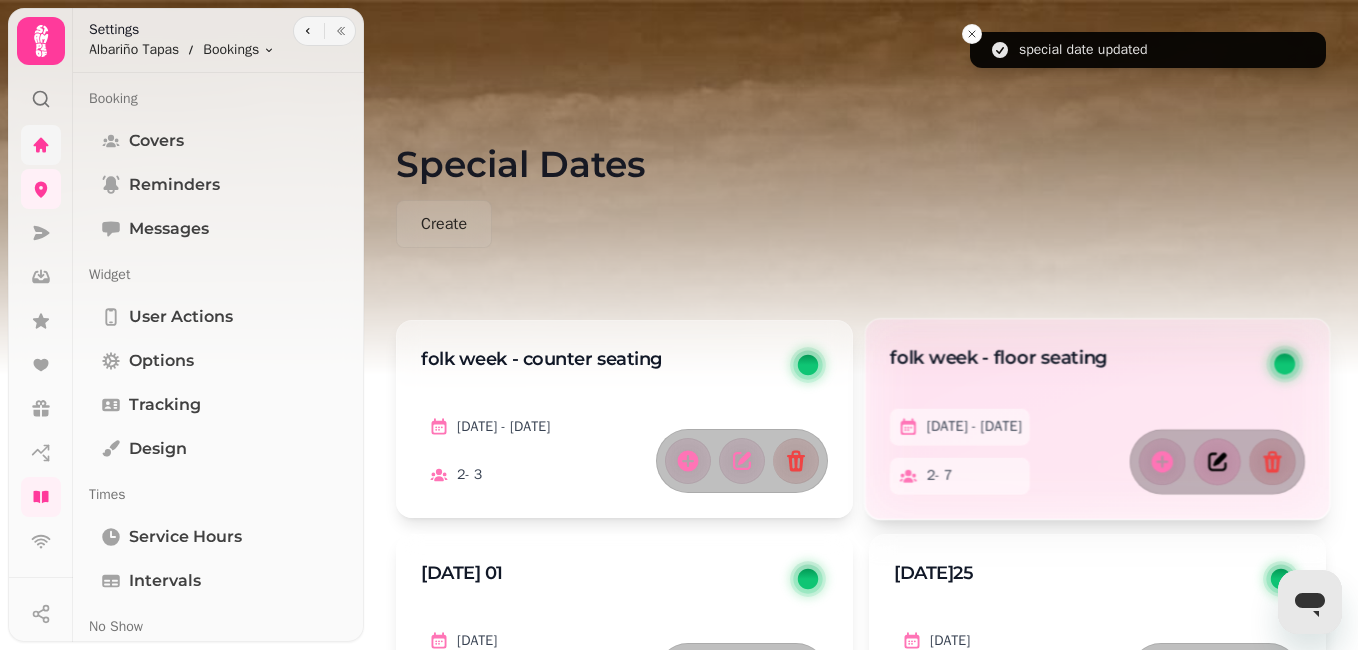 click 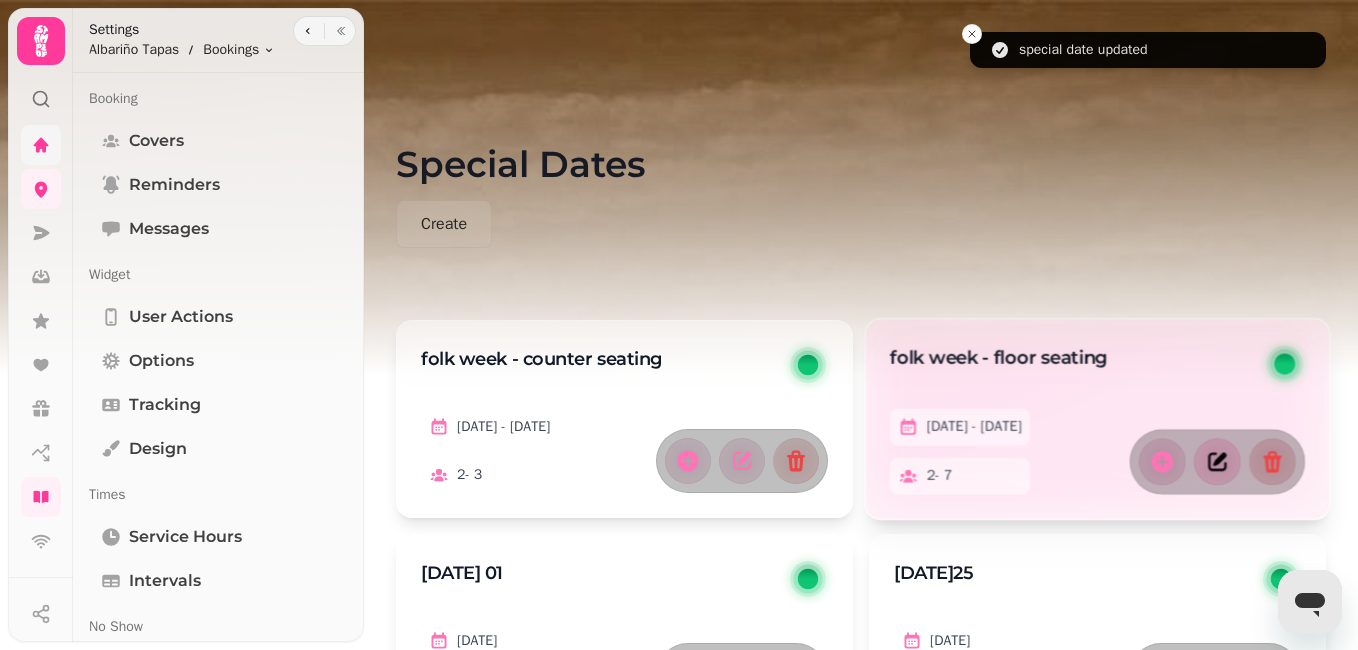 select on "*" 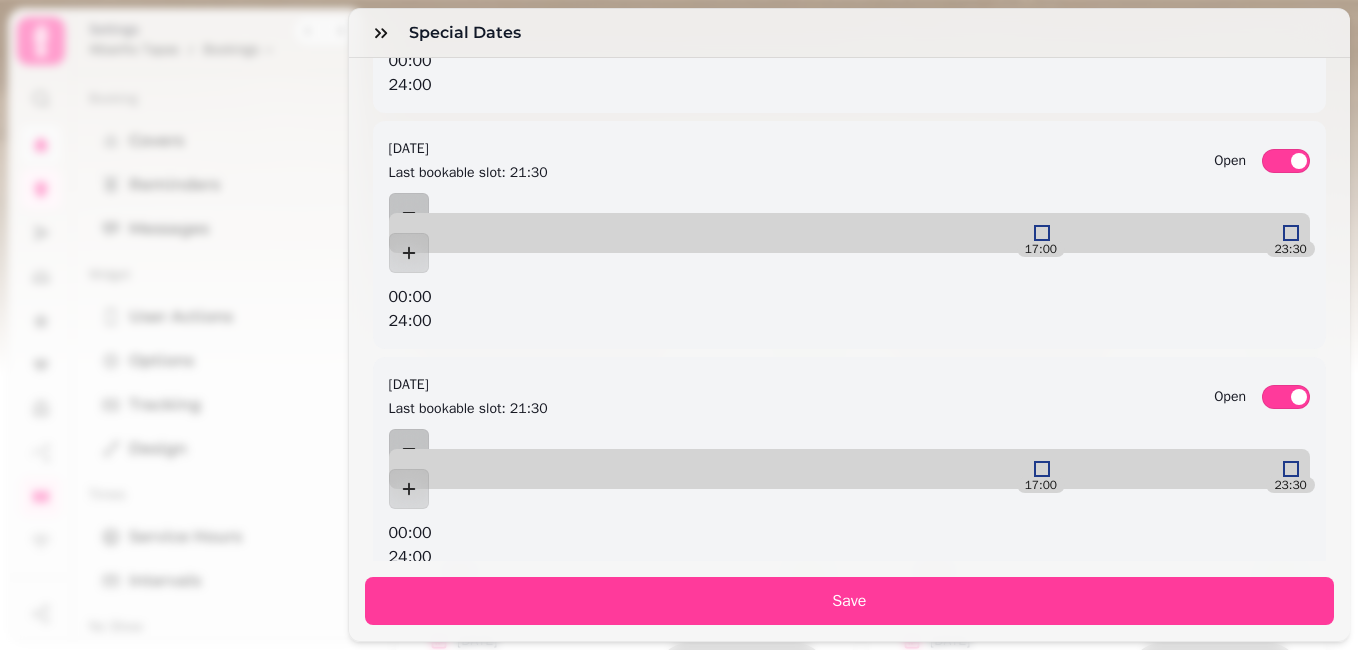 scroll, scrollTop: 3854, scrollLeft: 0, axis: vertical 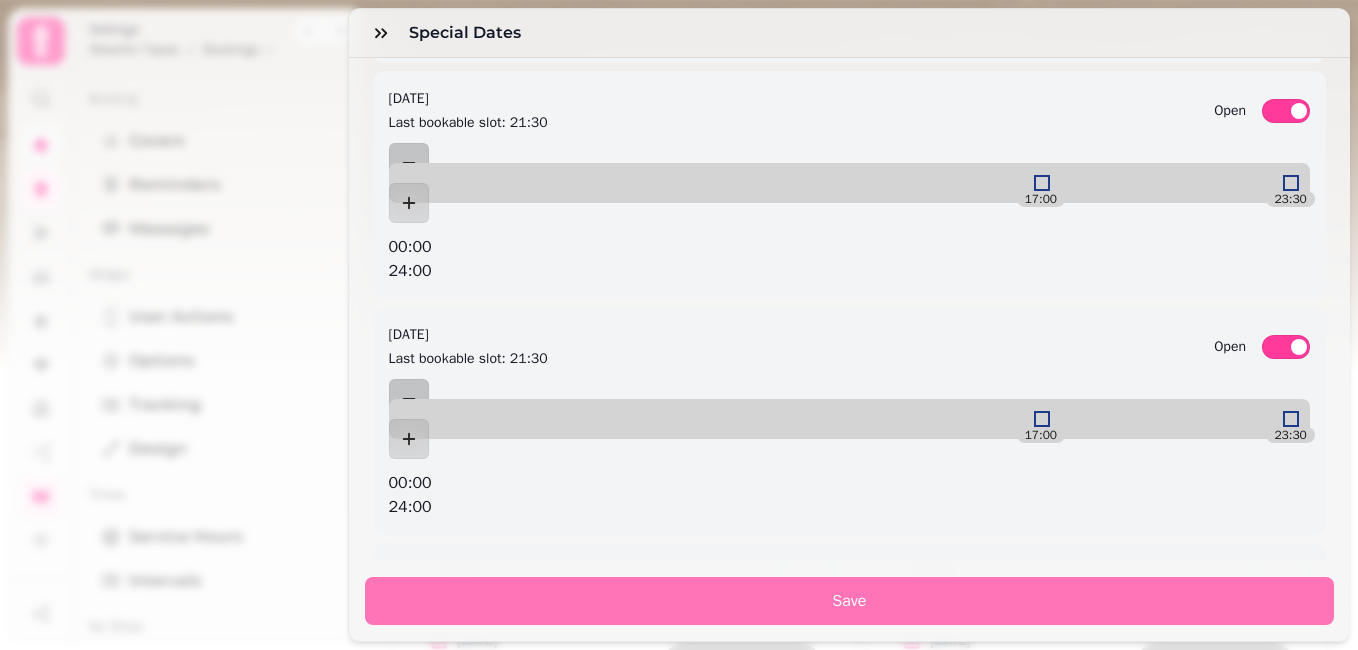 click on "Save" at bounding box center (850, 601) 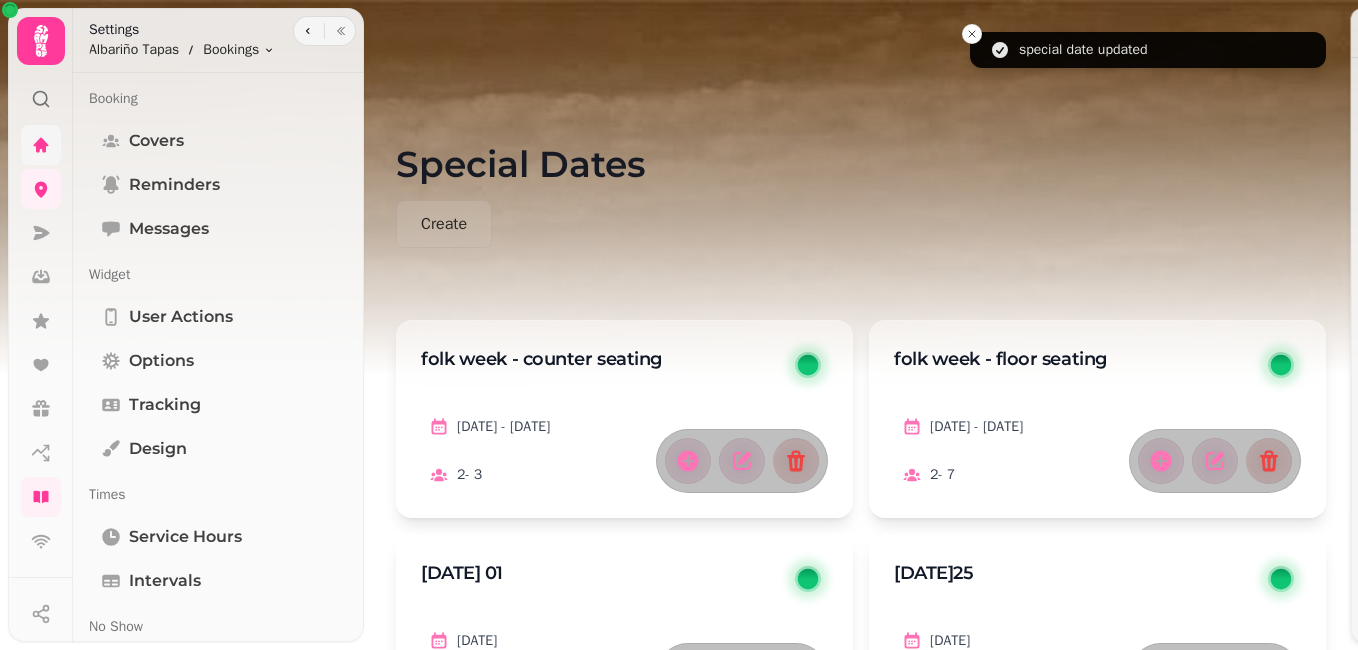 scroll, scrollTop: 3642, scrollLeft: 0, axis: vertical 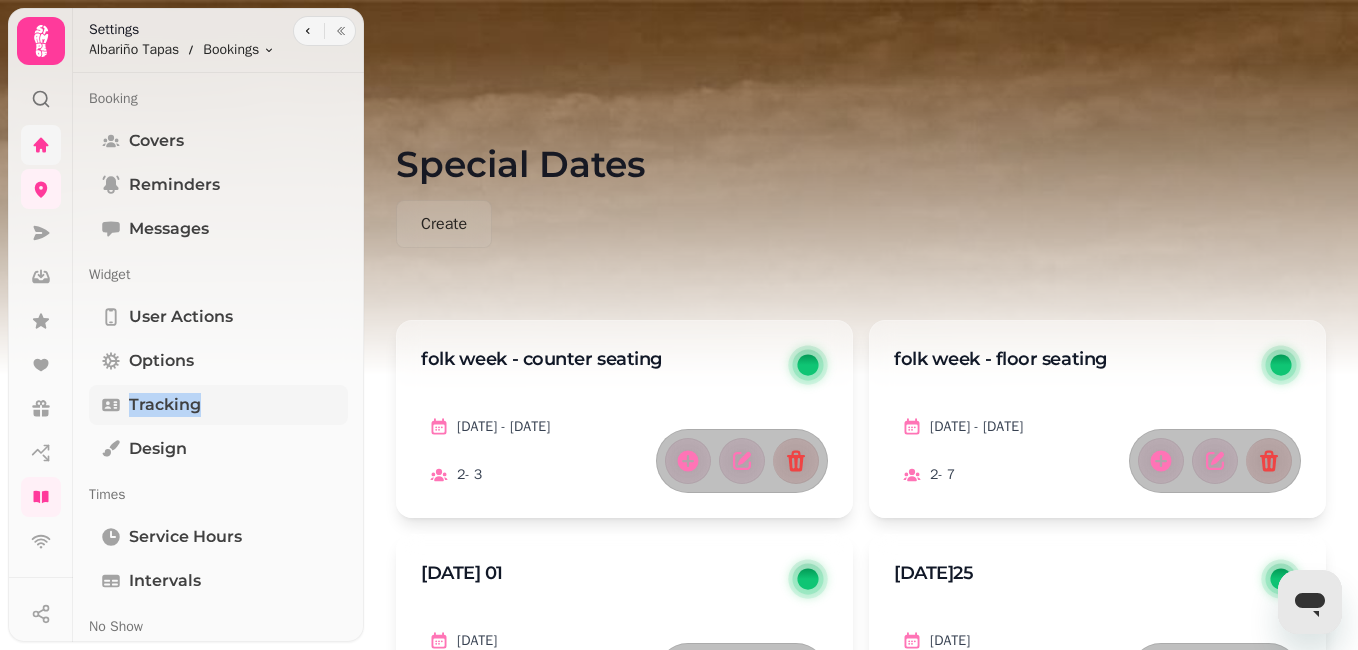 drag, startPoint x: 354, startPoint y: 339, endPoint x: 338, endPoint y: 392, distance: 55.362442 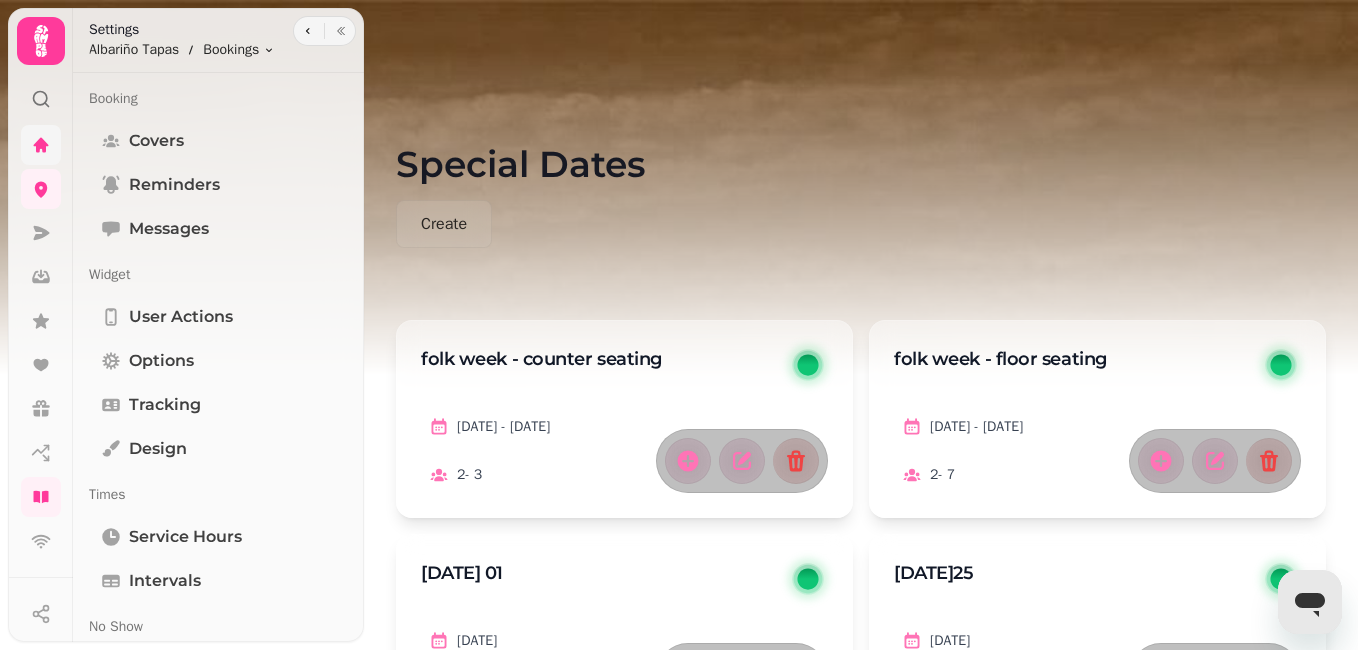 click on "Booking Covers Reminders Messages Widget User actions Options Tracking Design Times Service Hours Intervals No Show Payments Menus Inventory All Modifiers Modifier Categories Settings Booking Types All Archived Special Dates Dates Archived Tables All Archived Areas All Archived Combinations All Archived Automations Settings Stats Integrations Google Embed Links Link Builder Standalone booking page Embedabble widget Tablet mode" at bounding box center [218, 1087] 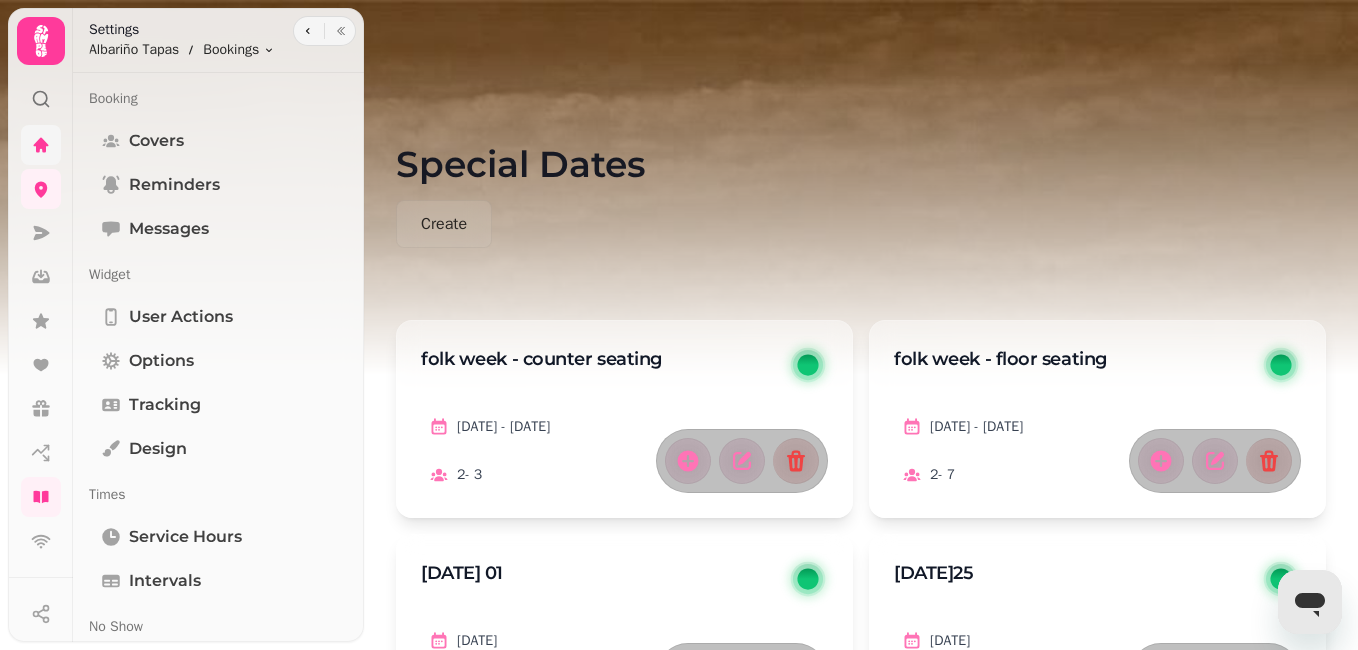 click on "Booking Covers Reminders Messages Widget User actions Options Tracking Design Times Service Hours Intervals No Show Payments Menus Inventory All Modifiers Modifier Categories Settings Booking Types All Archived Special Dates Dates Archived Tables All Archived Areas All Archived Combinations All Archived Automations Settings Stats Integrations Google Embed Links Link Builder Standalone booking page Embedabble widget Tablet mode" at bounding box center (218, 1087) 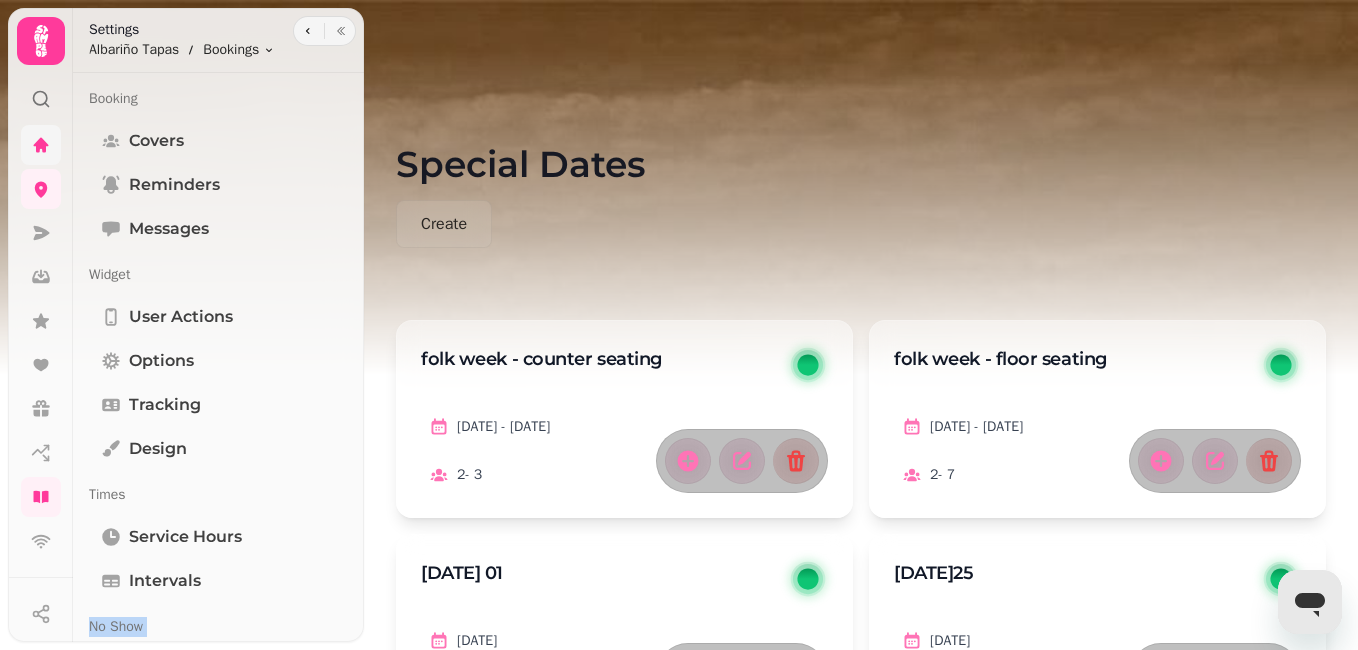 click on "Booking Covers Reminders Messages Widget User actions Options Tracking Design Times Service Hours Intervals No Show Payments Menus Inventory All Modifiers Modifier Categories Settings Booking Types All Archived Special Dates Dates Archived Tables All Archived Areas All Archived Combinations All Archived Automations Settings Stats Integrations Google Embed Links Link Builder Standalone booking page Embedabble widget Tablet mode" at bounding box center (218, 1087) 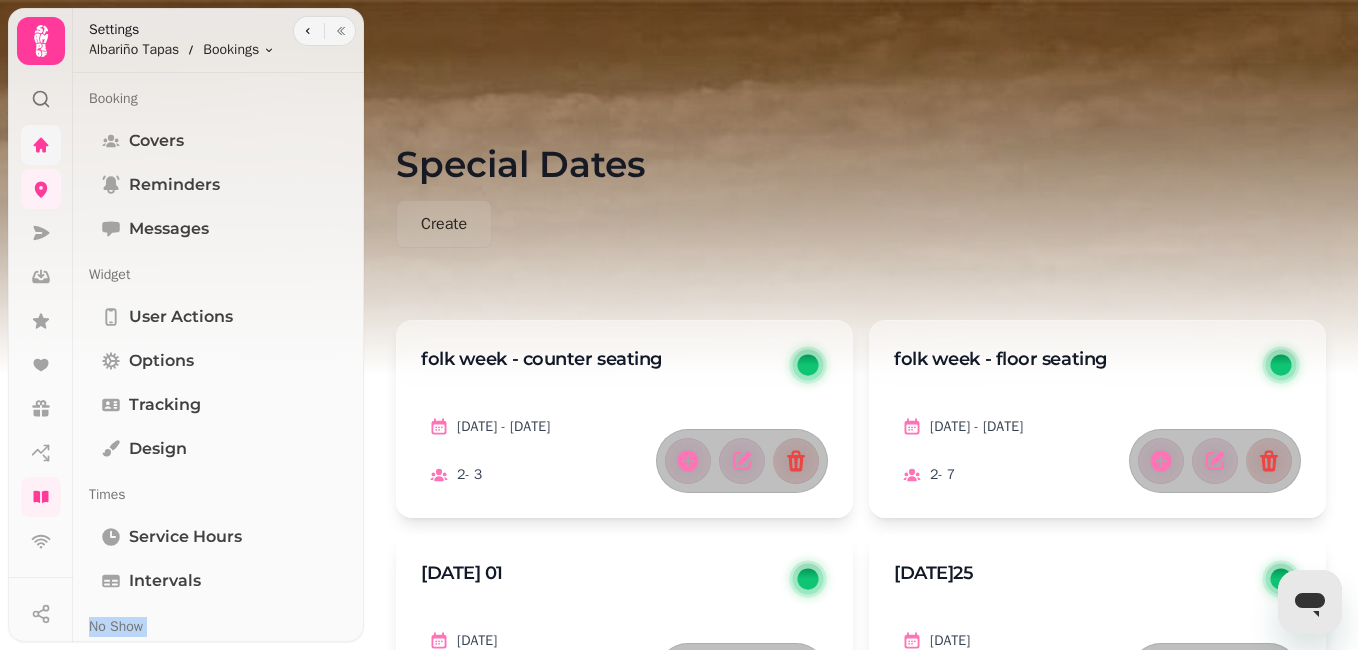 click on "Booking Covers Reminders Messages Widget User actions Options Tracking Design Times Service Hours Intervals No Show Payments Menus Inventory All Modifiers Modifier Categories Settings Booking Types All Archived Special Dates Dates Archived Tables All Archived Areas All Archived Combinations All Archived Automations Settings Stats Integrations Google Embed Links Link Builder Standalone booking page Embedabble widget Tablet mode" at bounding box center (218, 1087) 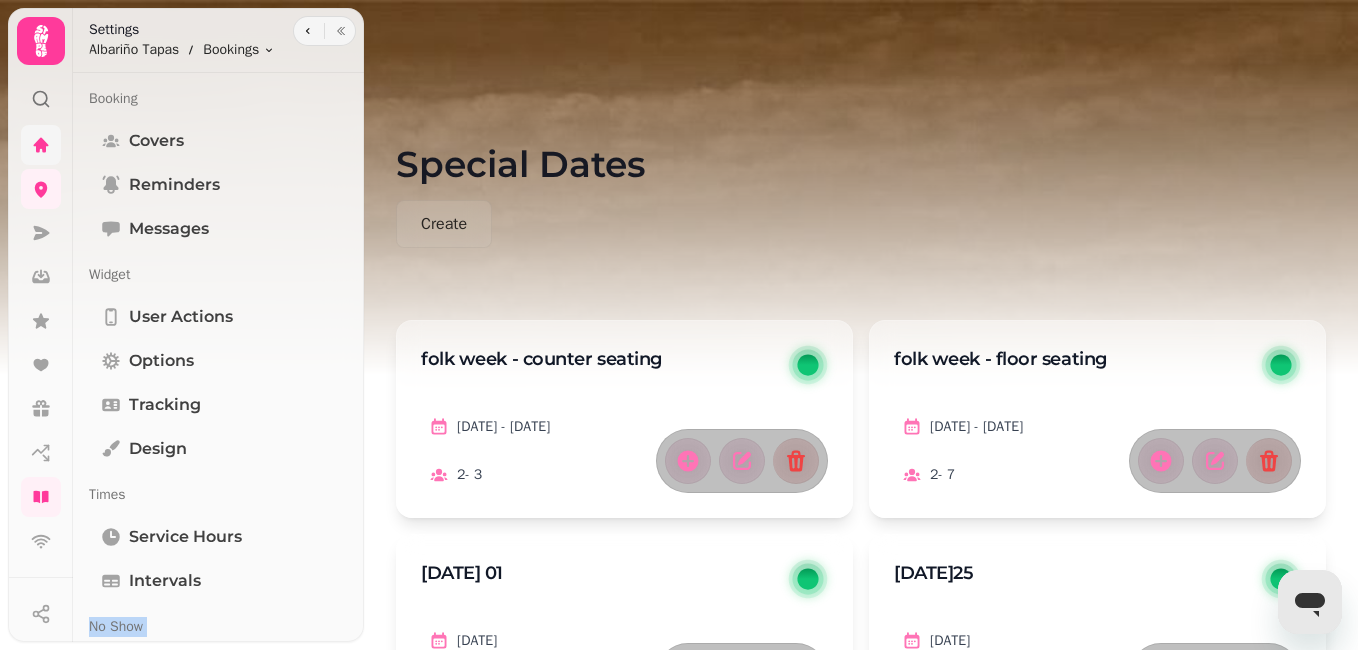 click on "Booking Covers Reminders Messages Widget User actions Options Tracking Design Times Service Hours Intervals No Show Payments Menus Inventory All Modifiers Modifier Categories Settings Booking Types All Archived Special Dates Dates Archived Tables All Archived Areas All Archived Combinations All Archived Automations Settings Stats Integrations Google Embed Links Link Builder Standalone booking page Embedabble widget Tablet mode" at bounding box center (218, 1087) 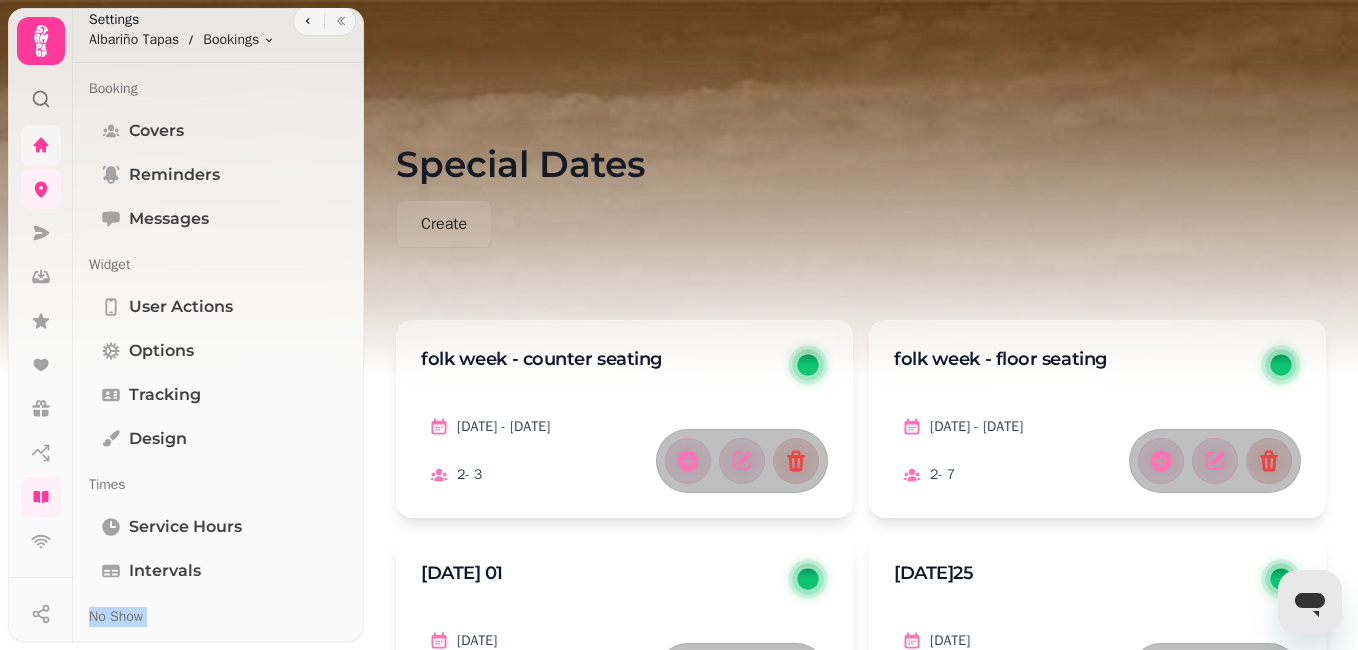 click on "Booking Covers Reminders Messages Widget User actions Options Tracking Design Times Service Hours Intervals No Show Payments Menus Inventory All Modifiers Modifier Categories Settings Booking Types All Archived Special Dates Dates Archived Tables All Archived Areas All Archived Combinations All Archived Automations Settings Stats Integrations Google Embed Links Link Builder Standalone booking page Embedabble widget Tablet mode" at bounding box center (218, 1077) 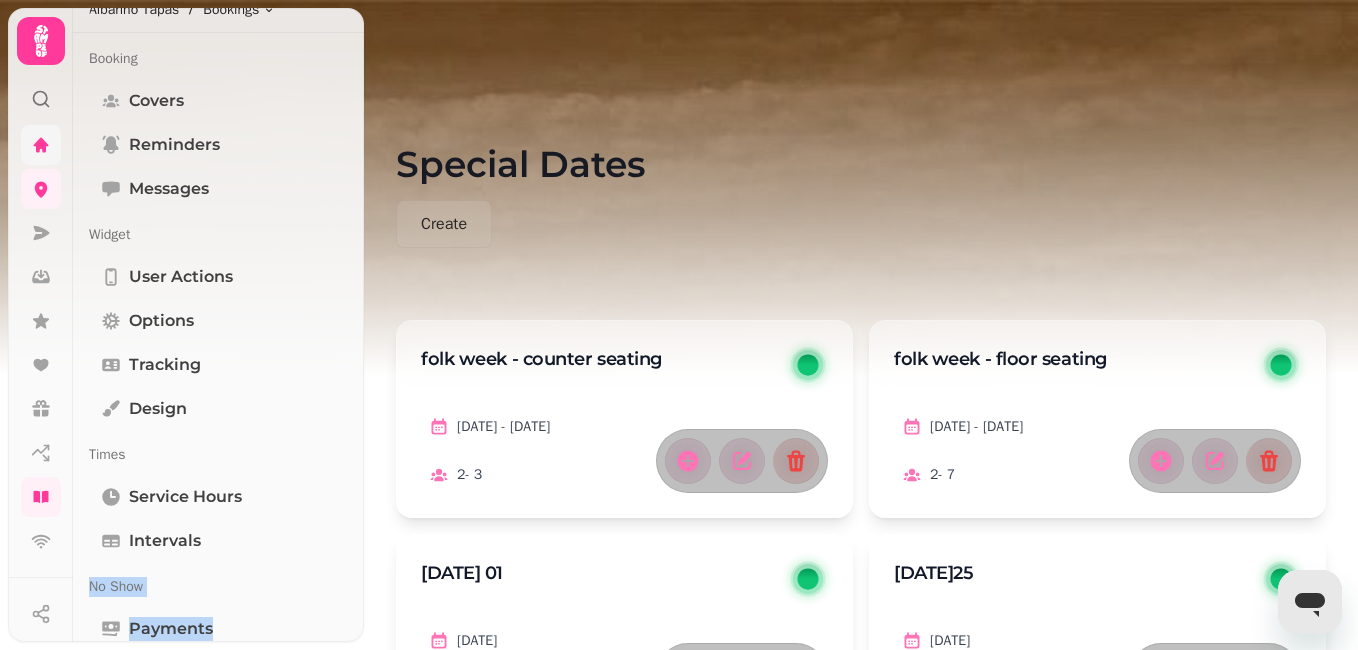 click on "Booking Covers Reminders Messages Widget User actions Options Tracking Design Times Service Hours Intervals No Show Payments Menus Inventory All Modifiers Modifier Categories Settings Booking Types All Archived Special Dates Dates Archived Tables All Archived Areas All Archived Combinations All Archived Automations Settings Stats Integrations Google Embed Links Link Builder Standalone booking page Embedabble widget Tablet mode" at bounding box center (218, 1047) 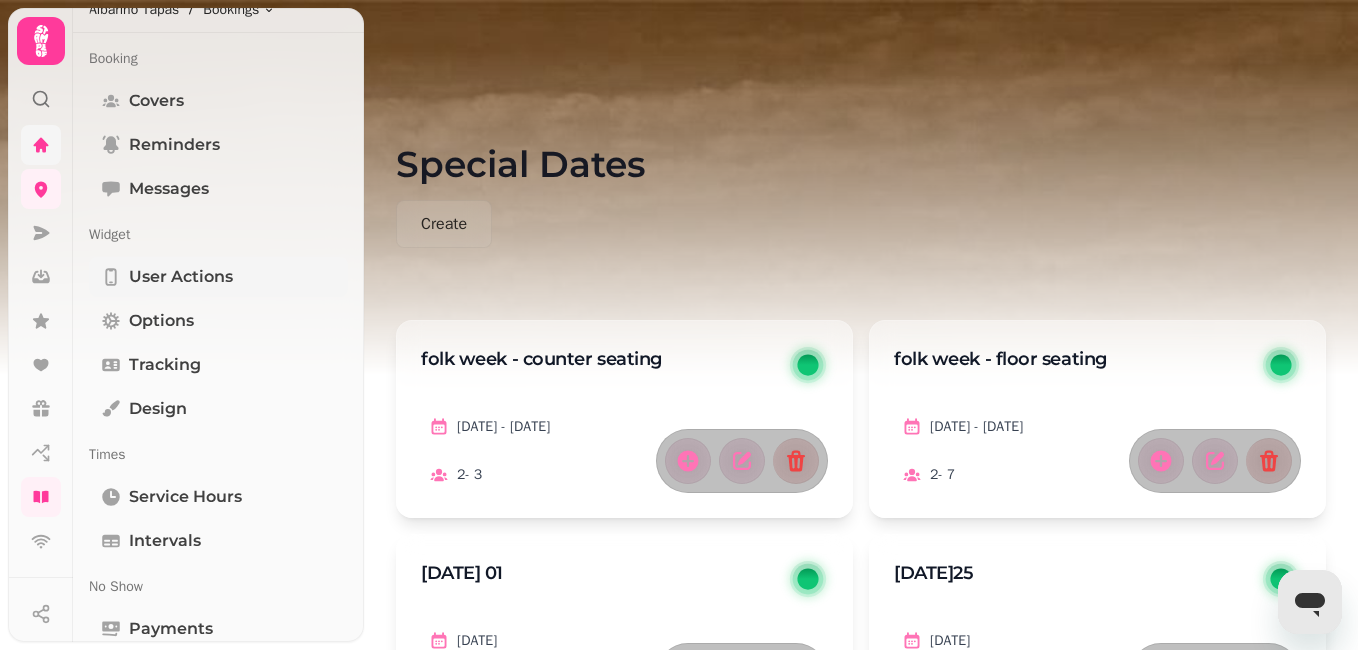 click on "User actions" at bounding box center [181, 277] 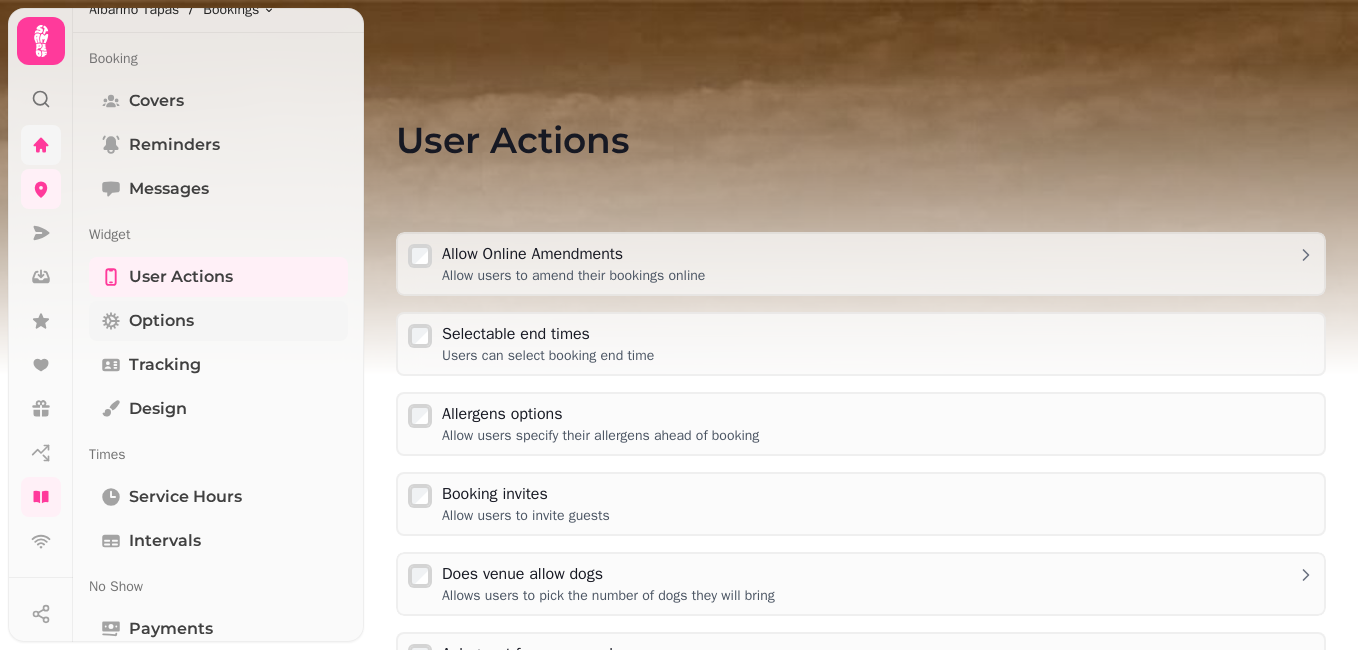 click on "Options" at bounding box center [218, 321] 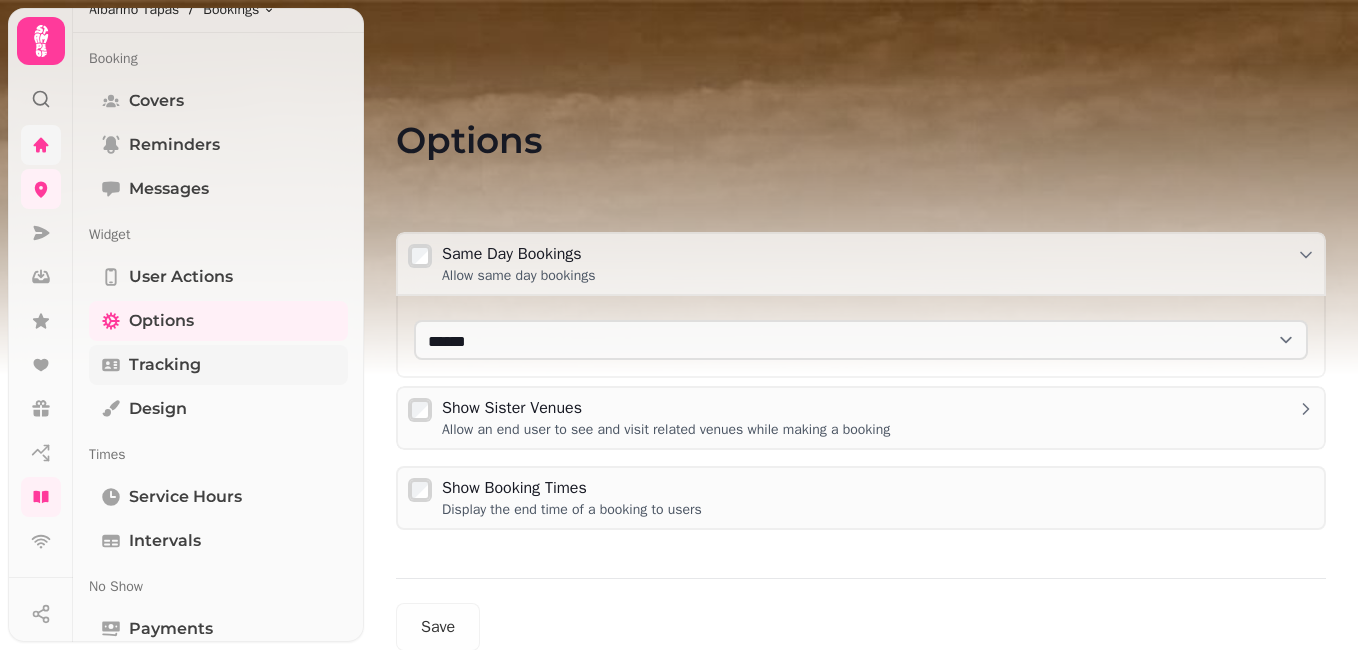 click on "Tracking" at bounding box center (165, 365) 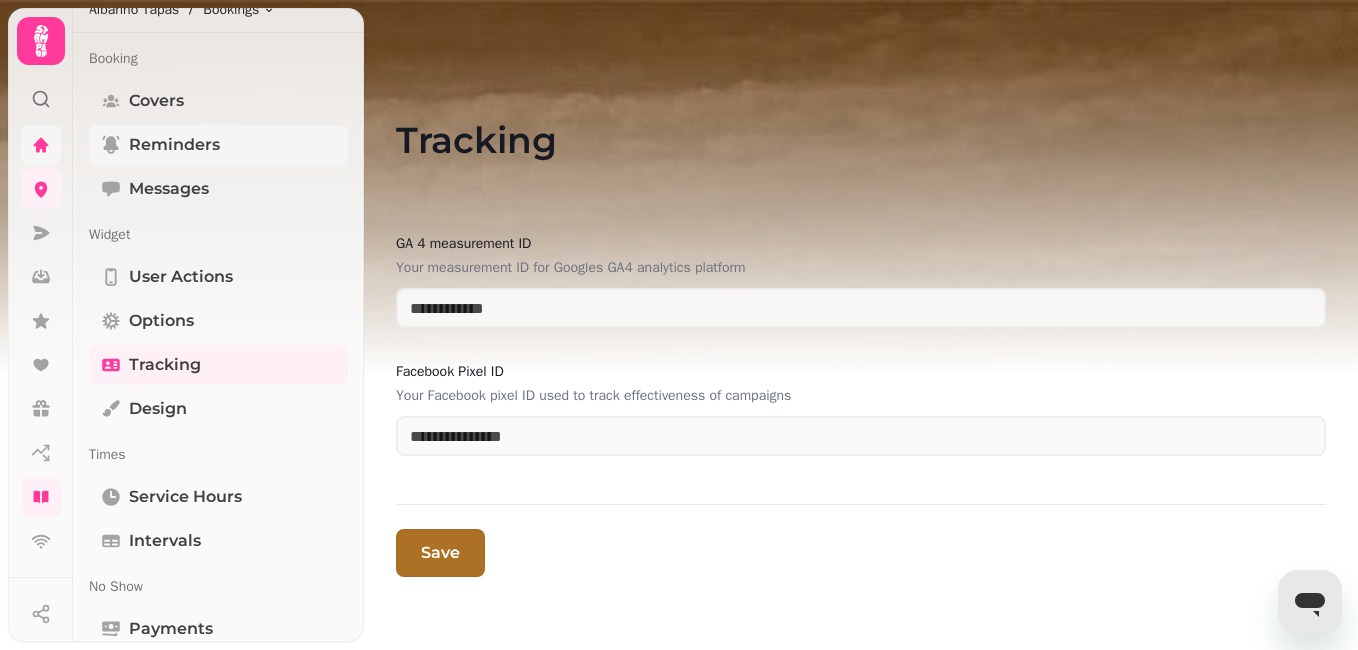 click on "Reminders" at bounding box center [174, 145] 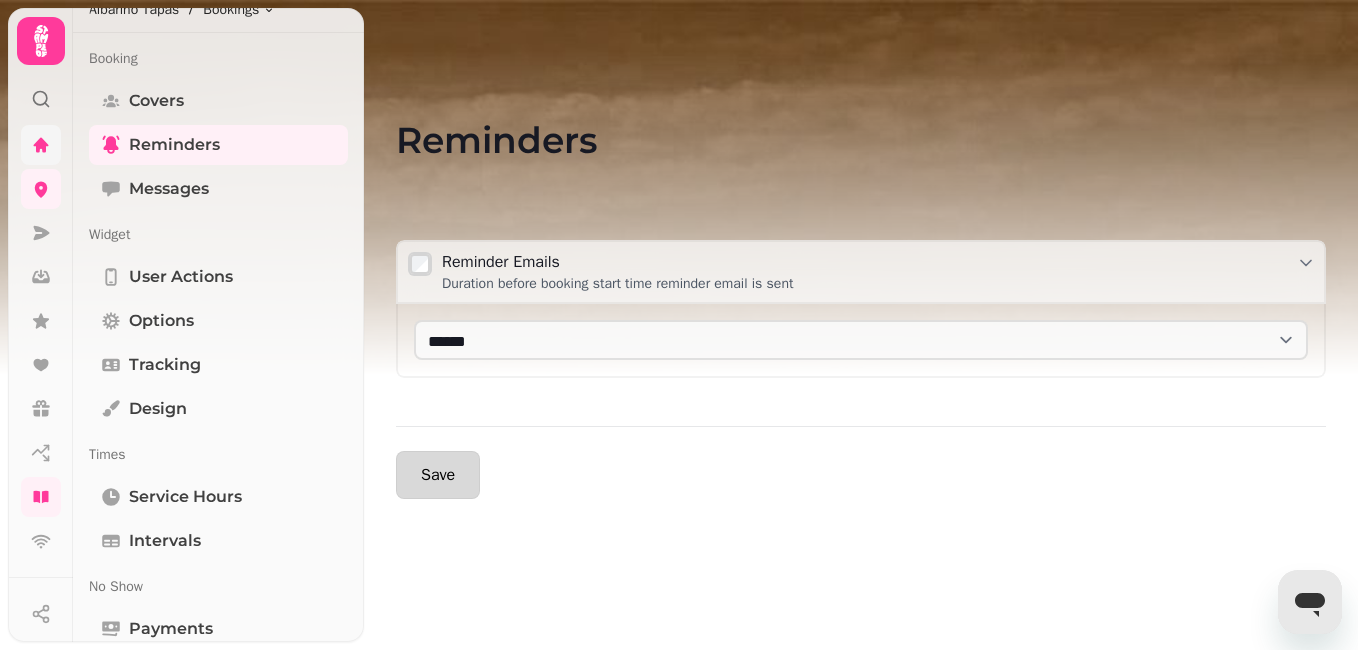 click on "Save" at bounding box center [438, 475] 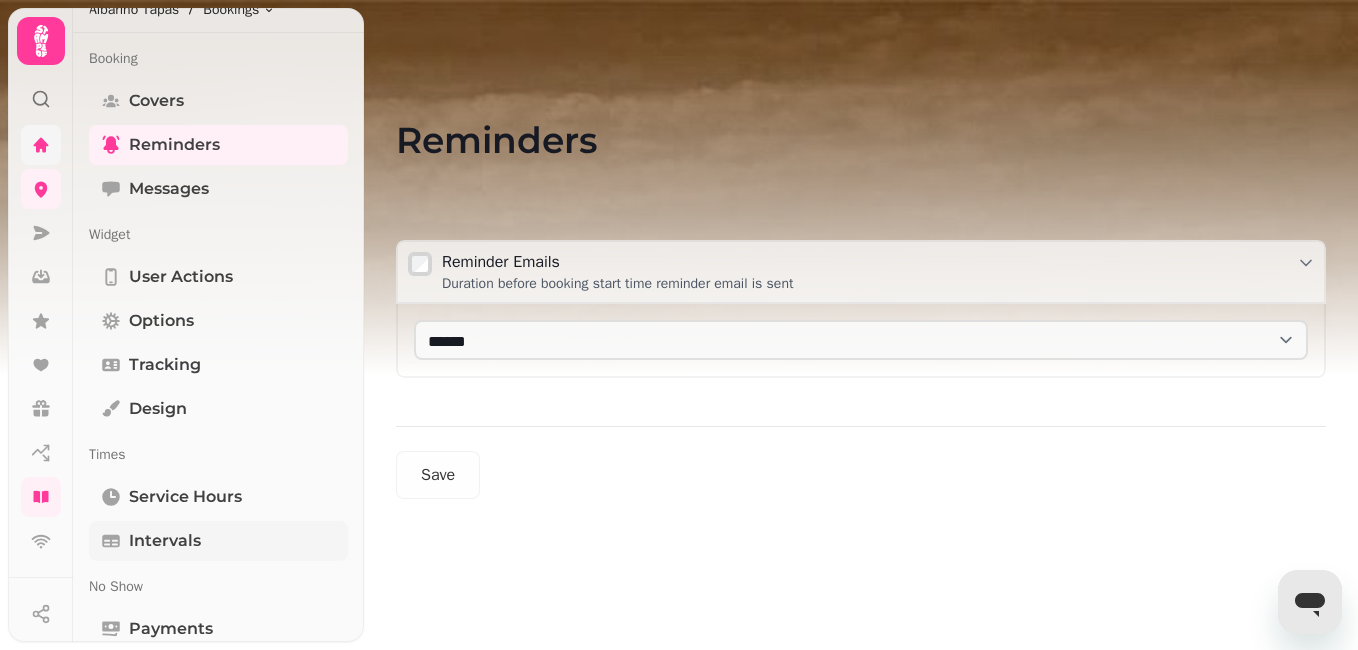 click on "Intervals" at bounding box center (165, 541) 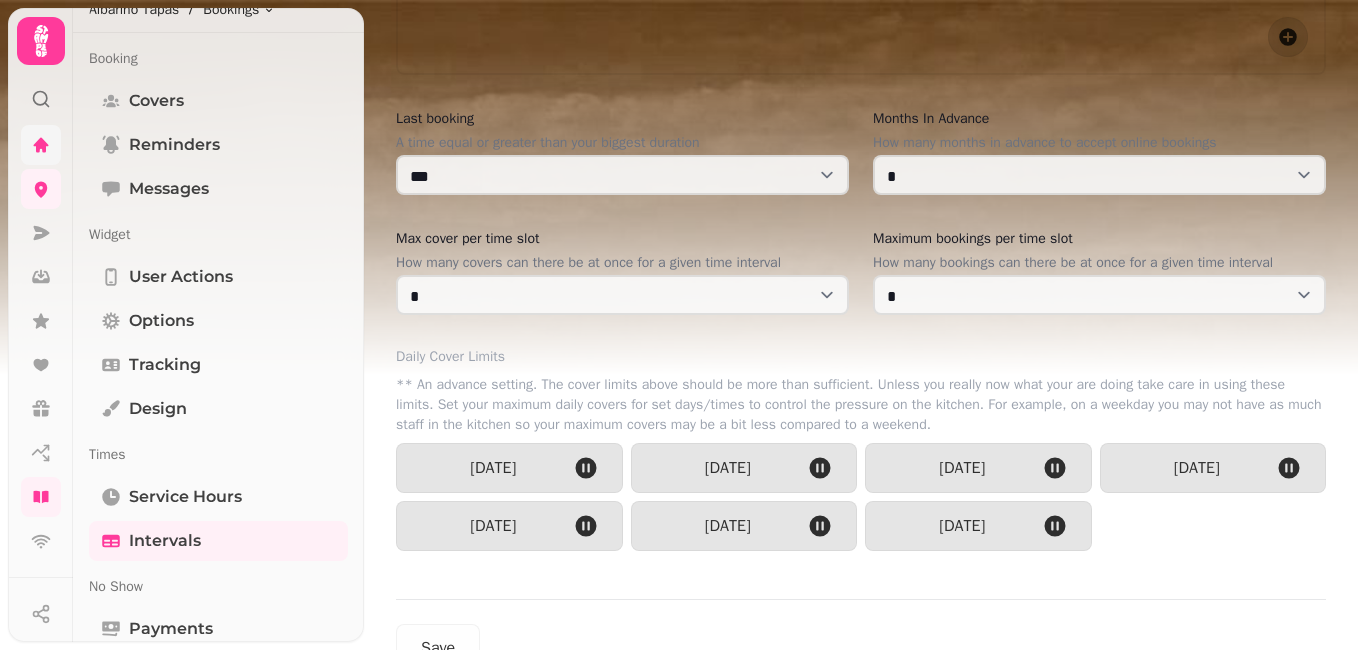 scroll, scrollTop: 1201, scrollLeft: 0, axis: vertical 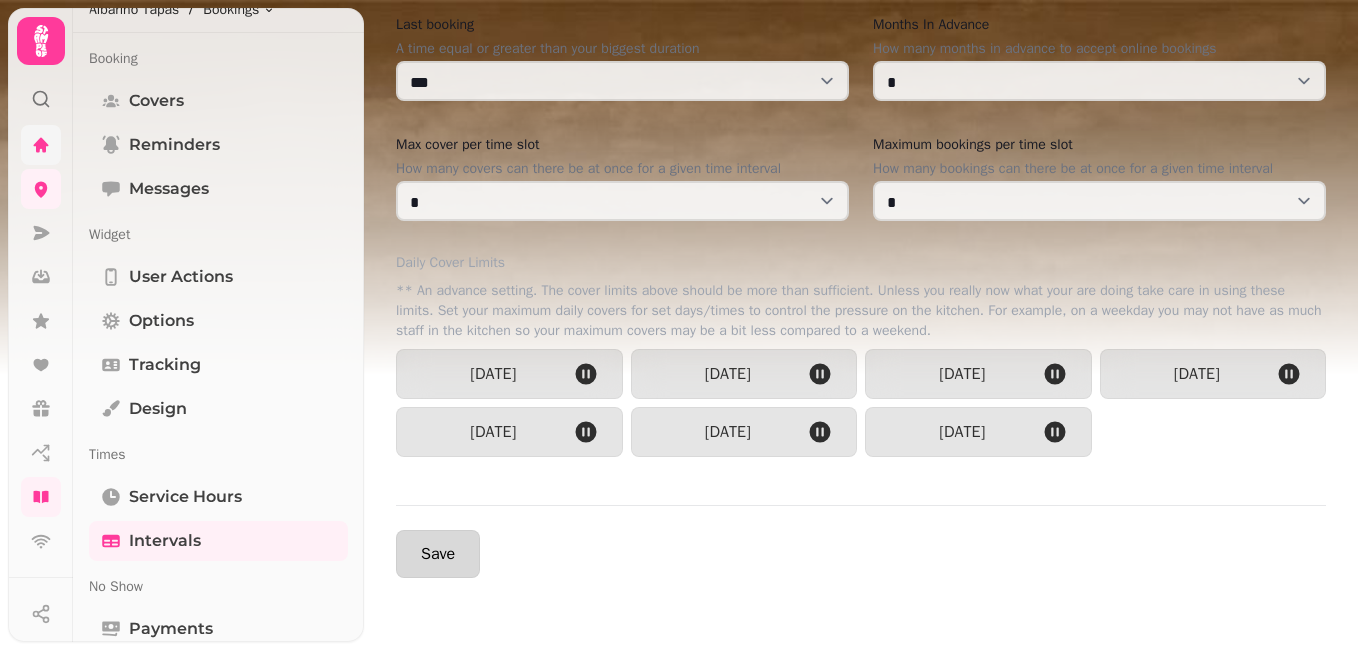click on "Save" at bounding box center (438, 554) 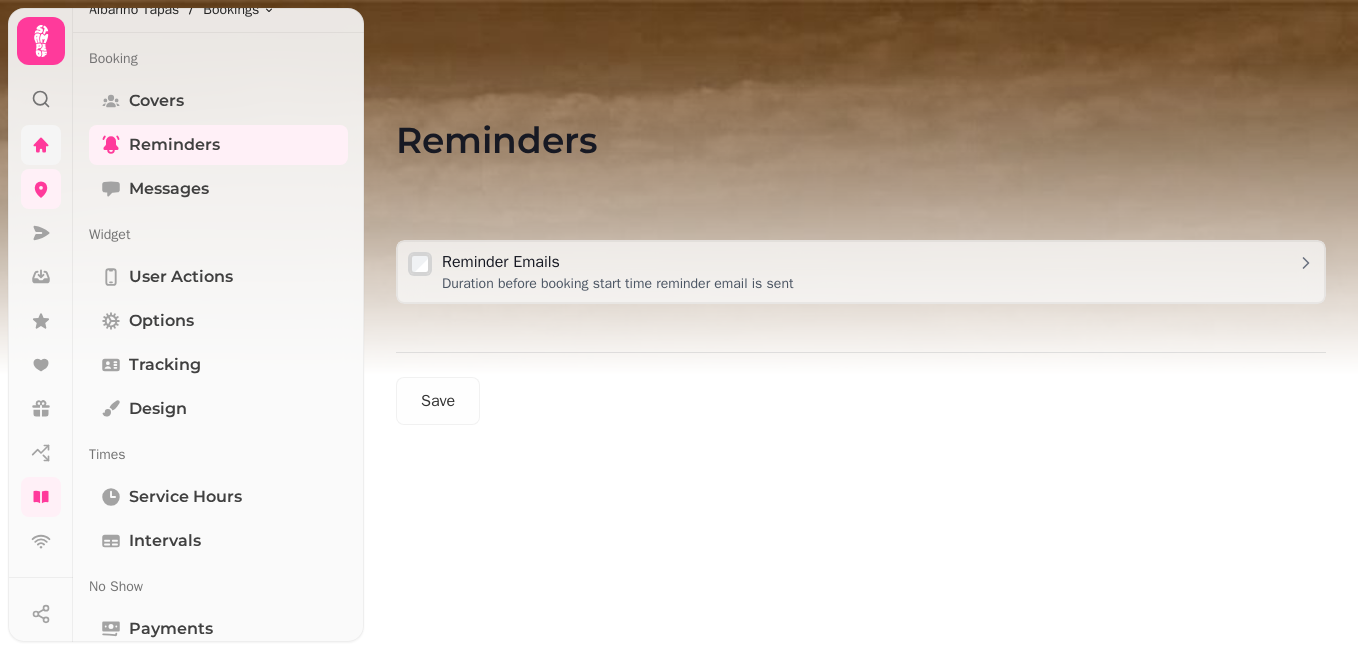 scroll, scrollTop: 0, scrollLeft: 0, axis: both 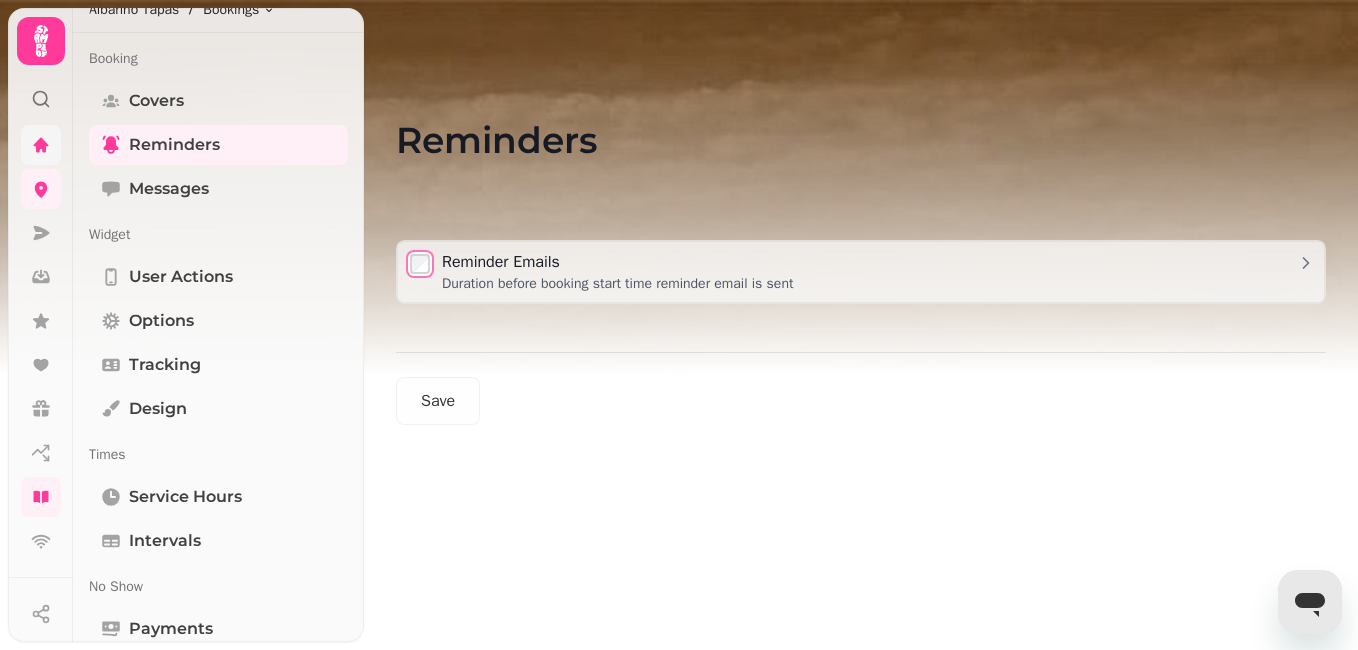 select on "******" 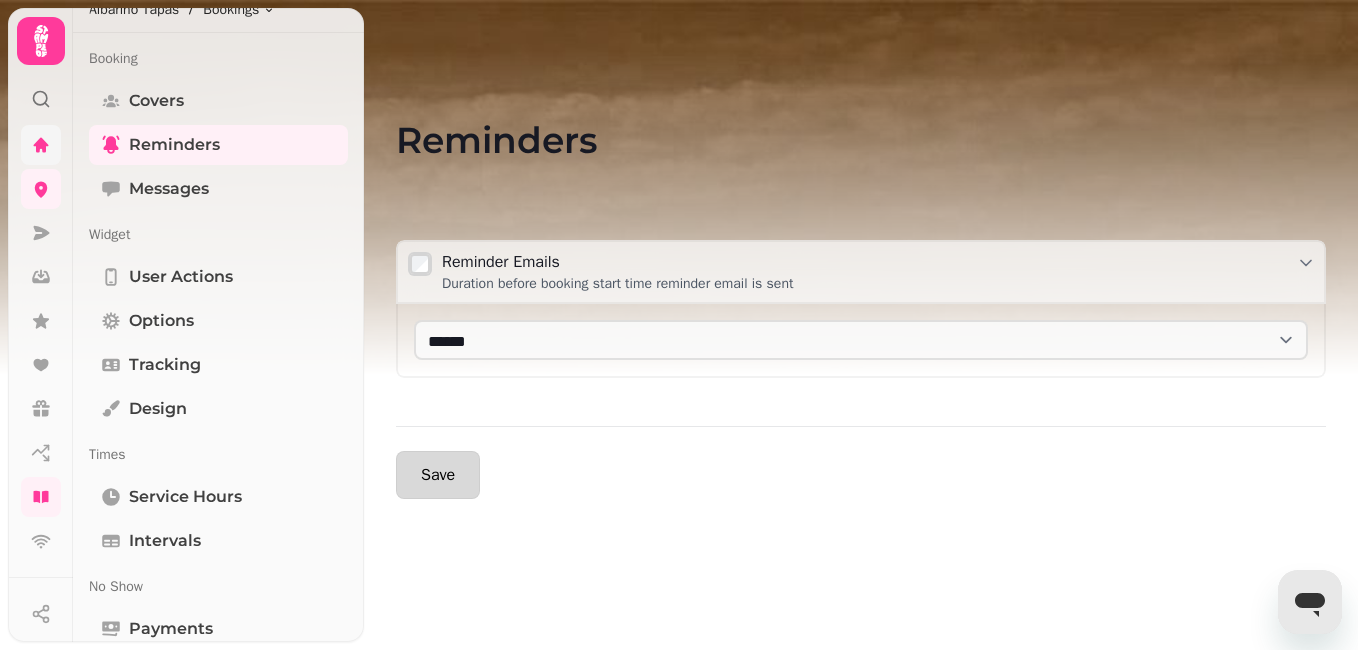 click on "Save" at bounding box center [438, 475] 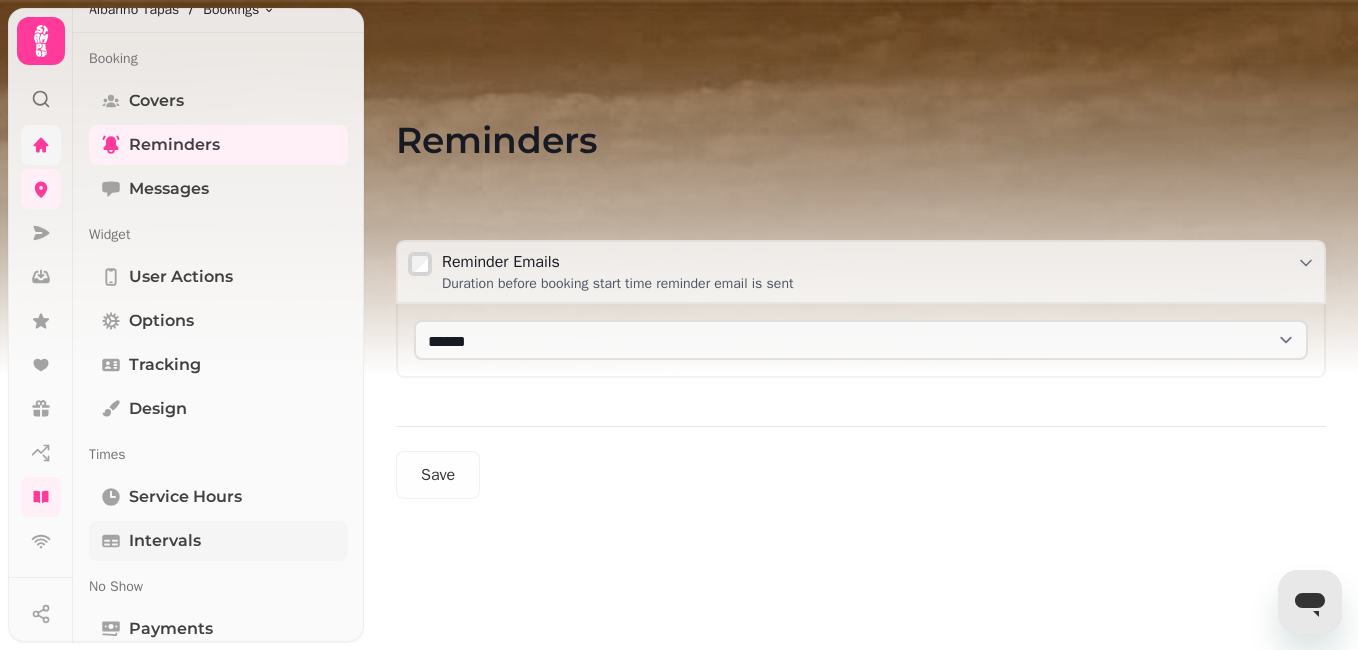 click on "Intervals" at bounding box center (218, 541) 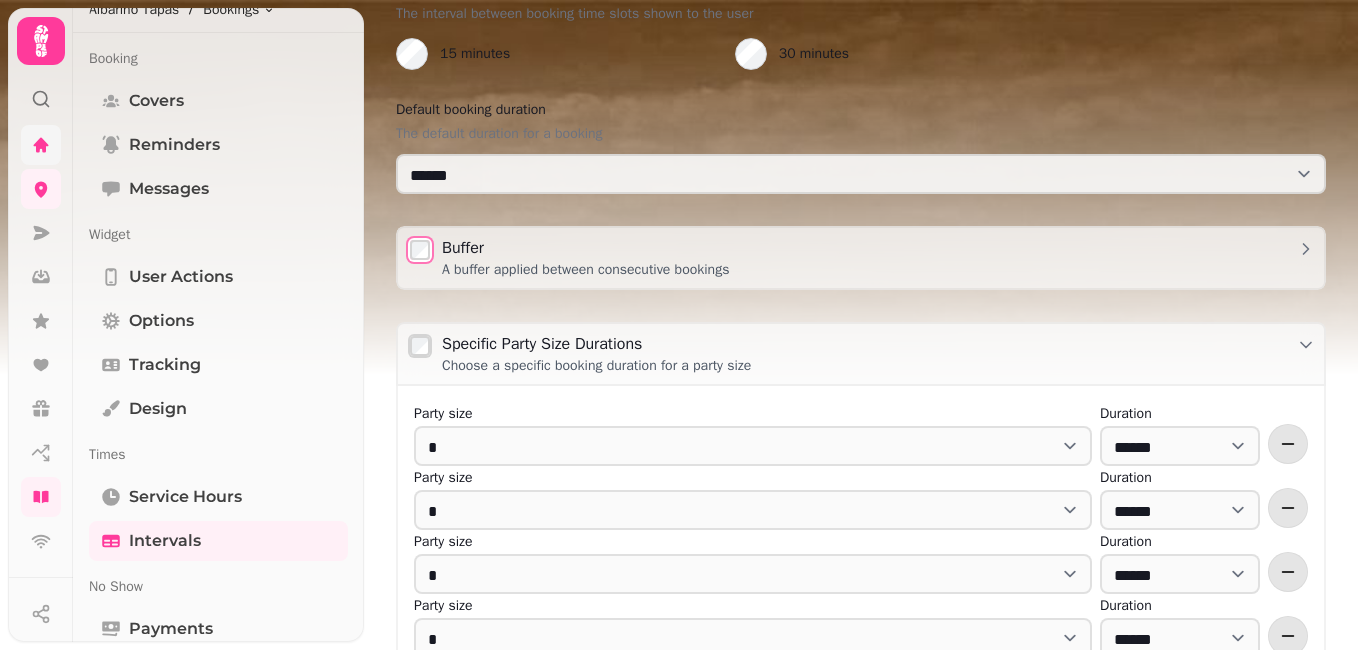 scroll, scrollTop: 373, scrollLeft: 0, axis: vertical 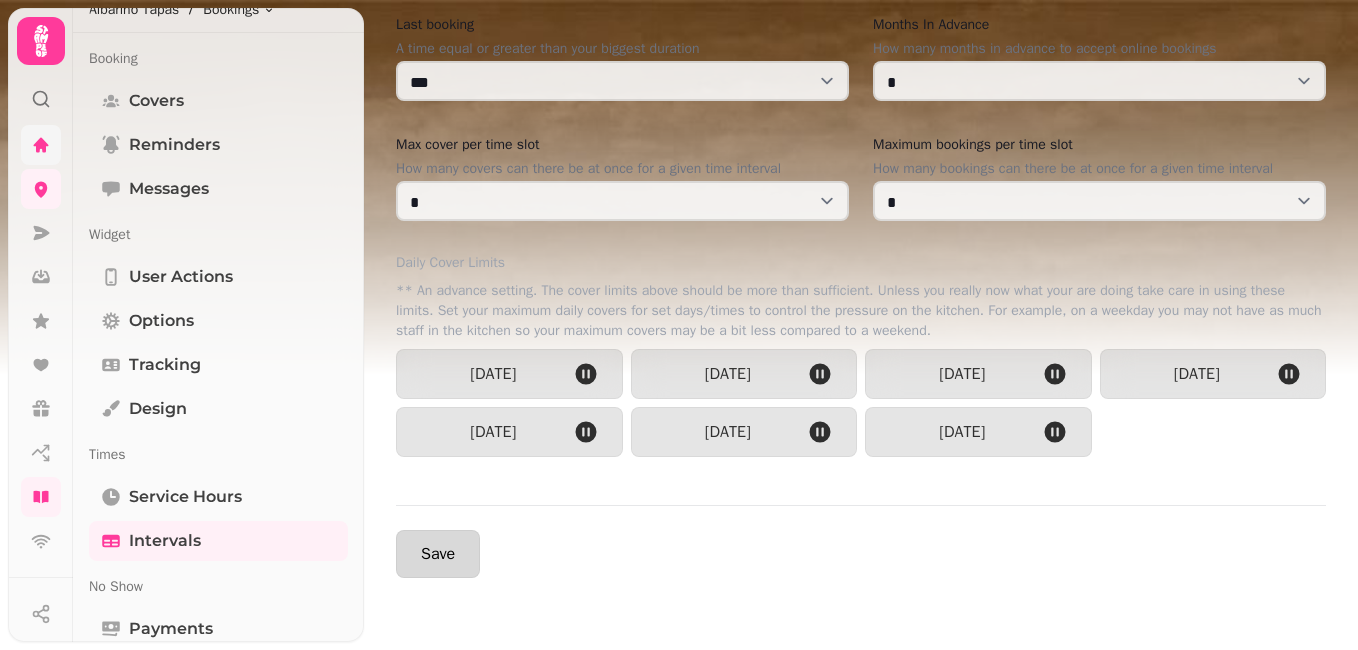 click on "Save" at bounding box center [438, 554] 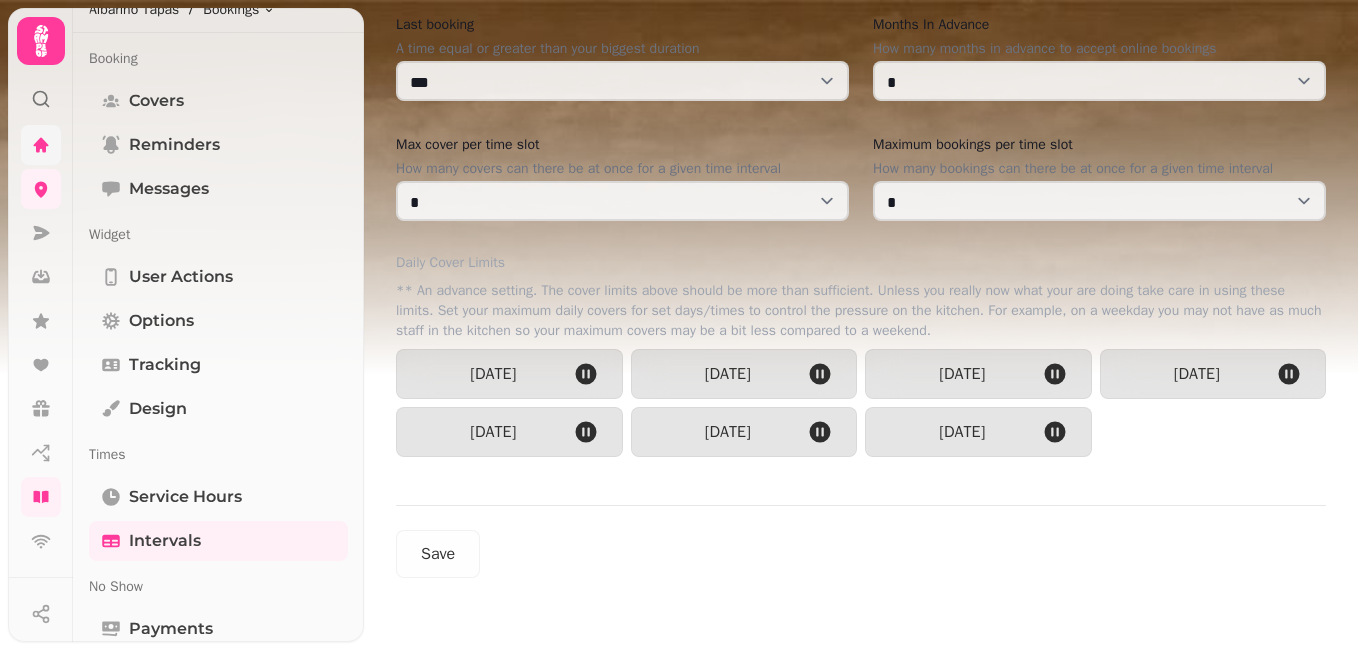 click 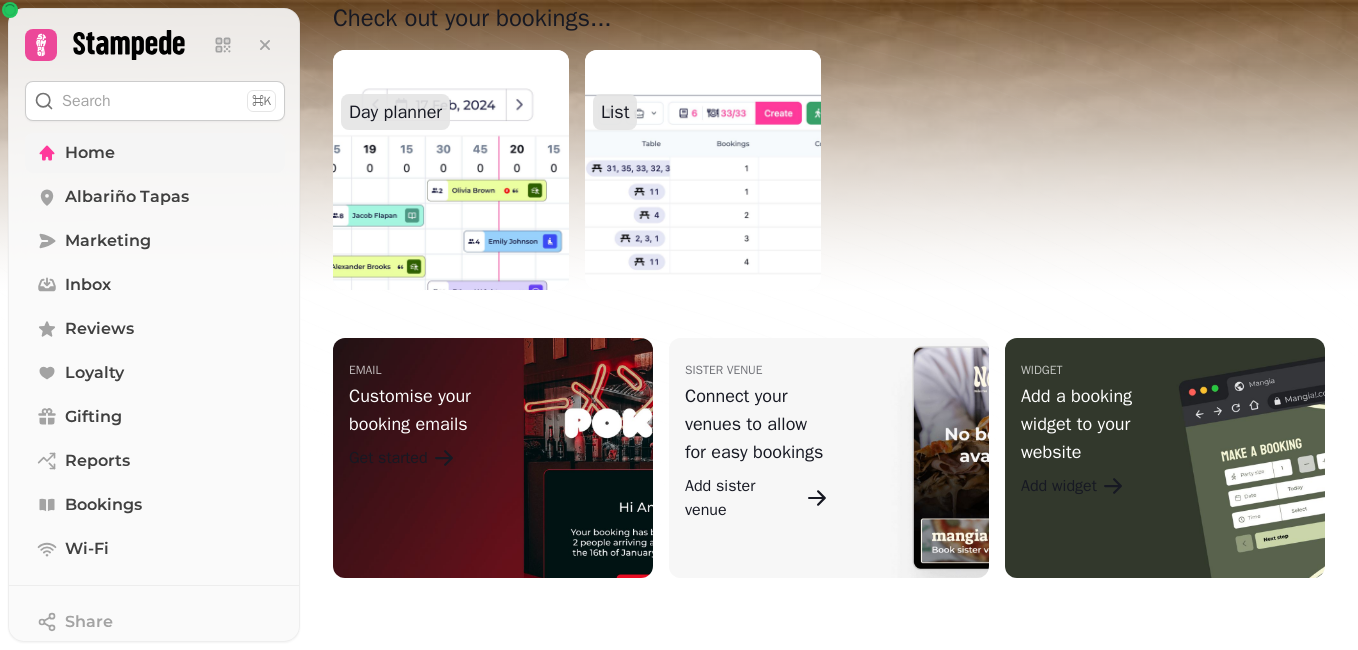 scroll, scrollTop: 561, scrollLeft: 0, axis: vertical 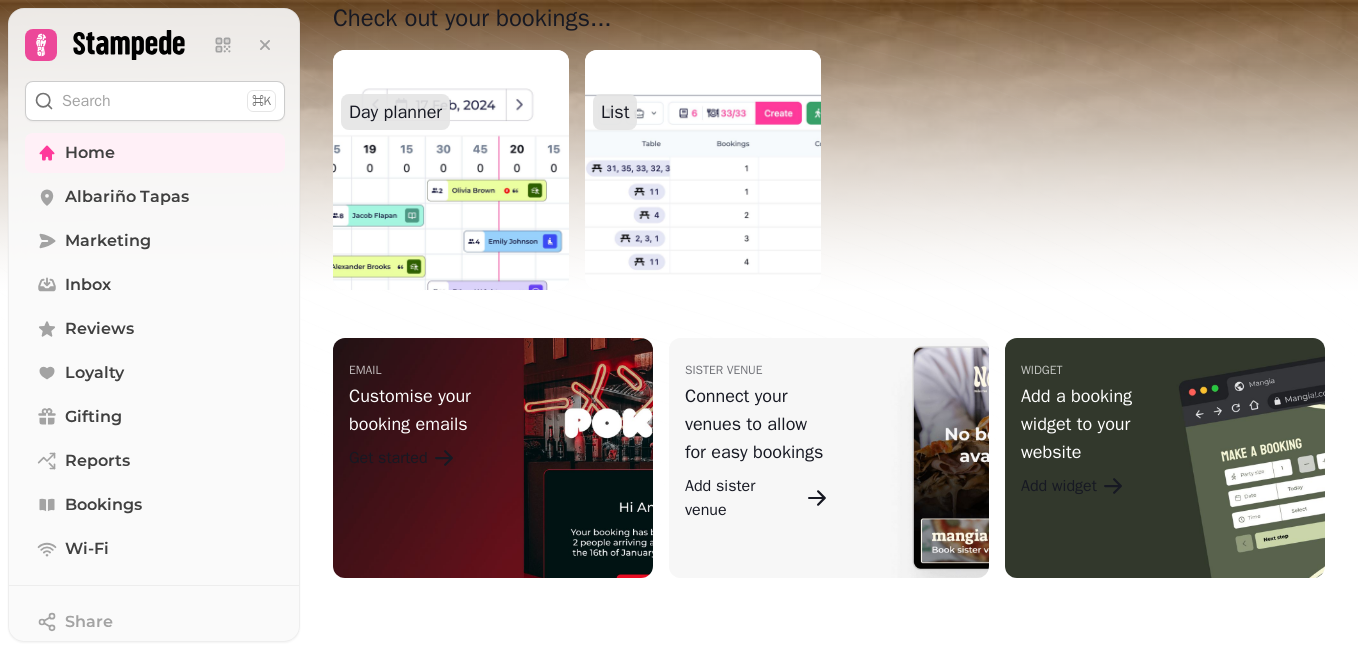 click at bounding box center (679, 325) 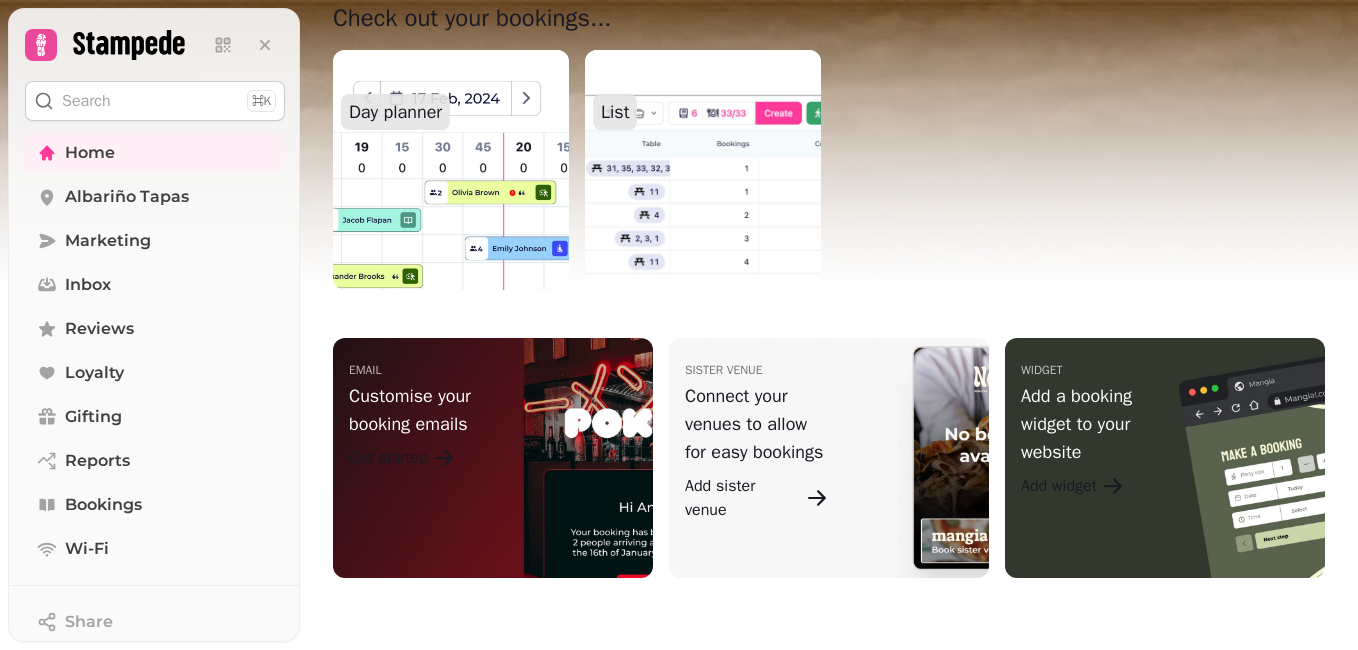 click at bounding box center (451, 170) 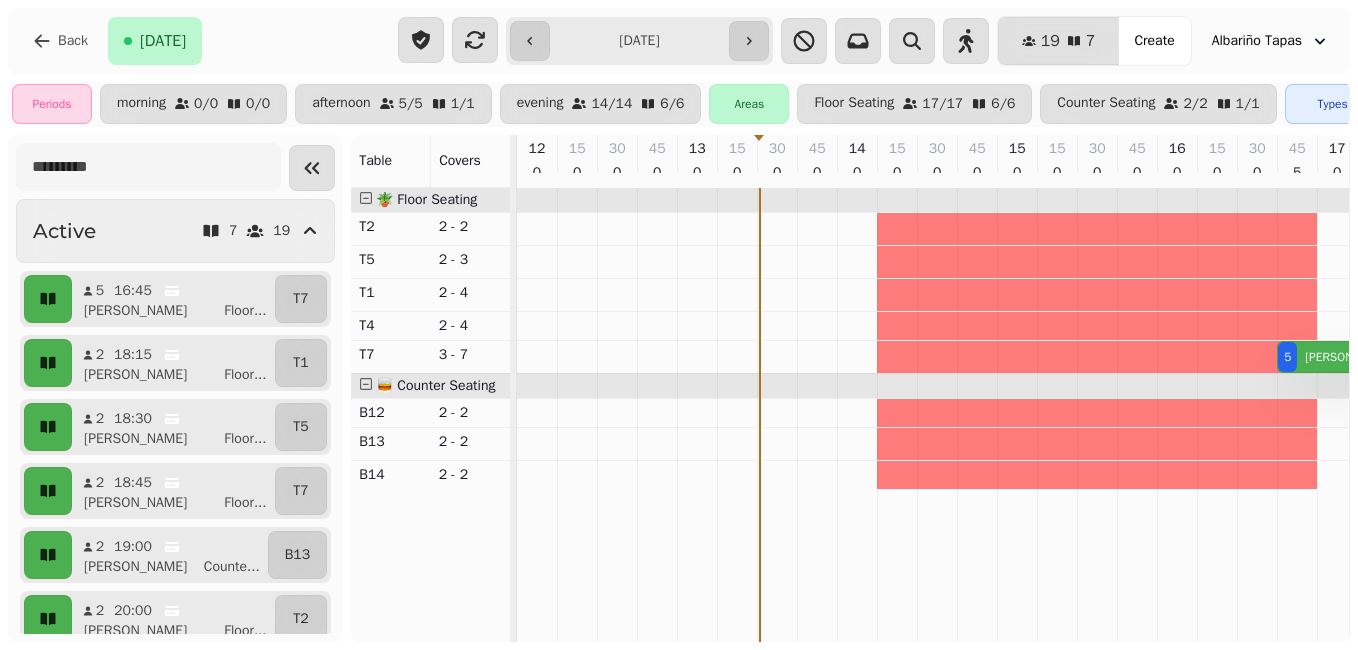 scroll, scrollTop: 0, scrollLeft: 246, axis: horizontal 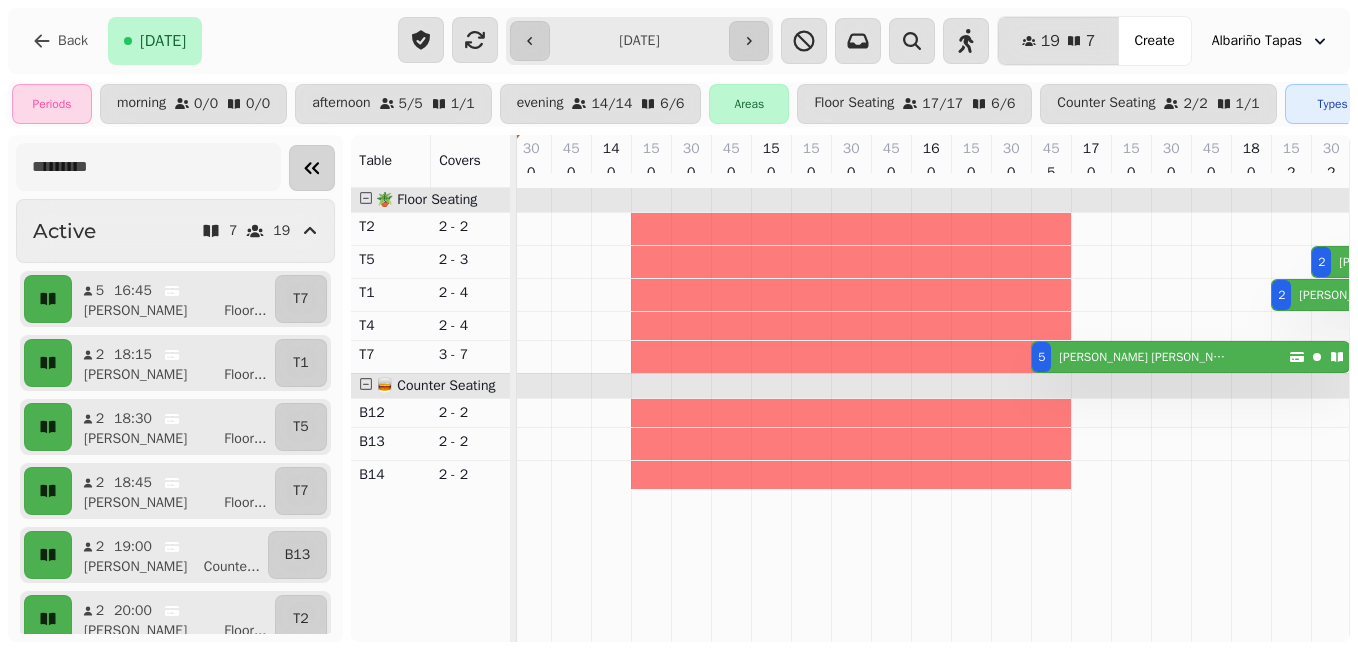 click 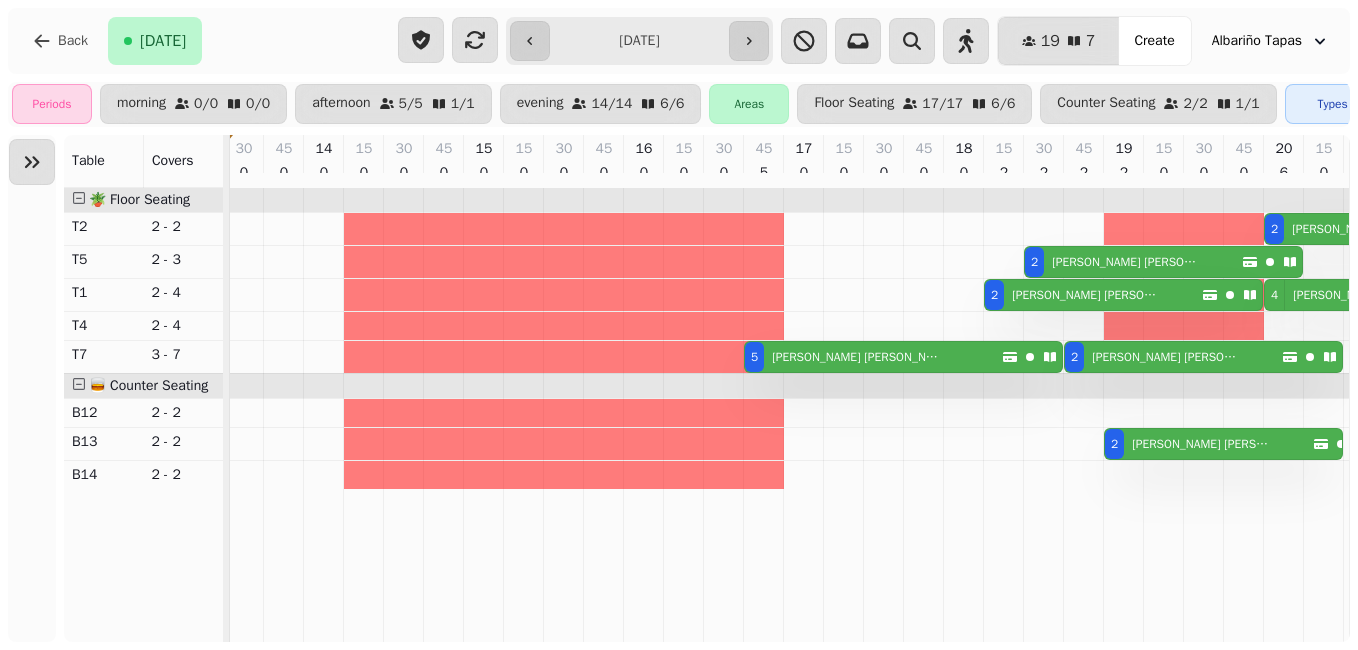 scroll, scrollTop: 0, scrollLeft: 0, axis: both 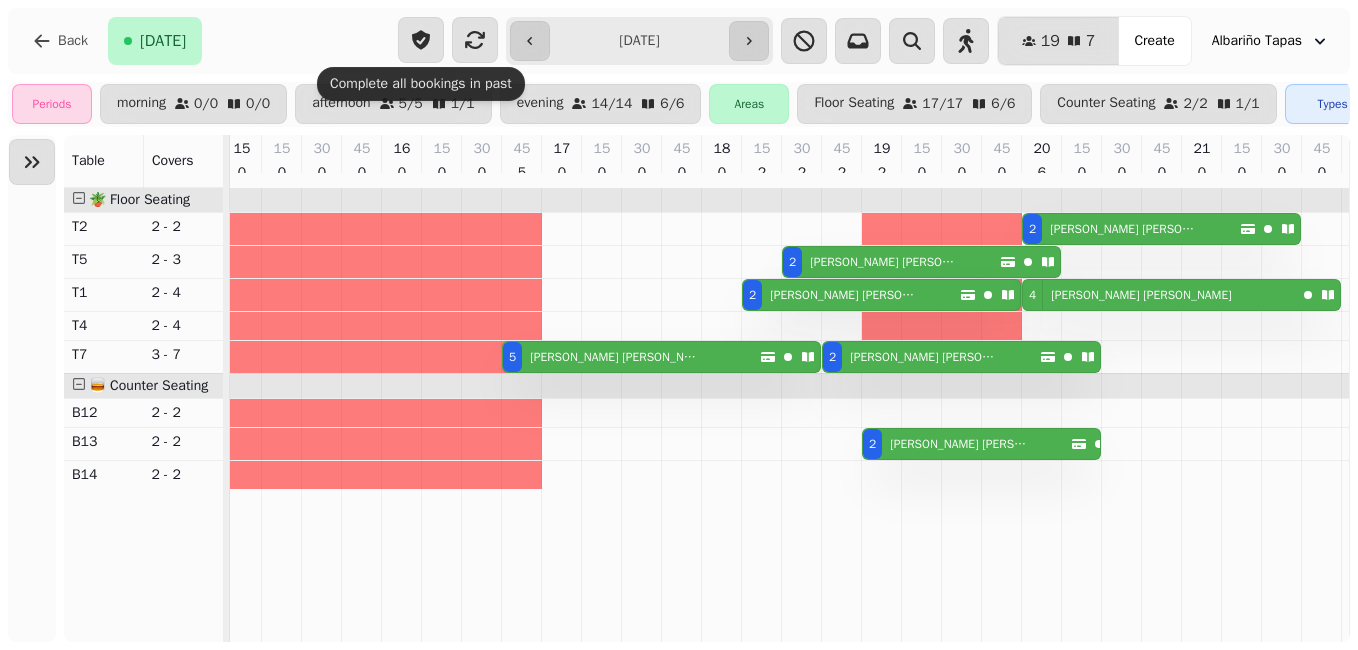 click on "**********" at bounding box center [639, 41] 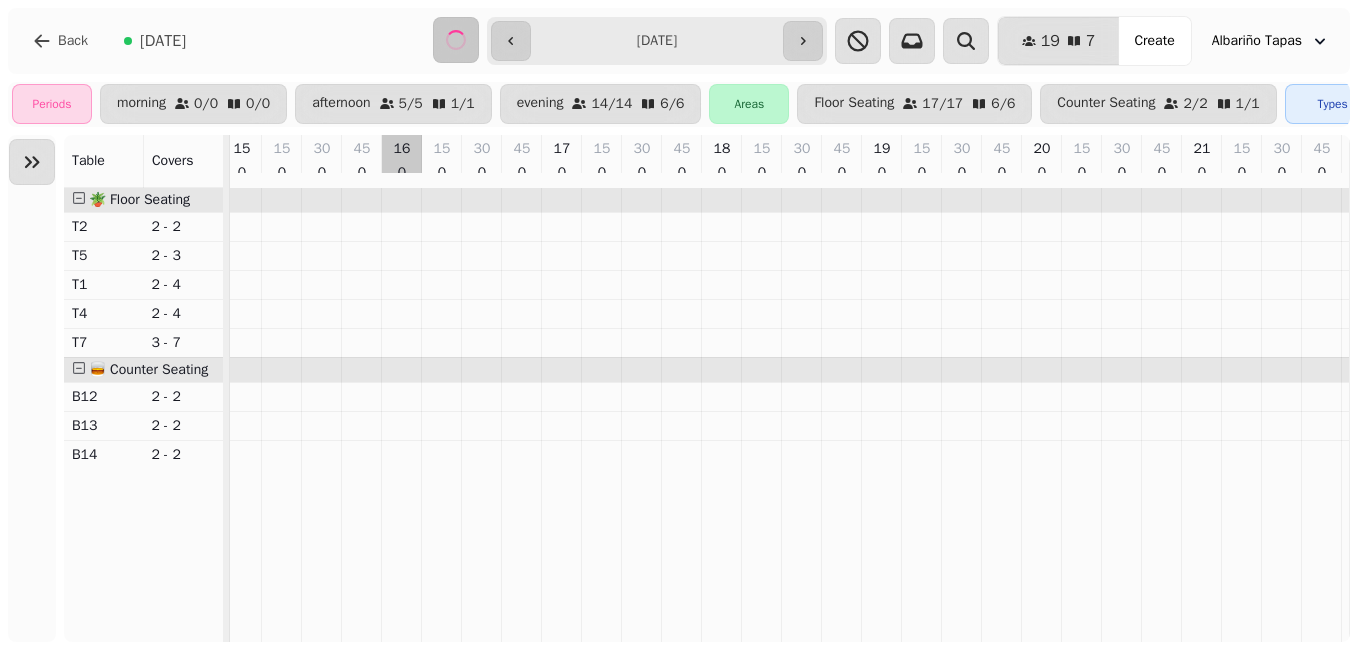 scroll, scrollTop: 0, scrollLeft: 0, axis: both 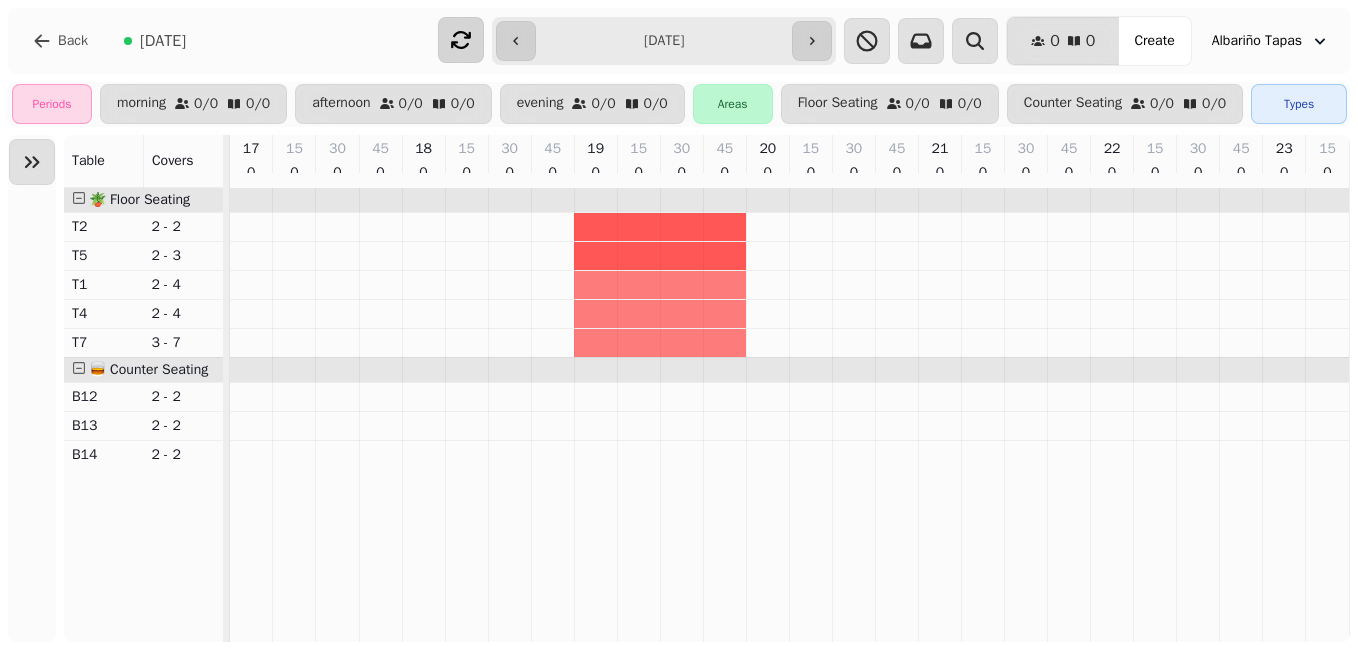 click 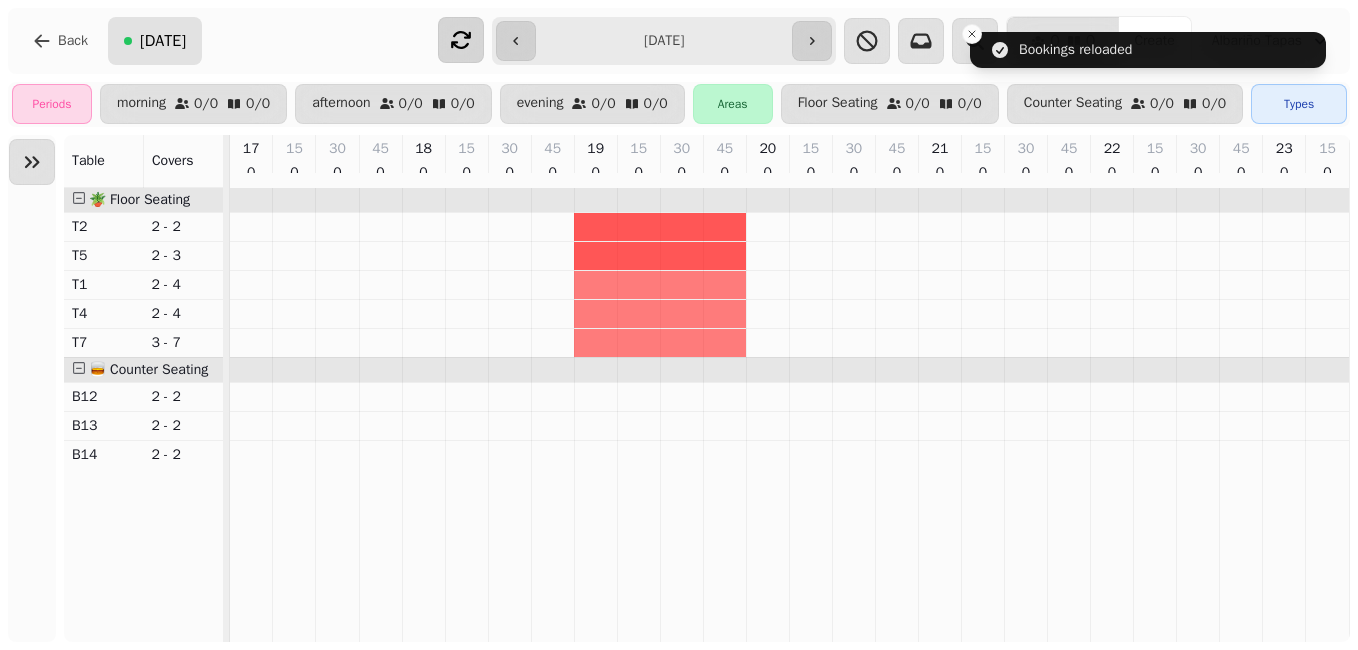 click on "[DATE]" at bounding box center (155, 41) 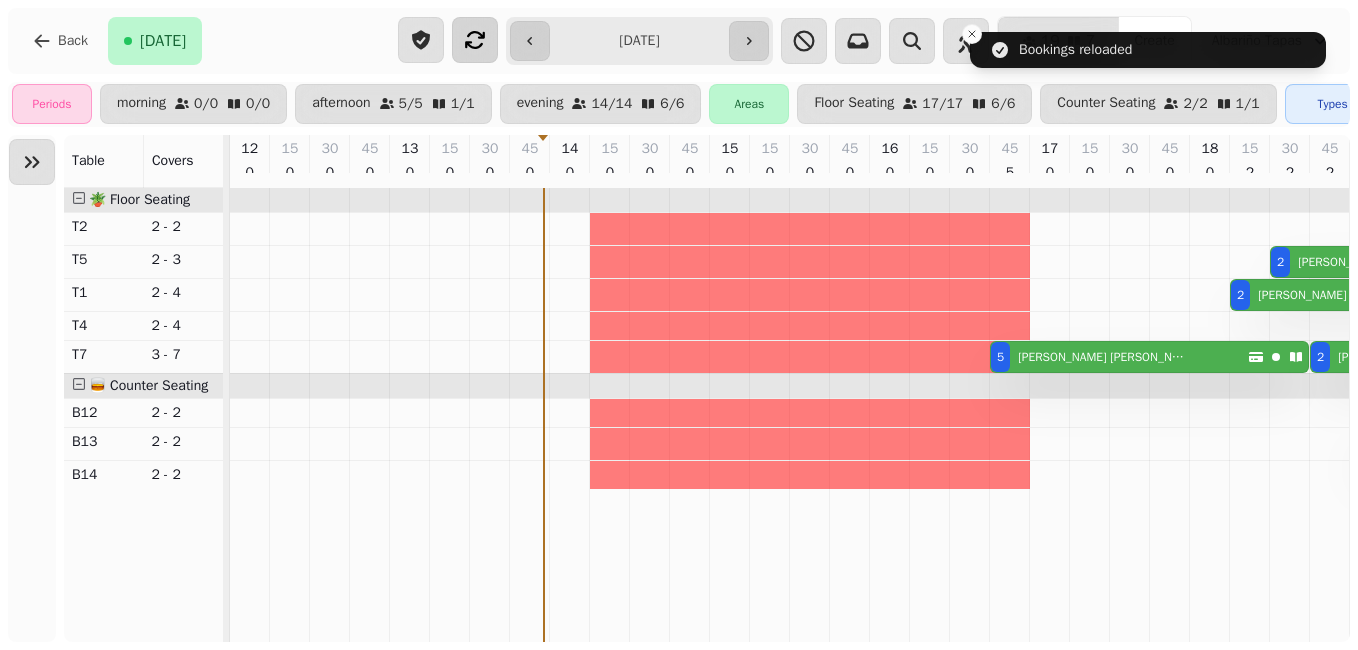 scroll, scrollTop: 0, scrollLeft: 246, axis: horizontal 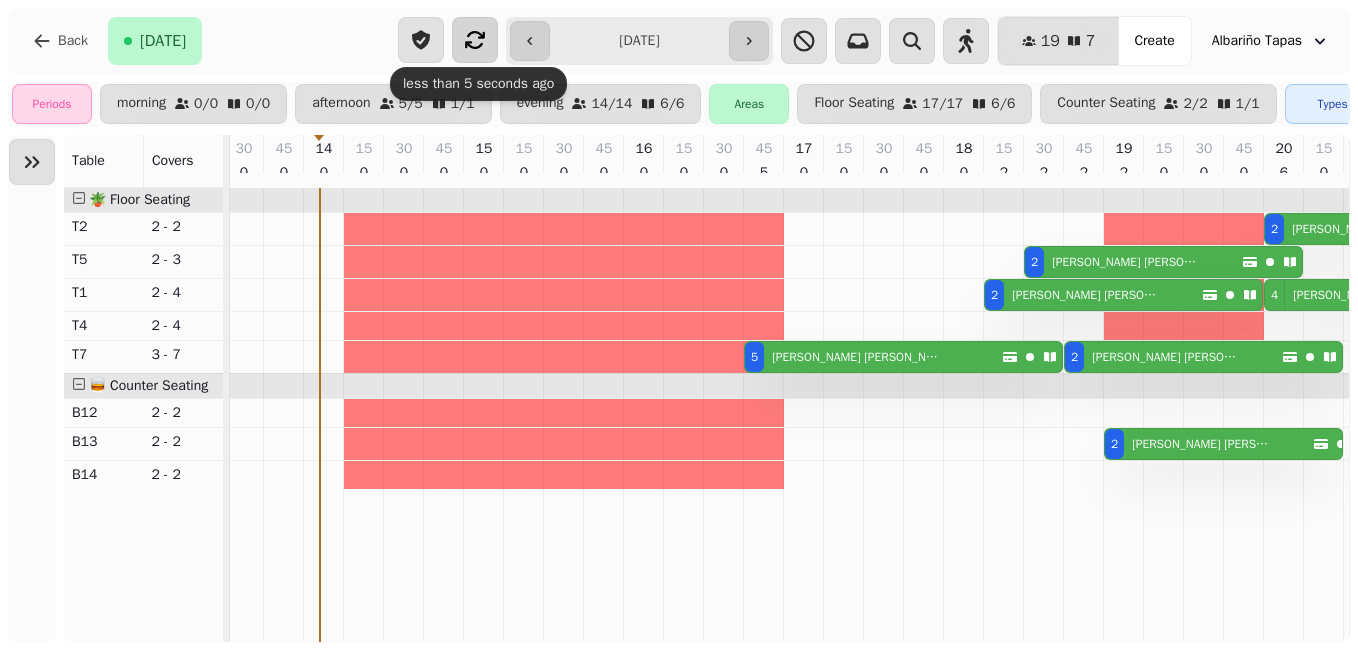 click 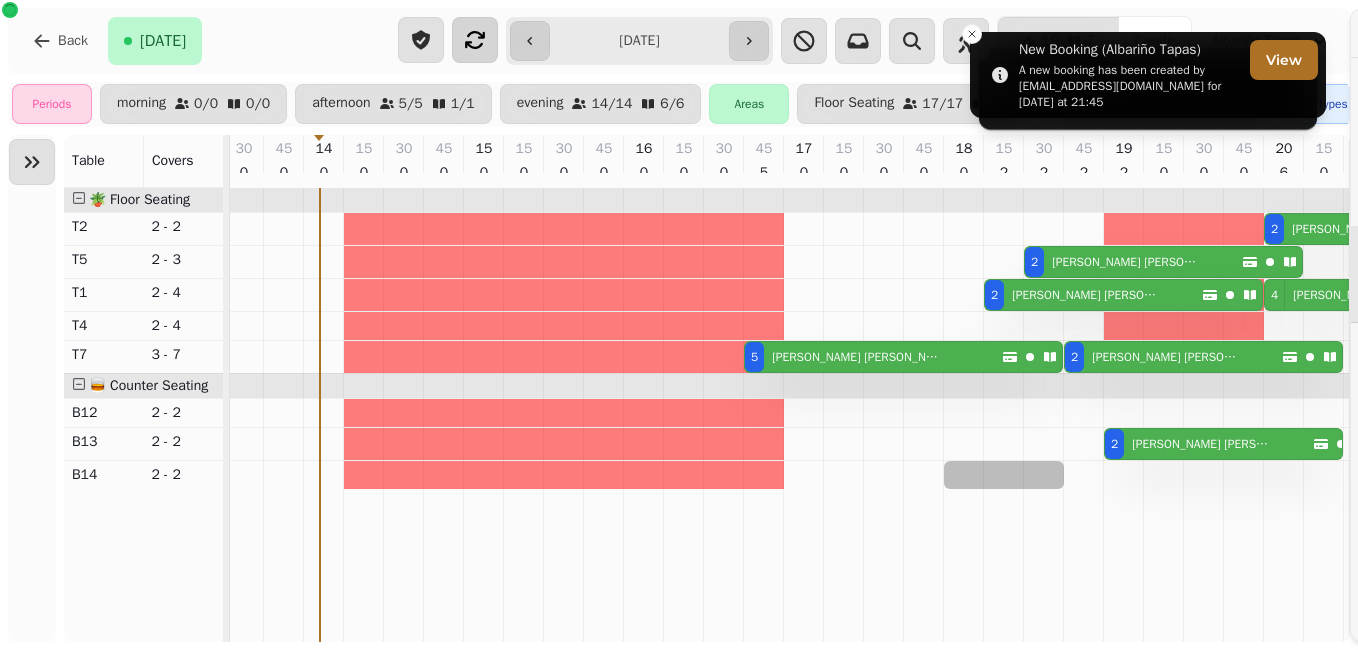 scroll, scrollTop: 0, scrollLeft: 480, axis: horizontal 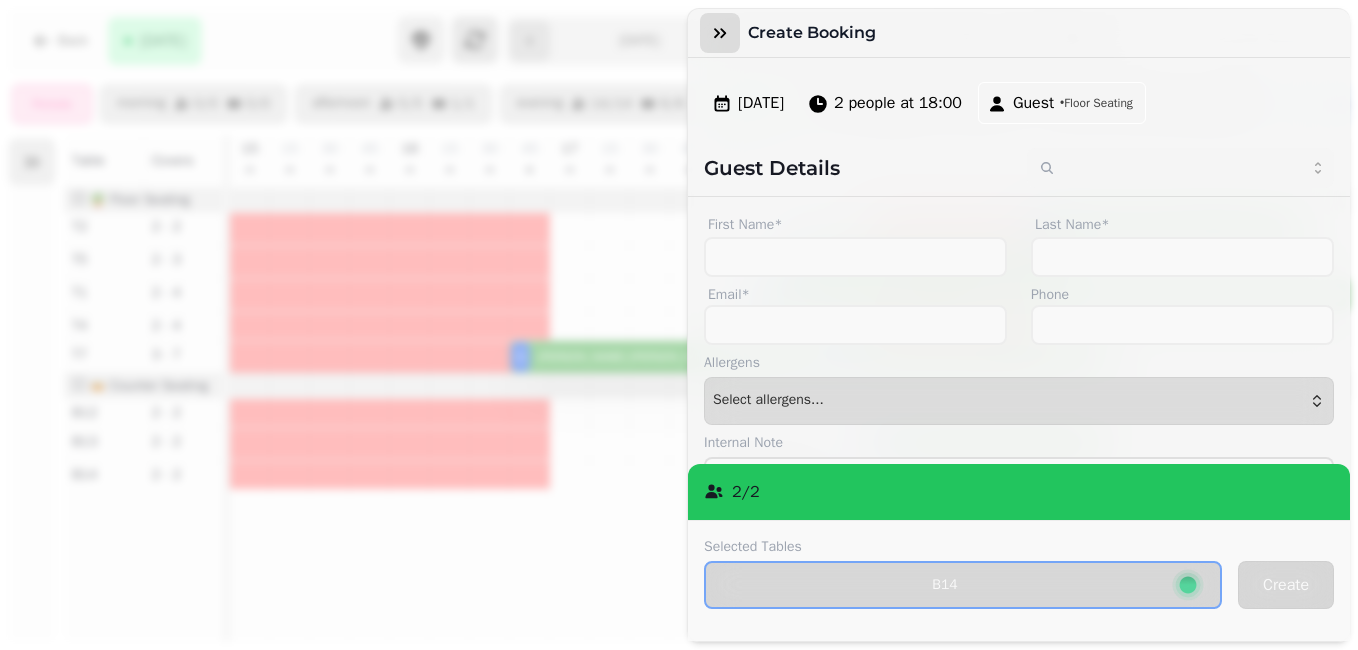 click 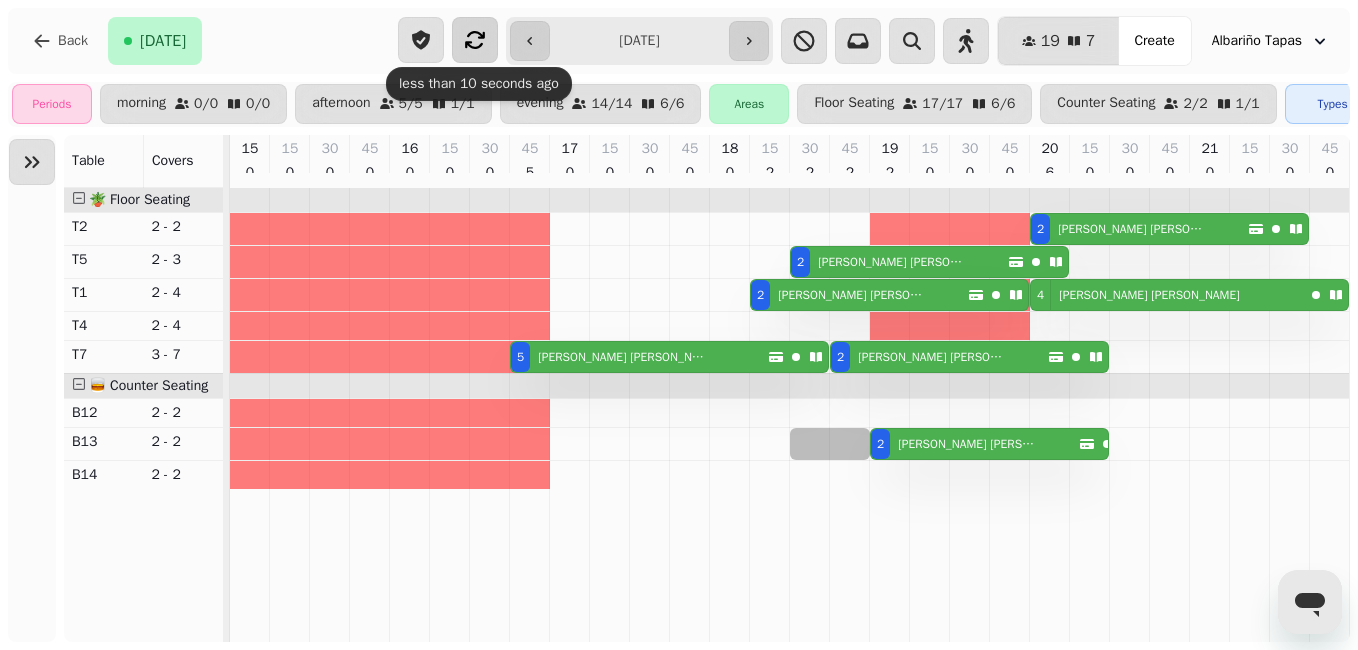 scroll, scrollTop: 0, scrollLeft: 562, axis: horizontal 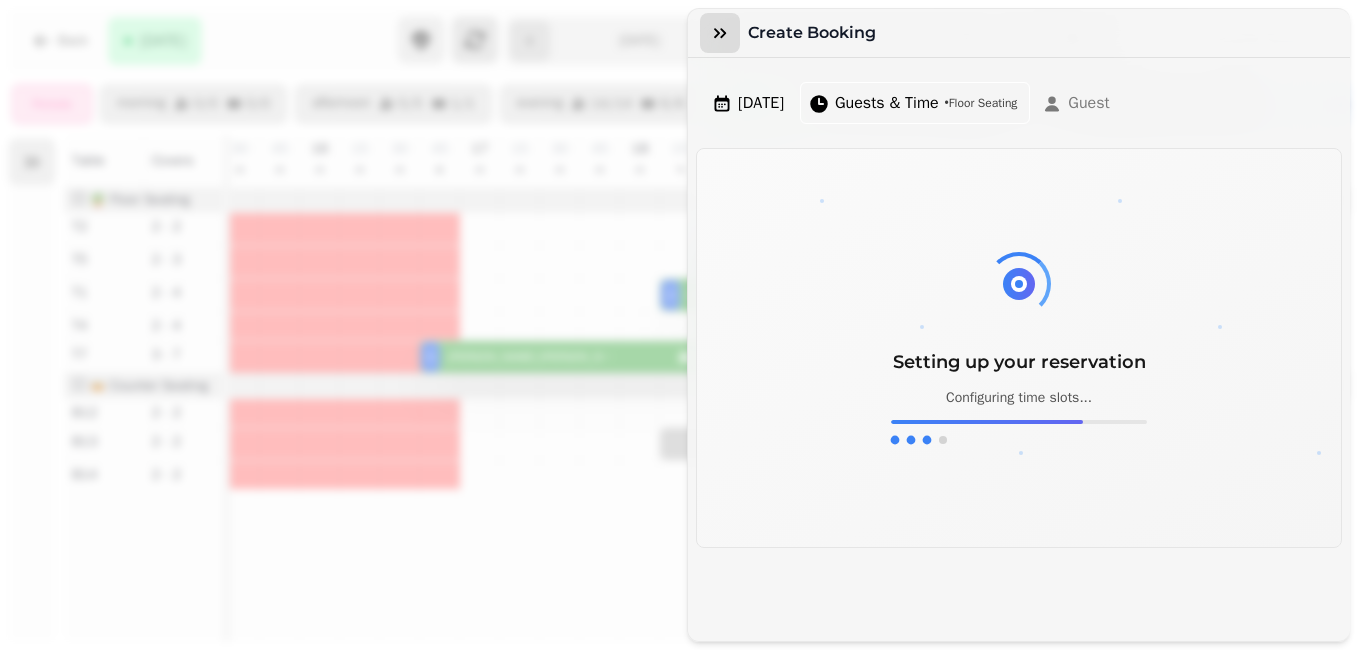 click 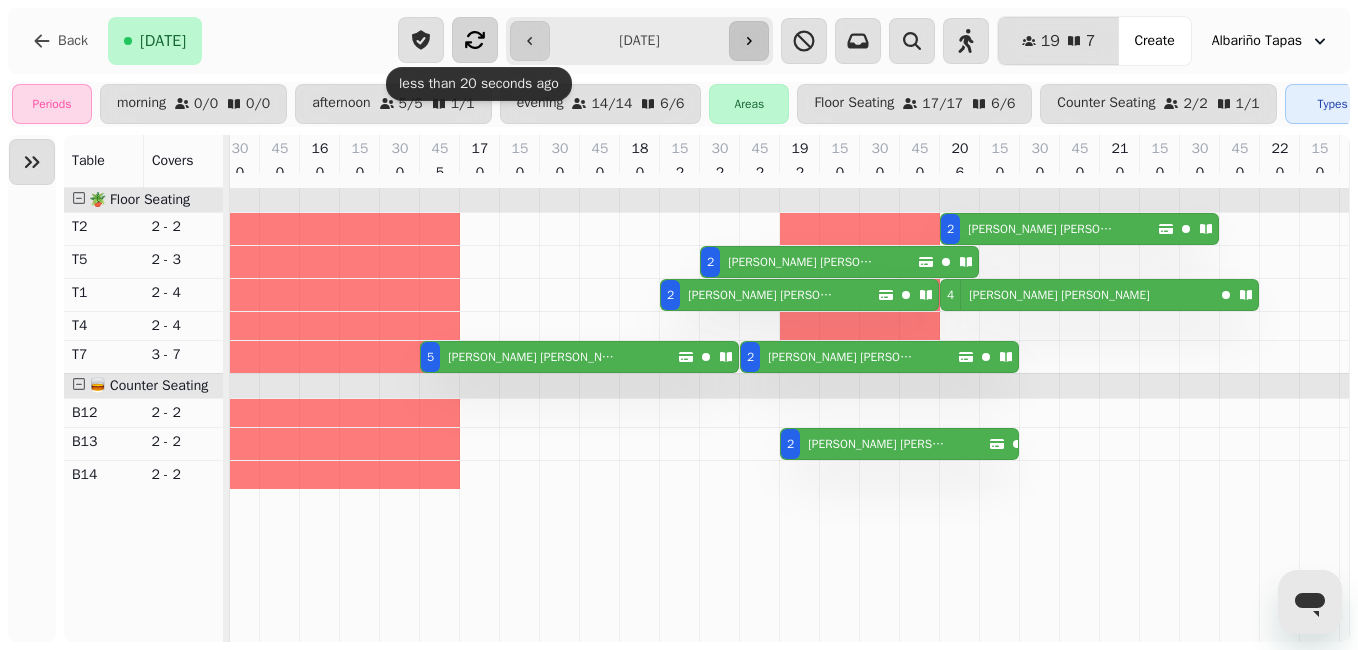 click 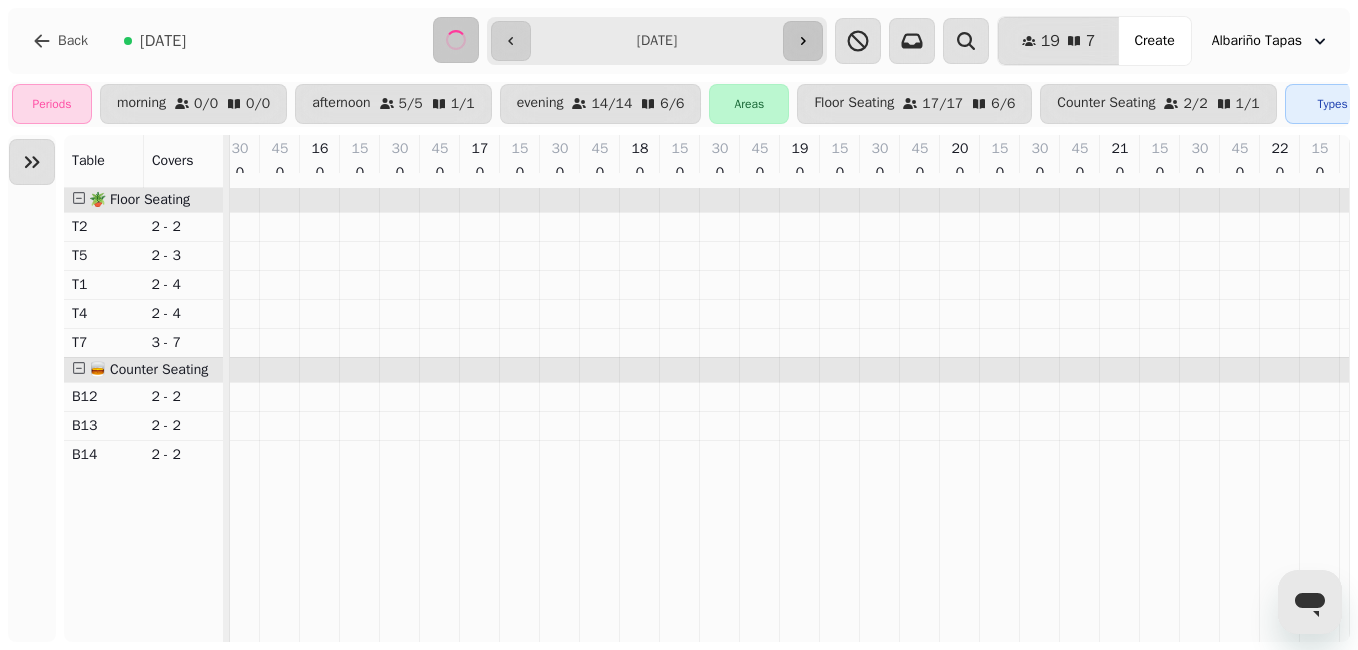 scroll, scrollTop: 0, scrollLeft: 0, axis: both 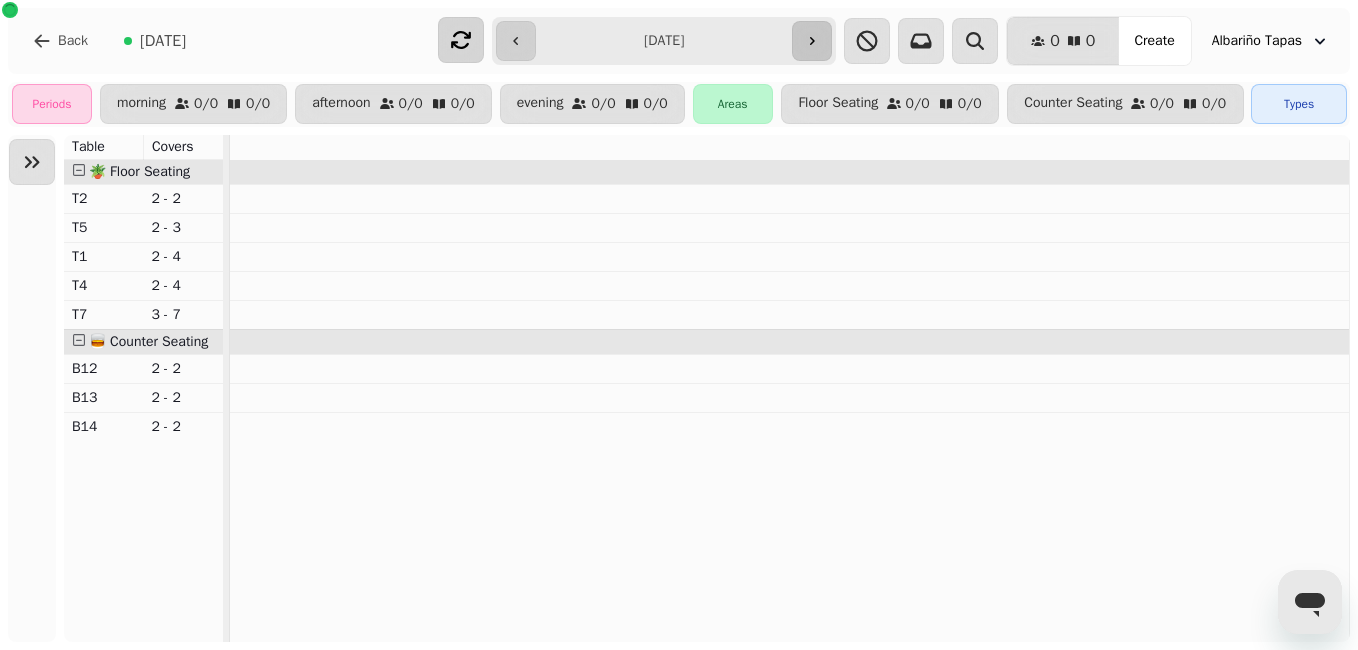 click at bounding box center (812, 41) 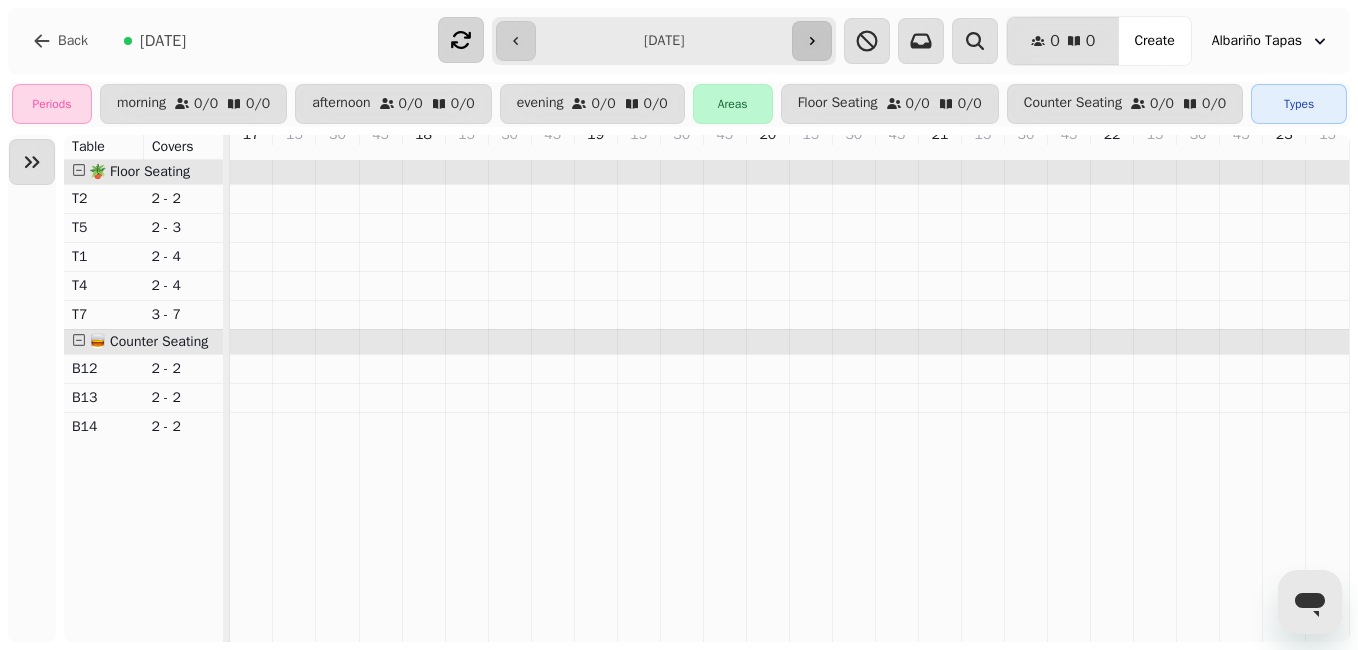 click at bounding box center (812, 41) 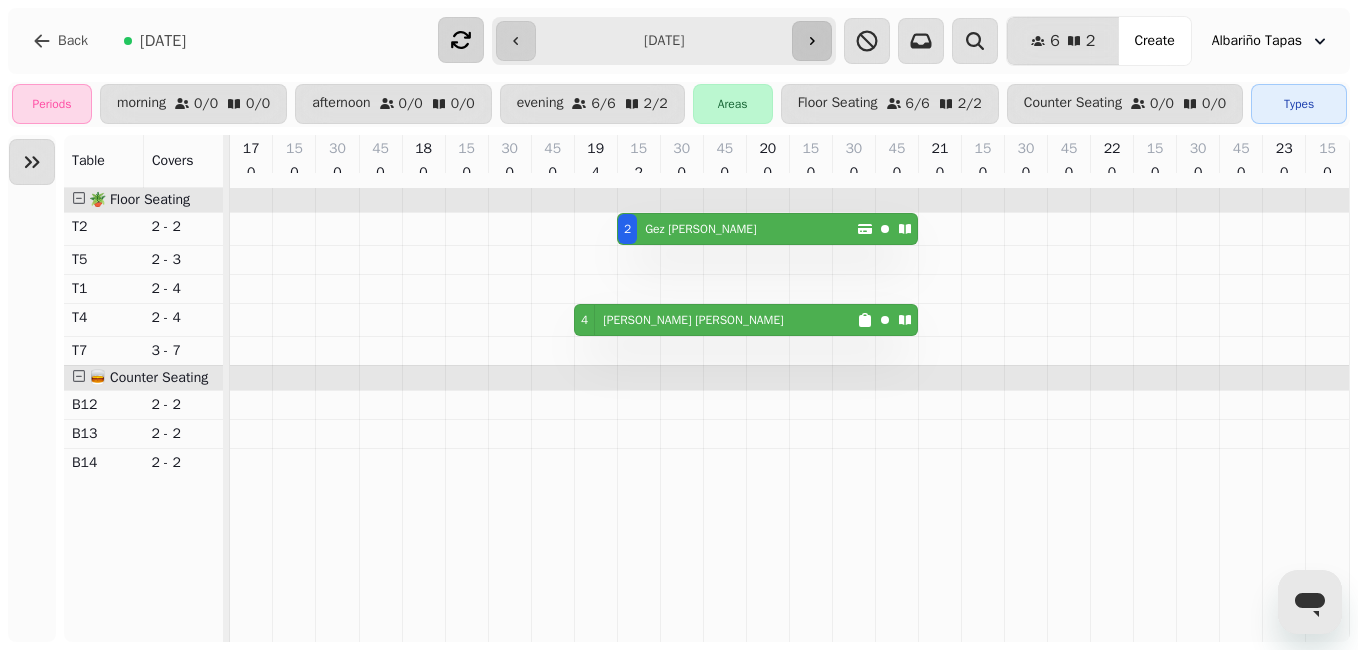 click at bounding box center (812, 41) 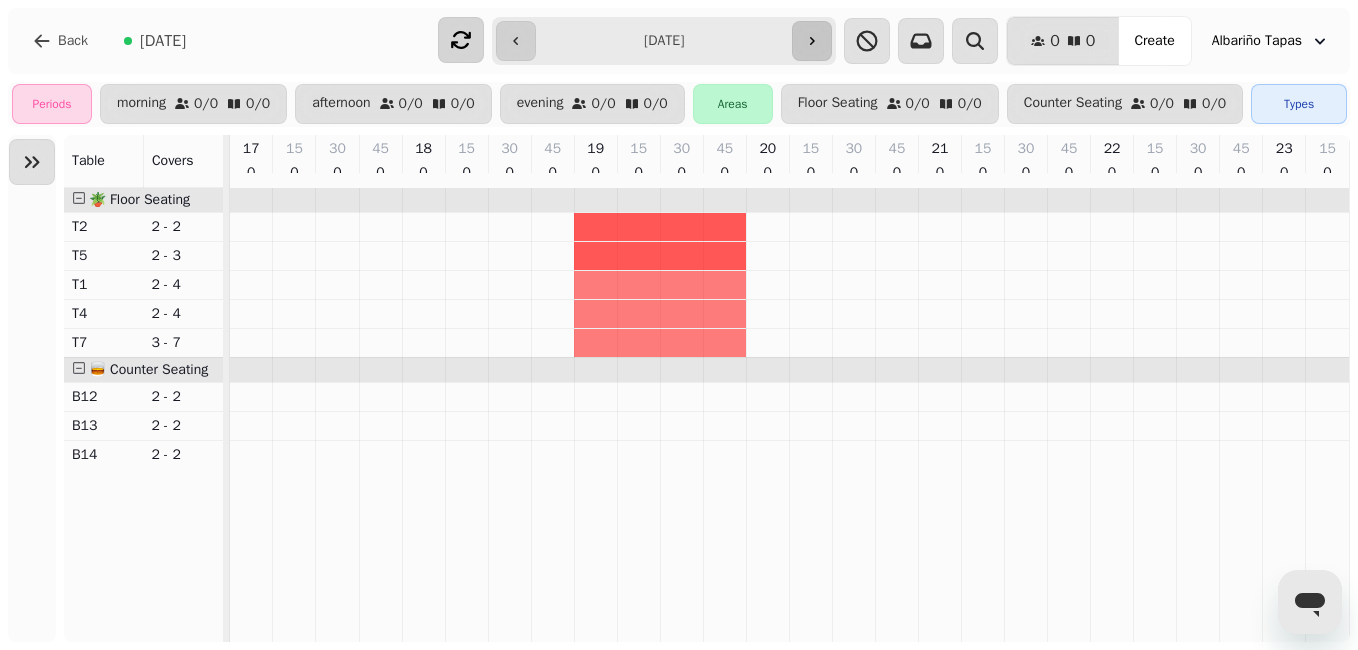click at bounding box center (812, 41) 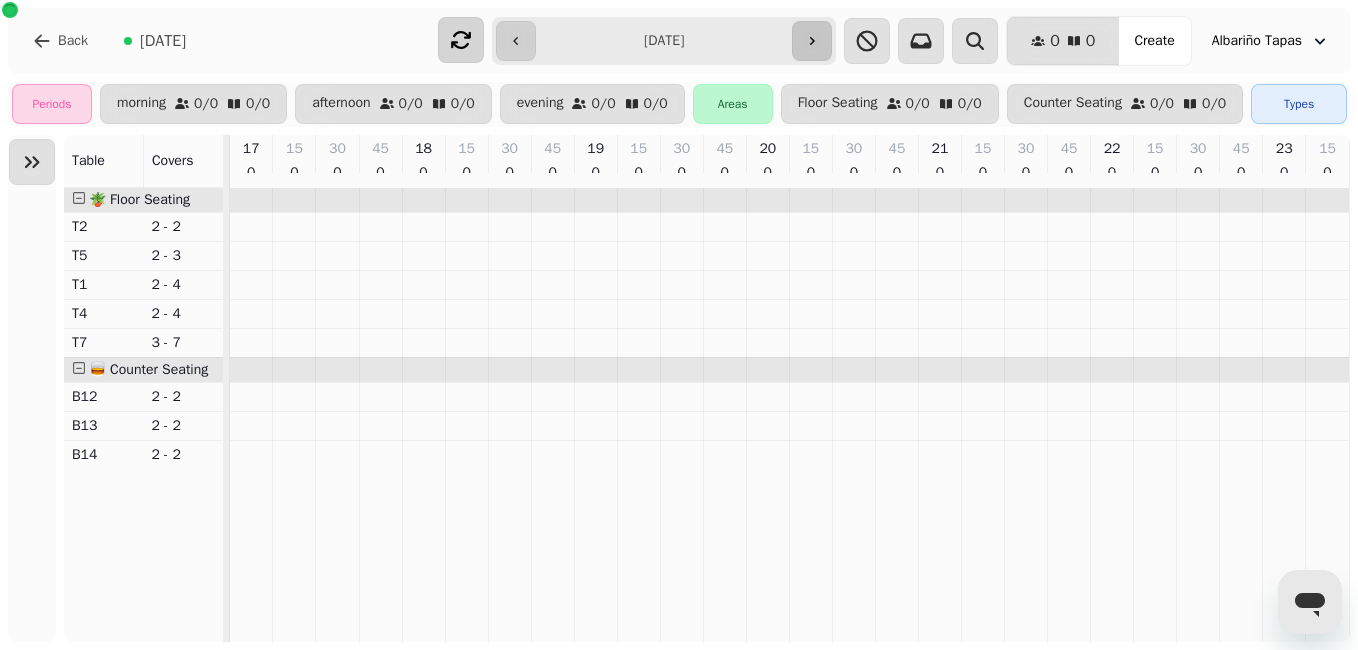 click at bounding box center [812, 41] 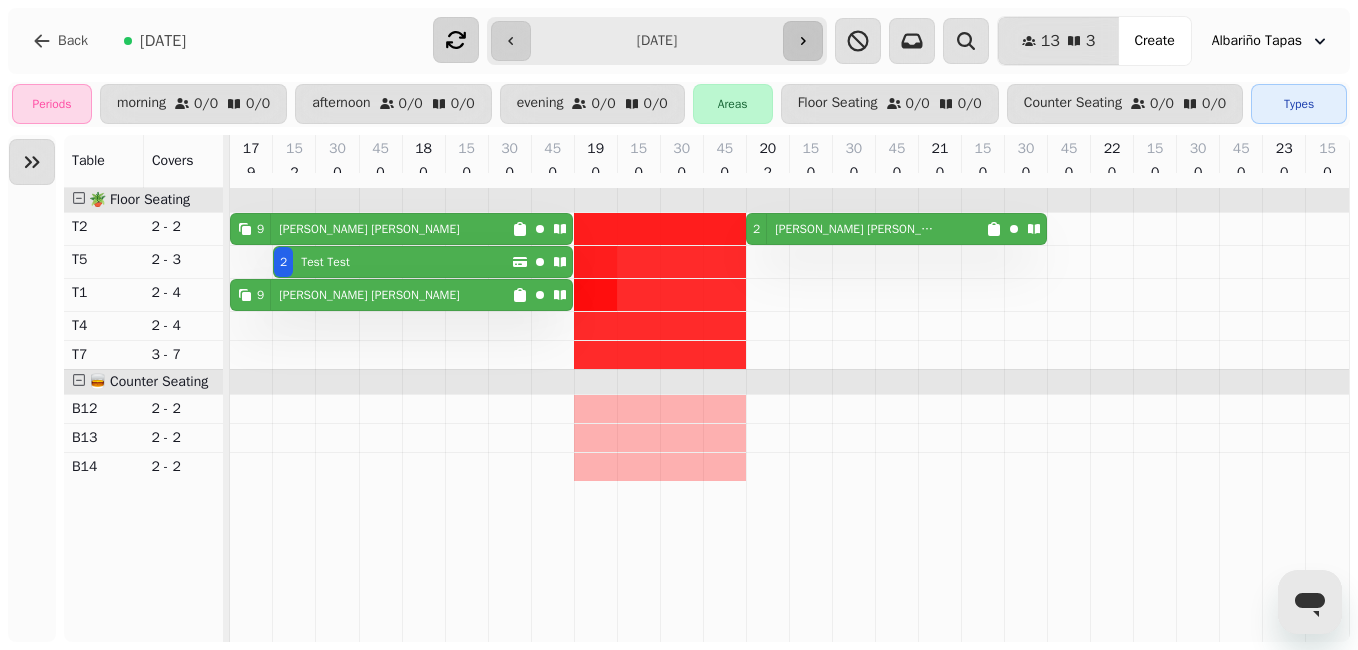 click at bounding box center (803, 41) 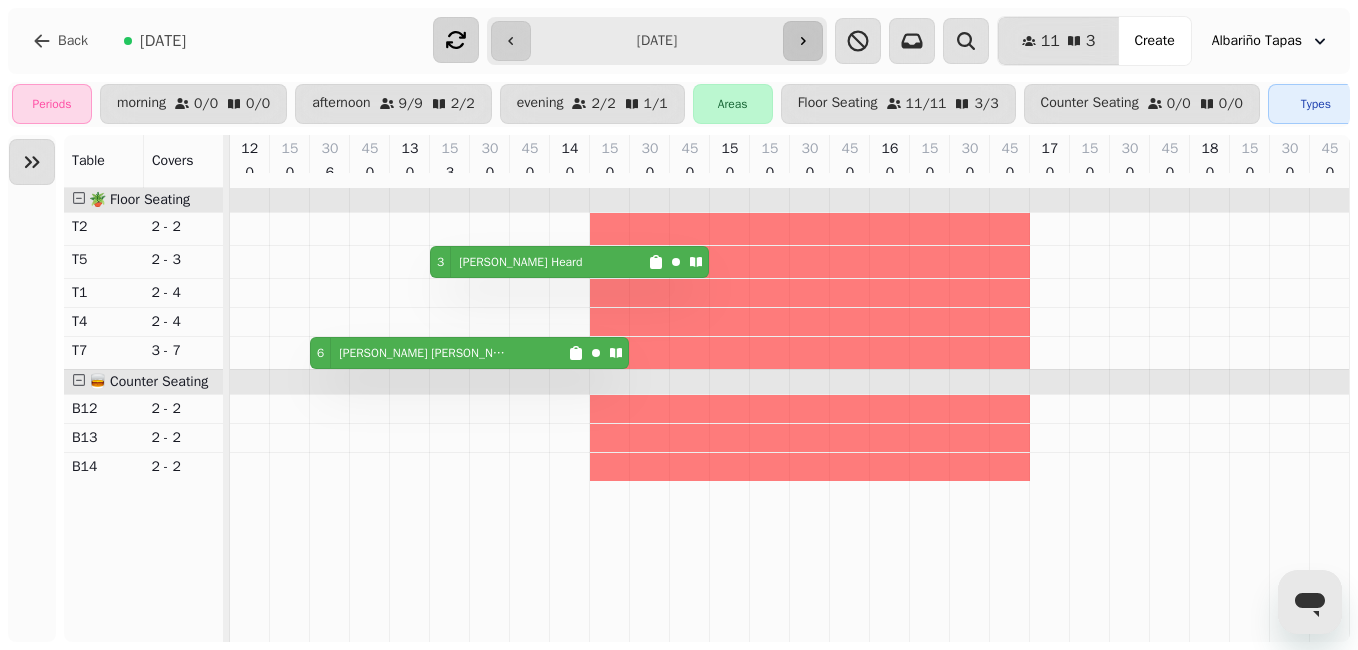 scroll, scrollTop: 0, scrollLeft: 246, axis: horizontal 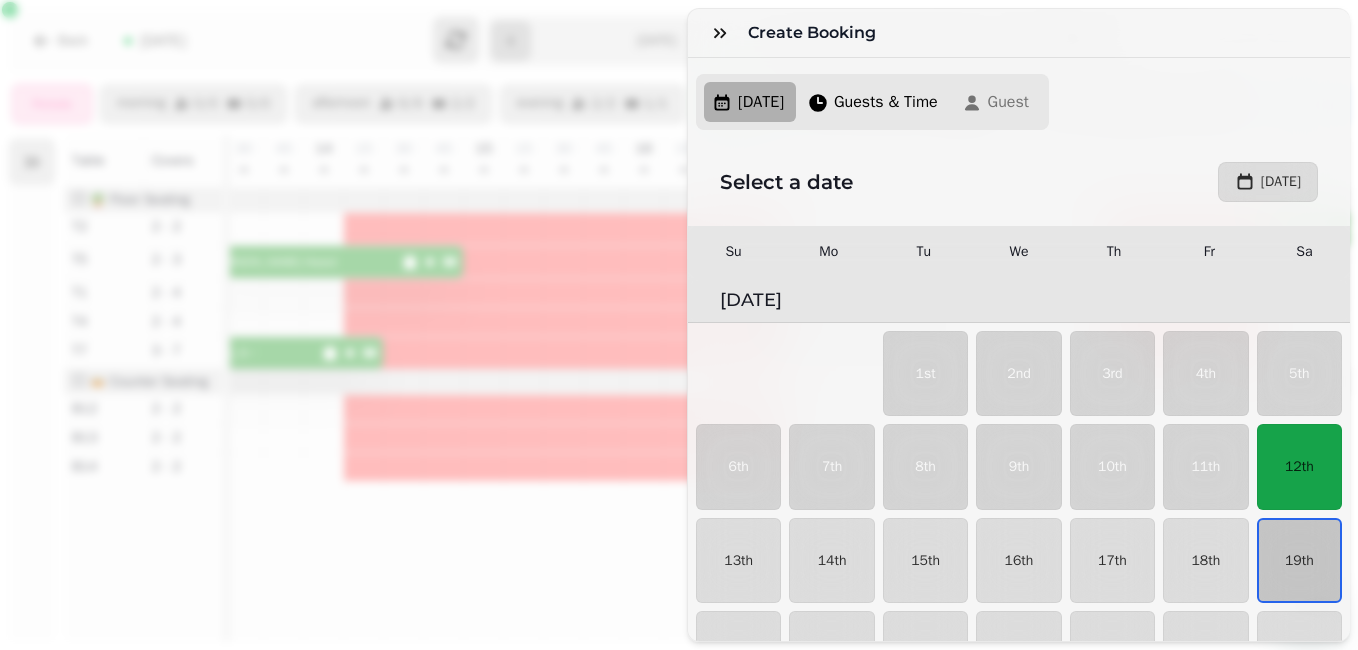 click on "Create Booking [DATE] Guests & Time Guest Select a date [DATE] Su Mo Tu We Th Fr Sa [DATE] 1st 2nd 3rd 4th 5th 6th 7th 8th 9th 10th 11th 12th 13th 14th 15th 16th 17th 18th 19th 20th 21st 22nd 23rd 24th 25th 26th 27th 28th 29th 30th [DATE] 1st 2nd 3rd 4th 5th 6th 7th 8th 9th 10th 11th 12th 13th 14th 15th 16th 17th 18th 19th 20th 21st 22nd 23rd 24th 25th 26th 27th 28th 29th 30th 31st [DATE] 1st 2nd 3rd 4th 5th 6th 7th 8th 9th 10th 11th 12th 13th 14th 15th 16th 17th 18th 19th 20th 21st 22nd 23rd 24th 25th 26th 27th 28th 29th [DATE] 1st 2nd 3rd 4th 5th 6th 7th 8th 9th 10th 11th 12th 13th 14th 15th 16th 17th 18th 19th 20th 21st 22nd 23rd 24th 25th 26th 27th 28th 29th 30th 31st [DATE] 1st 2nd 3rd 4th 5th 6th 7th 8th 9th 10th 11th 12th 13th 14th 15th 16th 17th 18th 19th 20th 21st 22nd 23rd 24th 25th 26th 27th 28th 29th [DATE] 1st 2nd 3rd 4th 5th 6th 7th 8th 9th 10th 11th 12th 13th 14th 15th 16th 17th 18th 19th 20th 21st 22nd 23rd 24th 25th 26th 1st" at bounding box center (679, 341) 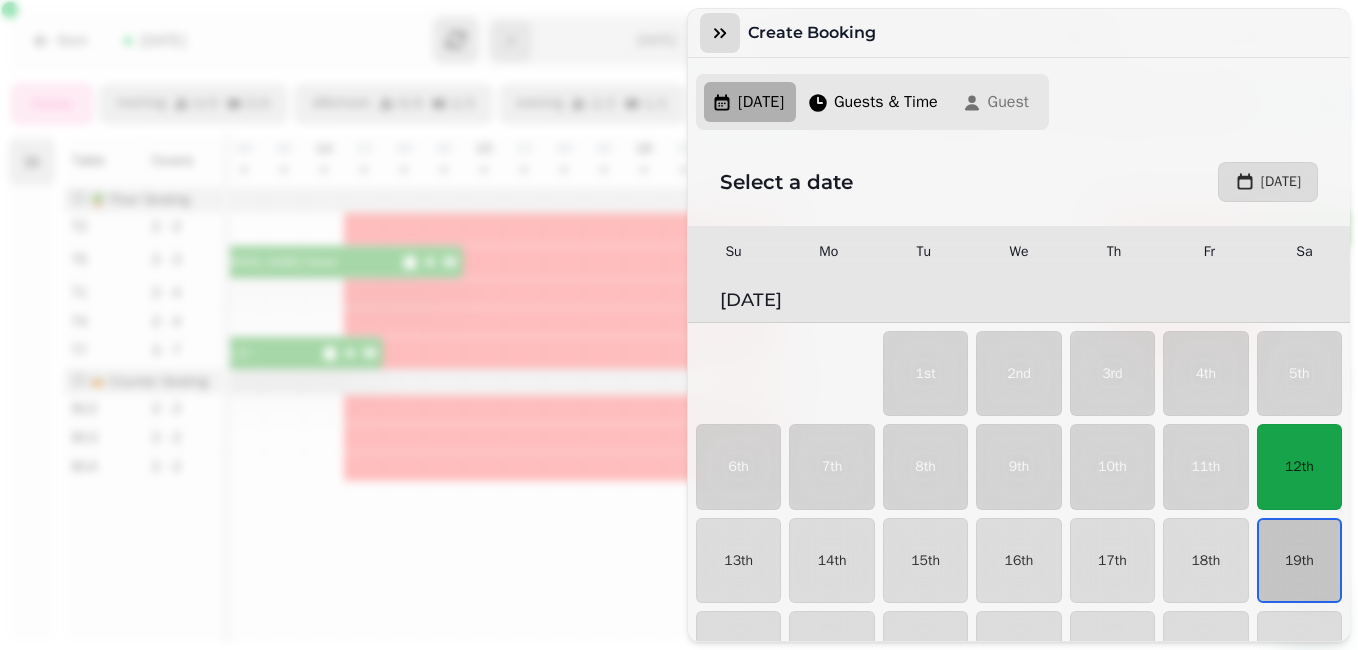 scroll, scrollTop: 0, scrollLeft: 0, axis: both 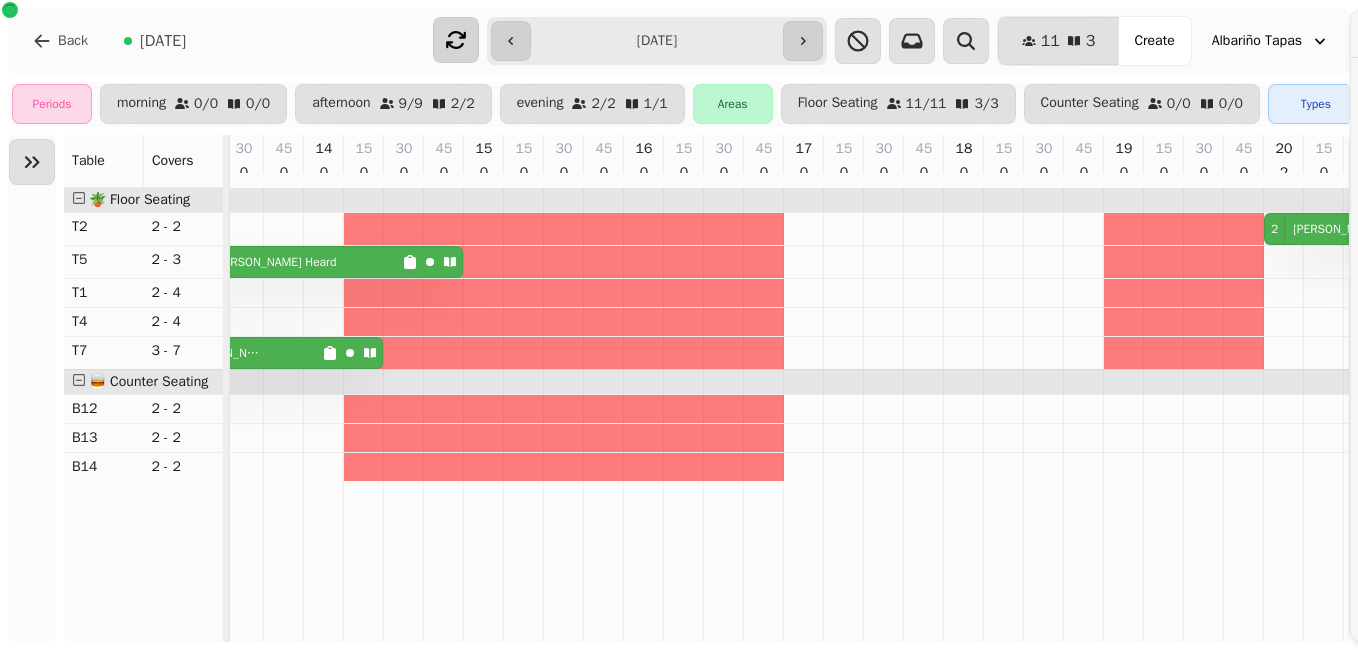 click on "Create Booking [DATE] Guests & Time •  Floor Seating Guest Setting up your reservation Loading reservation details..." at bounding box center [679, 341] 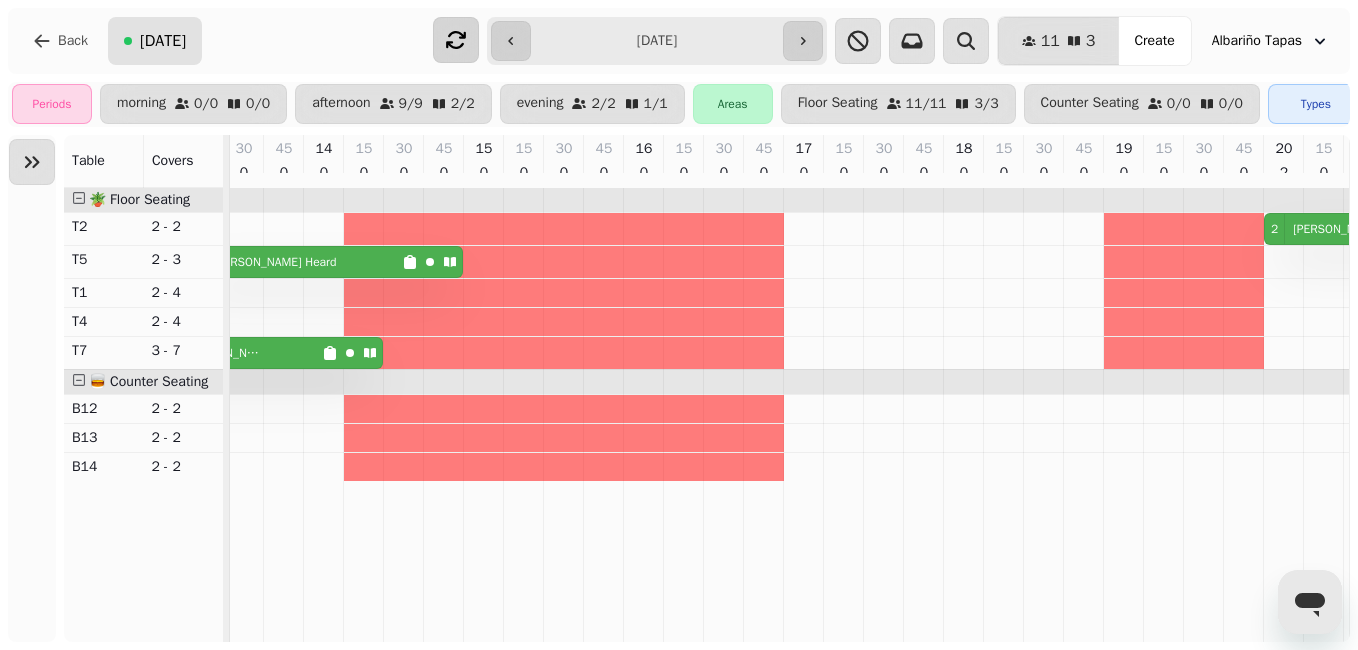 click on "[DATE]" at bounding box center [163, 41] 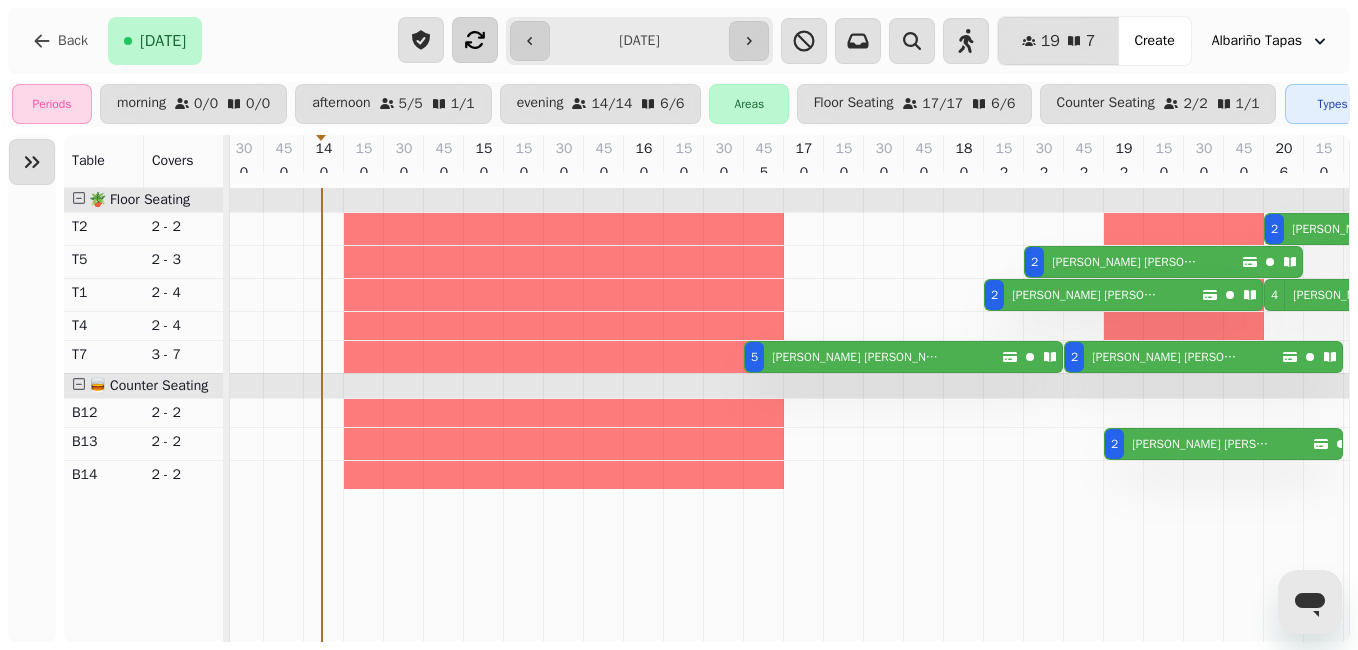 type on "**********" 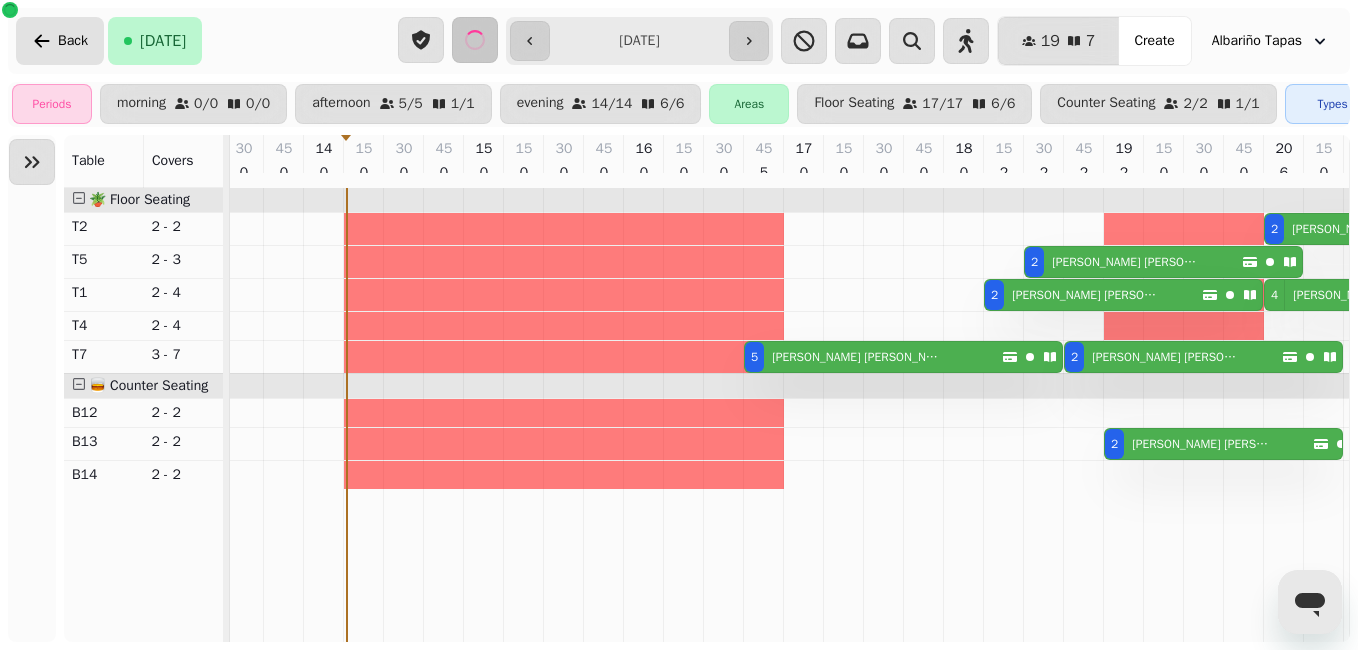click 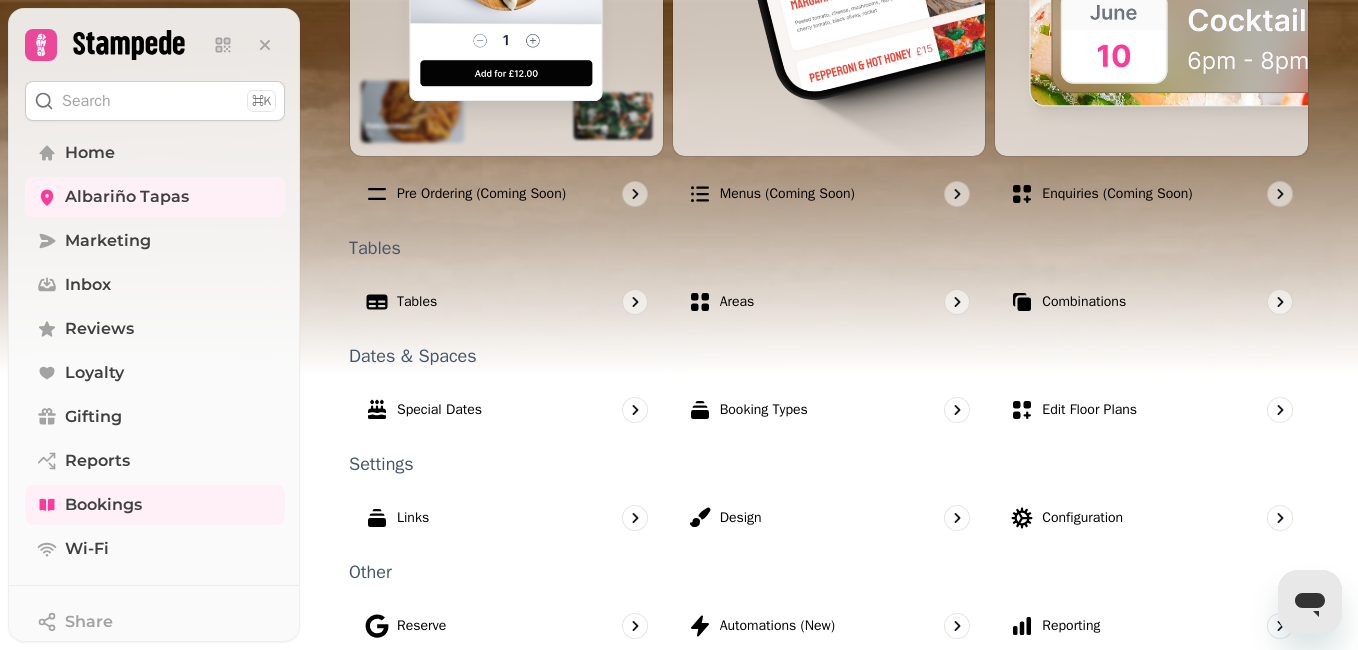 scroll, scrollTop: 1200, scrollLeft: 0, axis: vertical 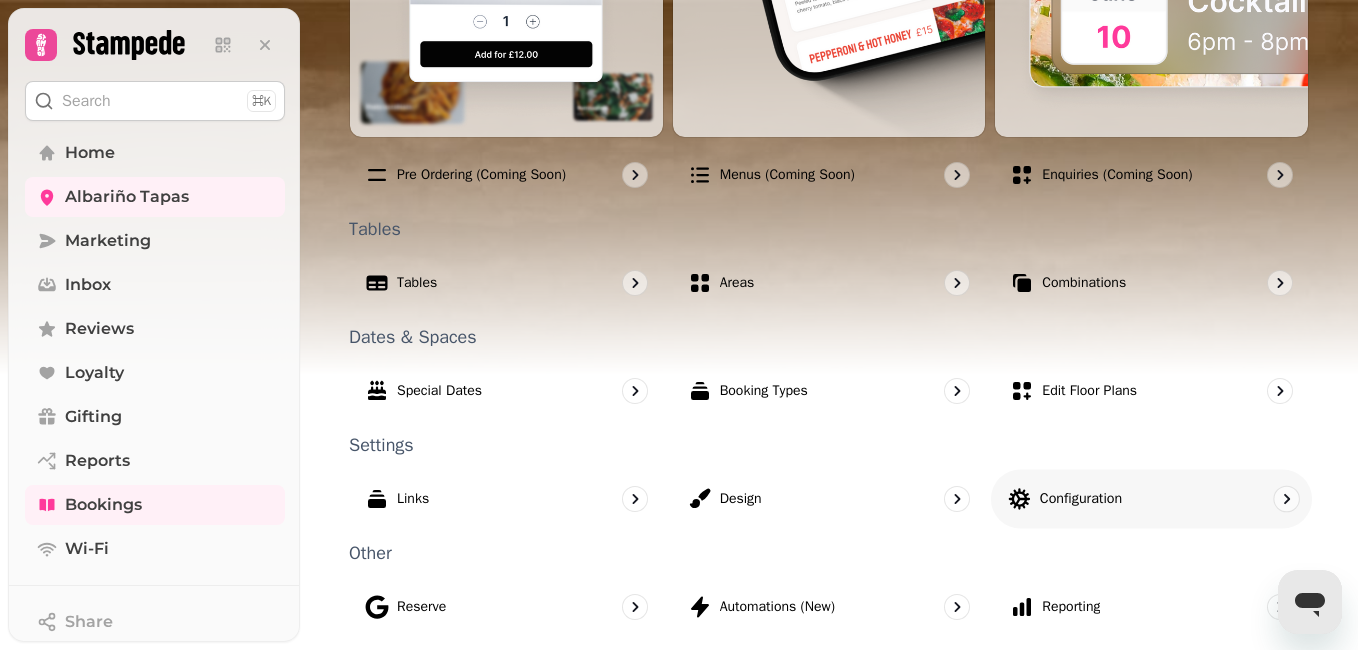click on "Configuration" at bounding box center [1151, 498] 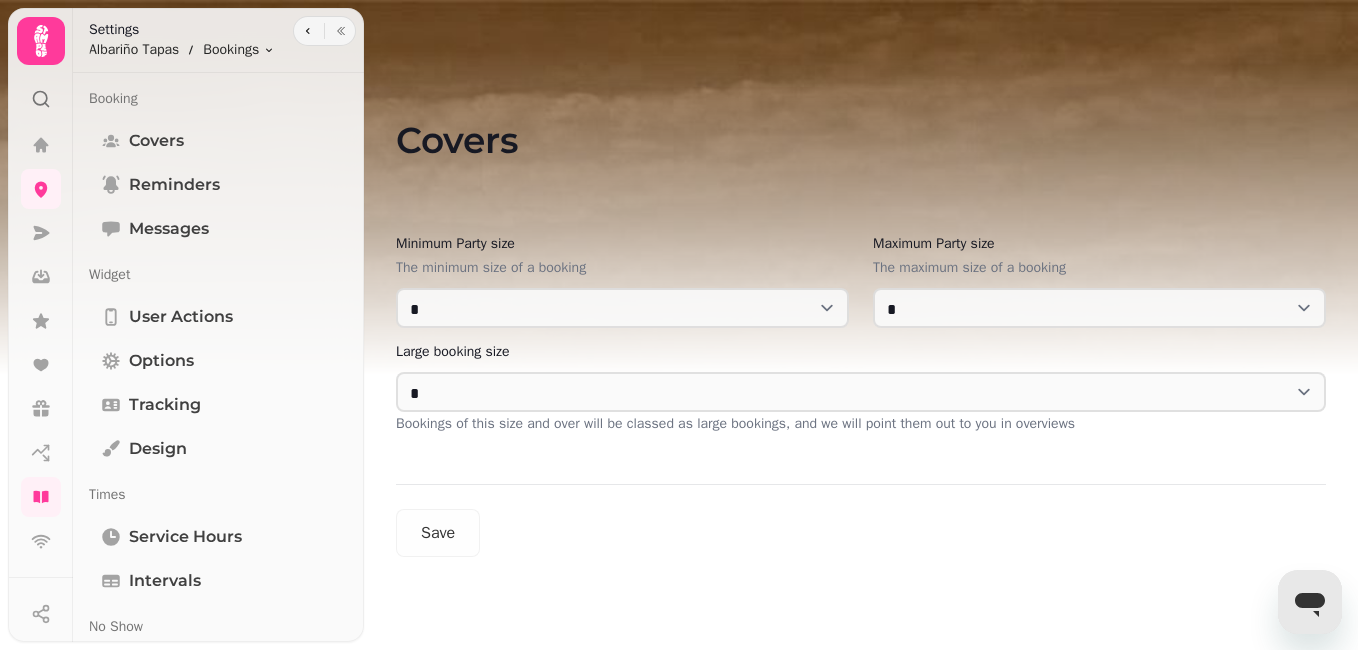 scroll, scrollTop: 0, scrollLeft: 0, axis: both 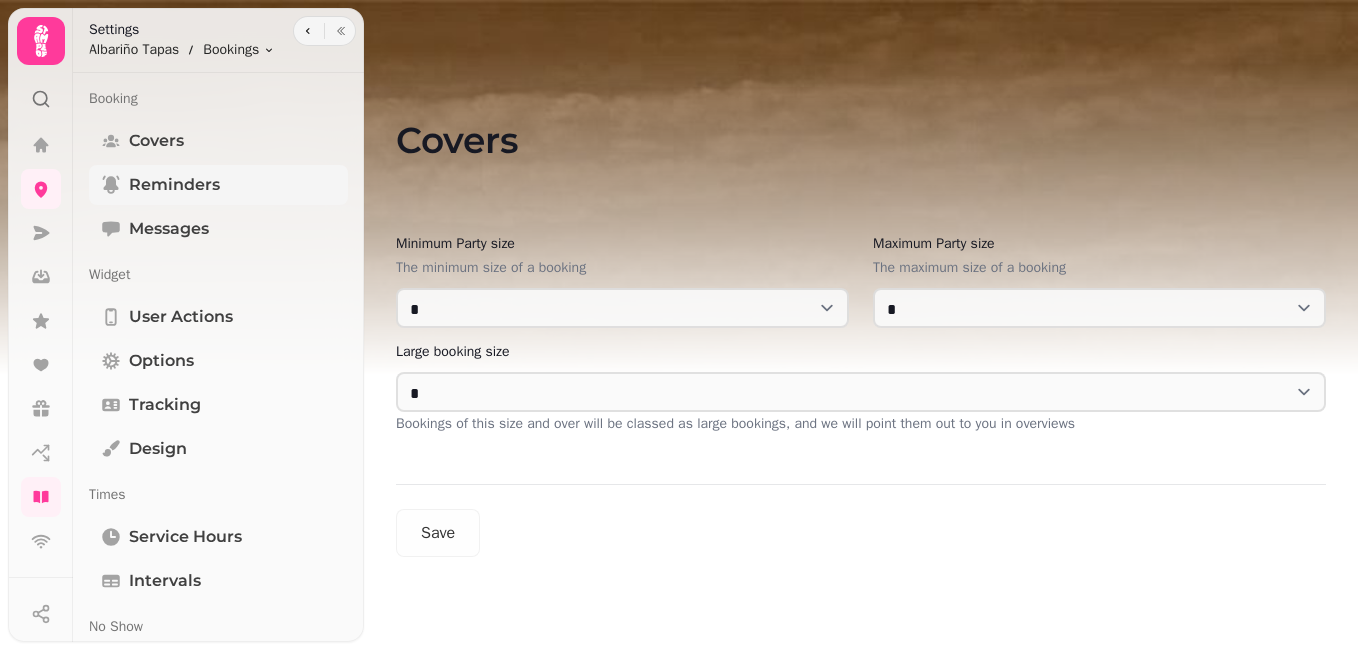 click on "Reminders" at bounding box center [174, 185] 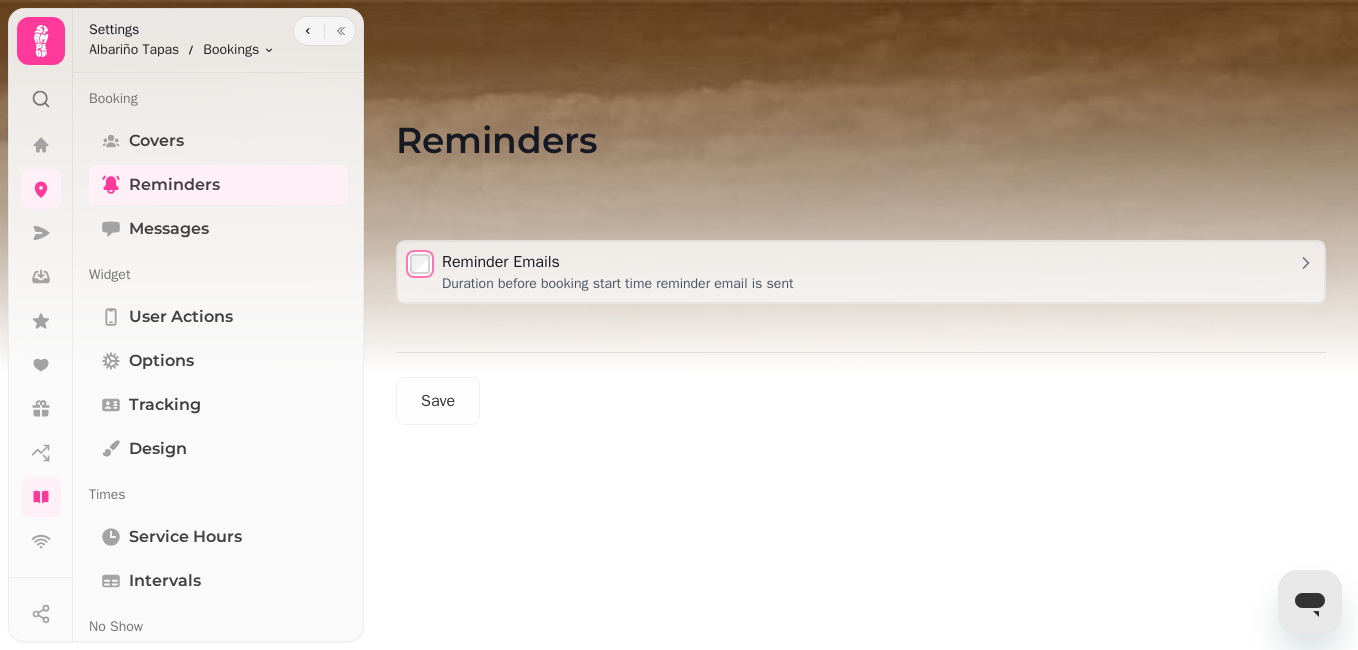 select on "******" 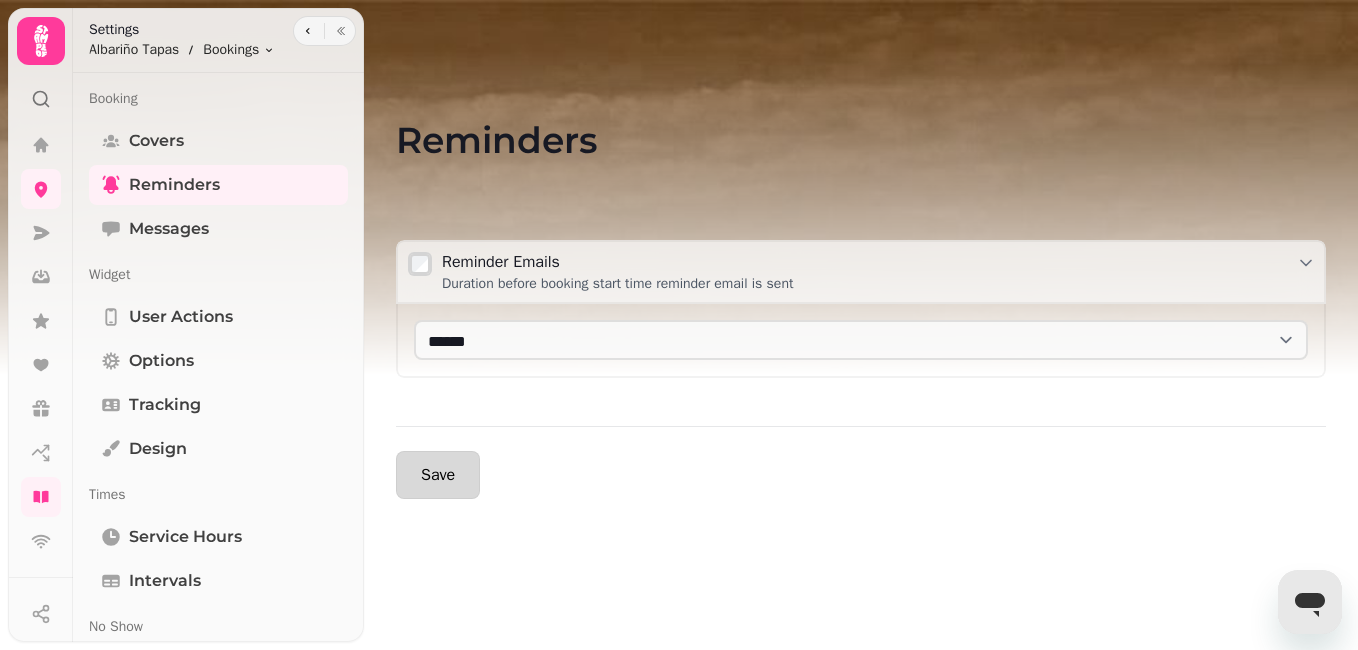 click on "Save" at bounding box center [438, 475] 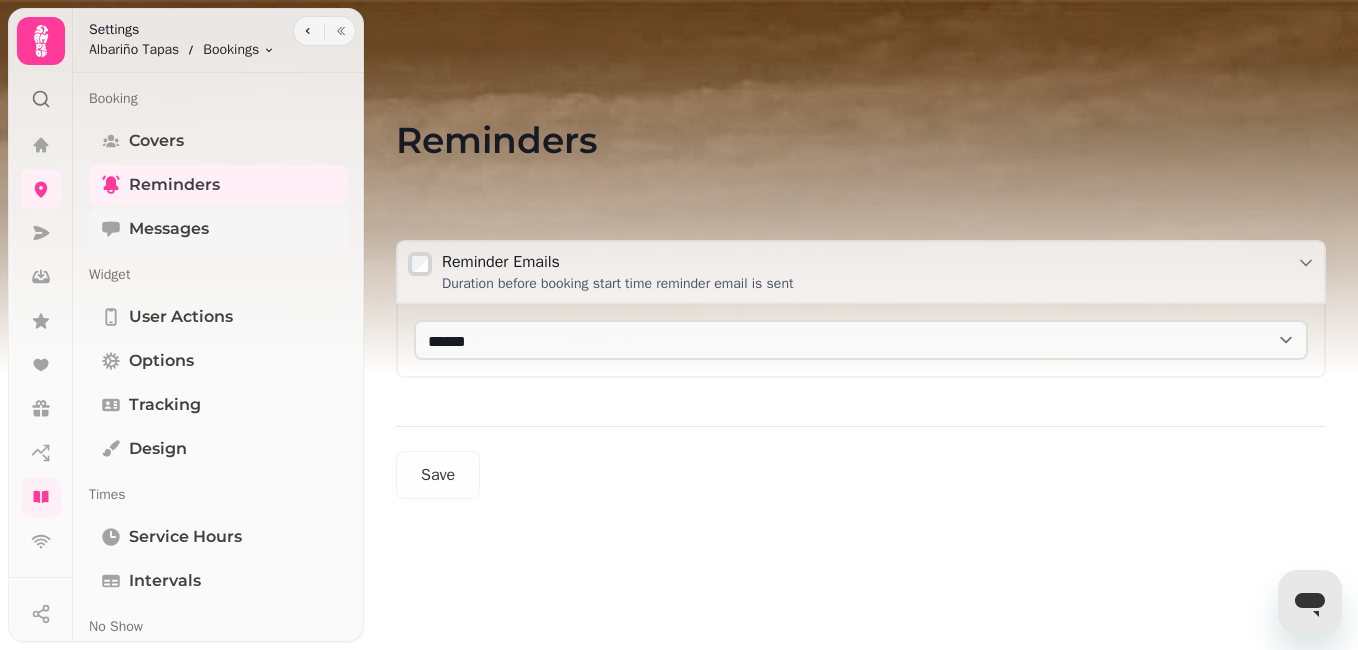 click on "Messages" at bounding box center [218, 229] 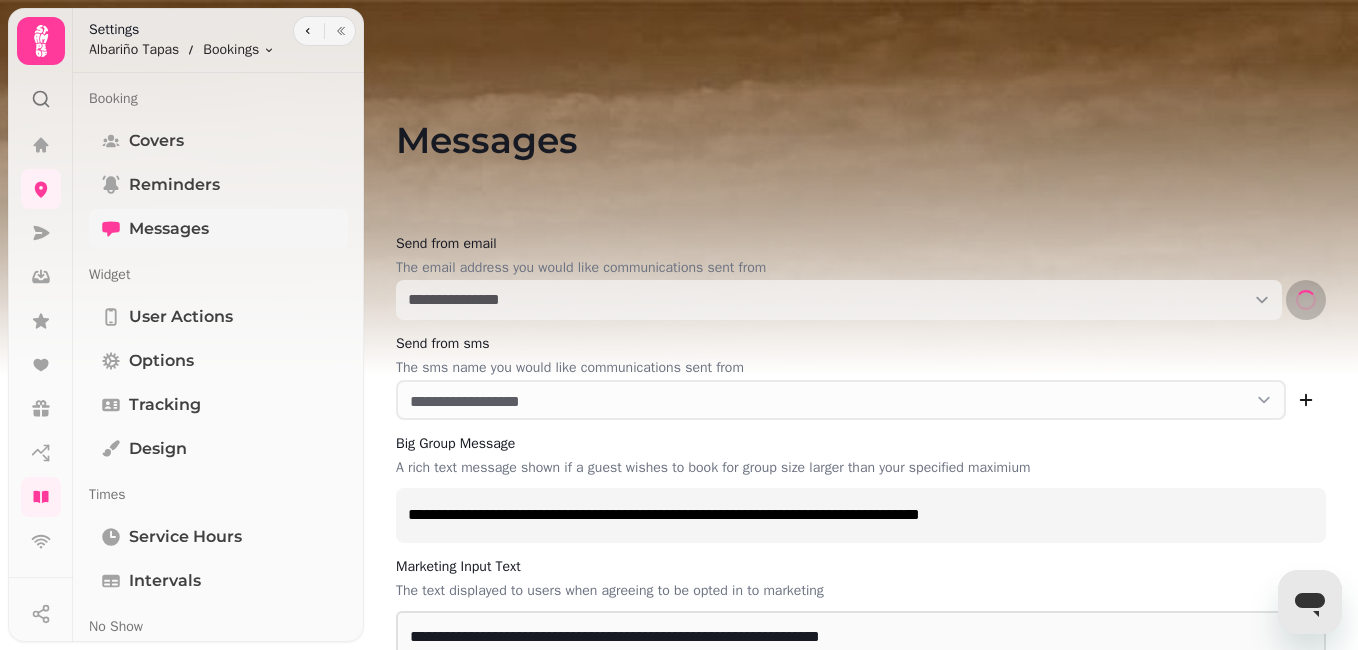 select on "**********" 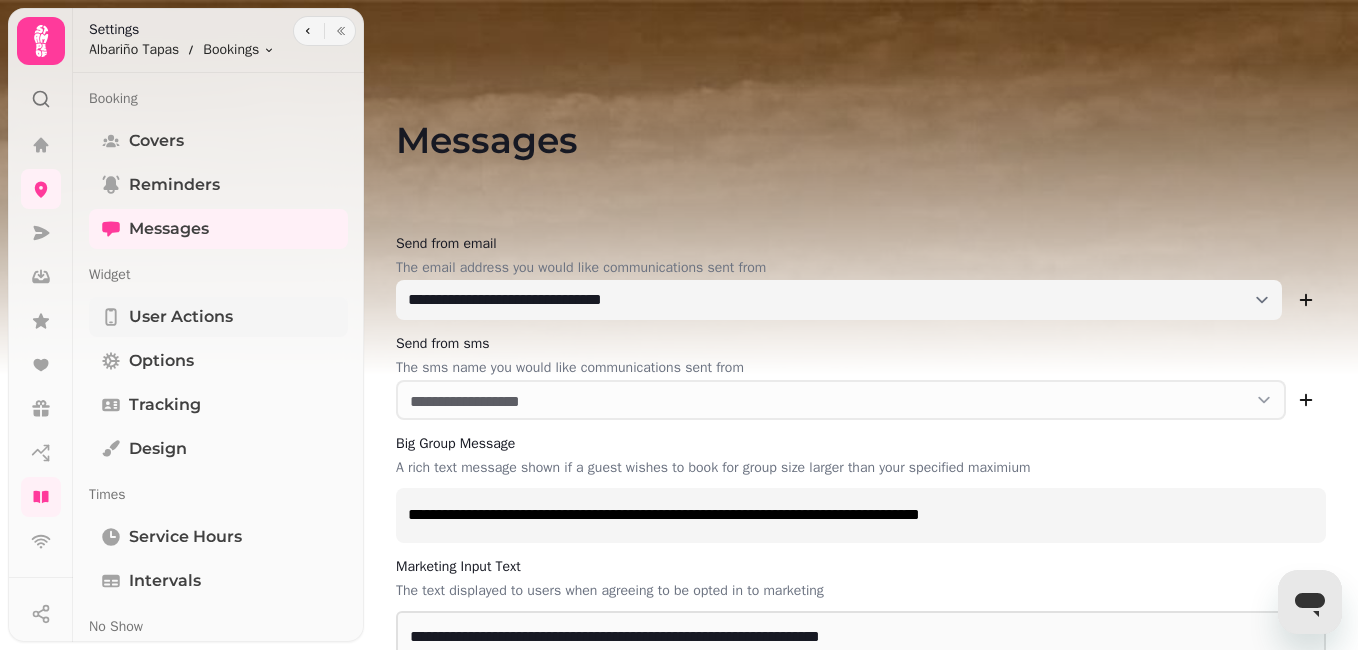 click on "User actions" at bounding box center [181, 317] 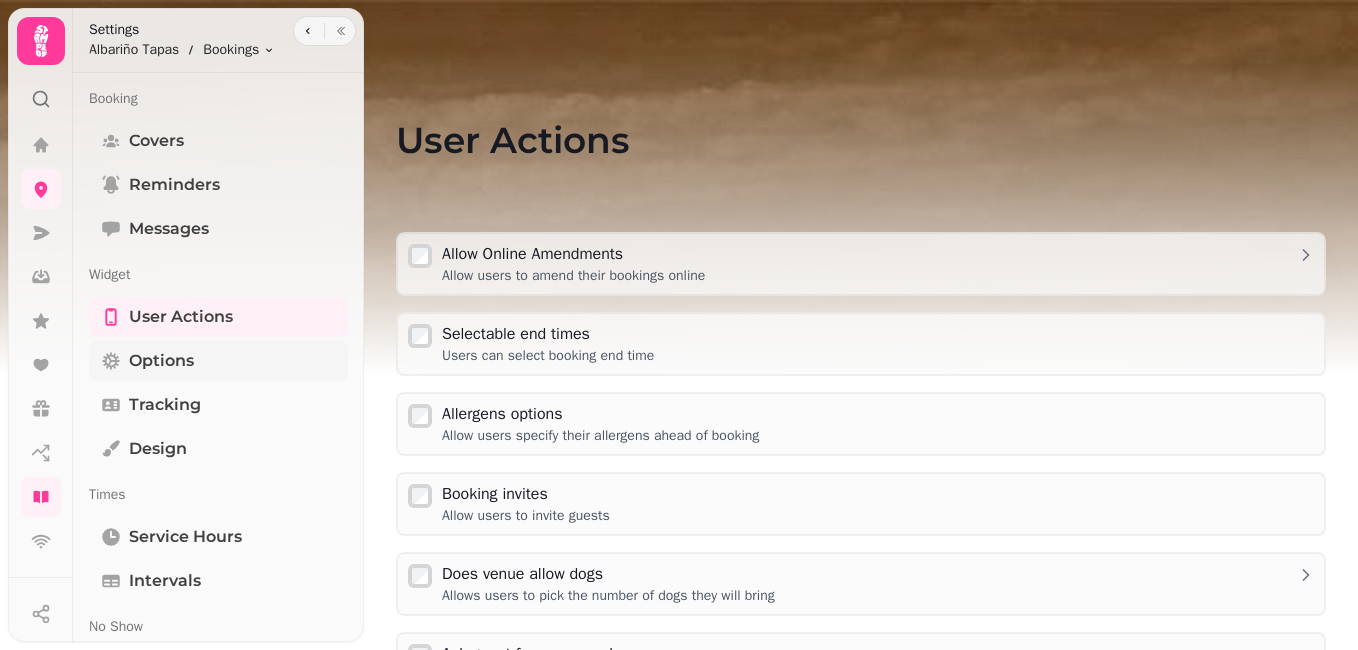 click on "Options" at bounding box center [218, 361] 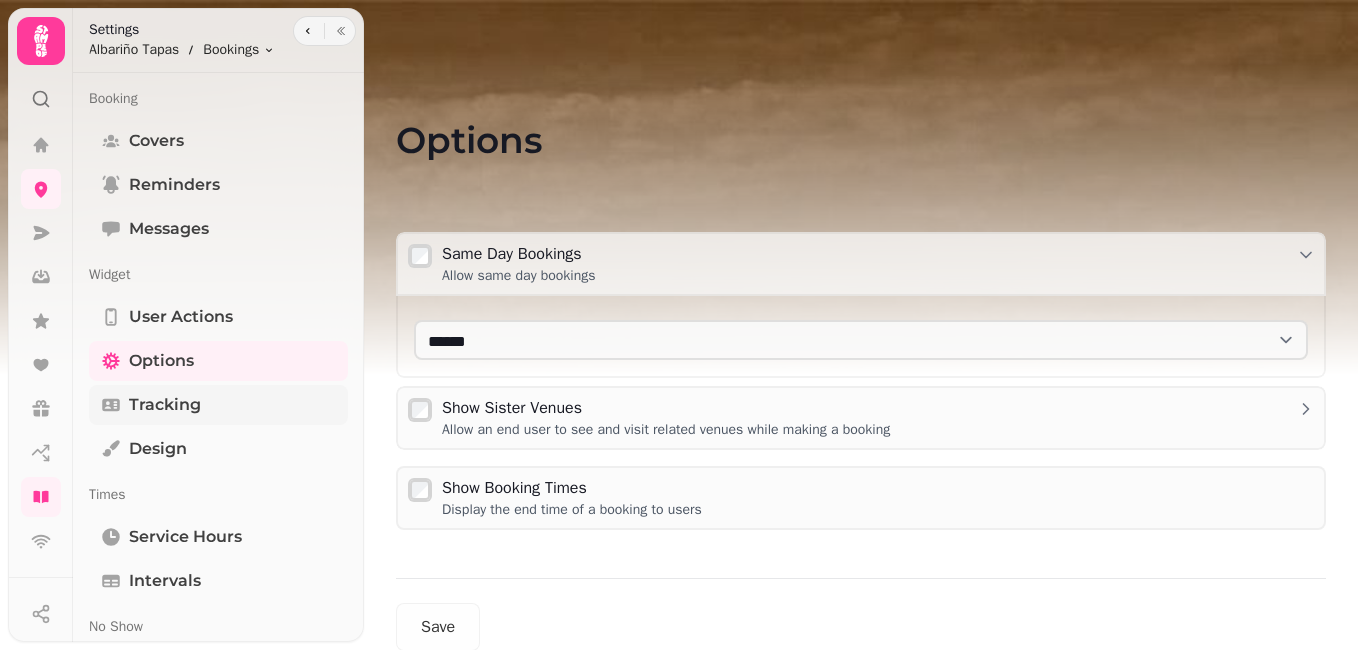 click on "Tracking" at bounding box center [218, 405] 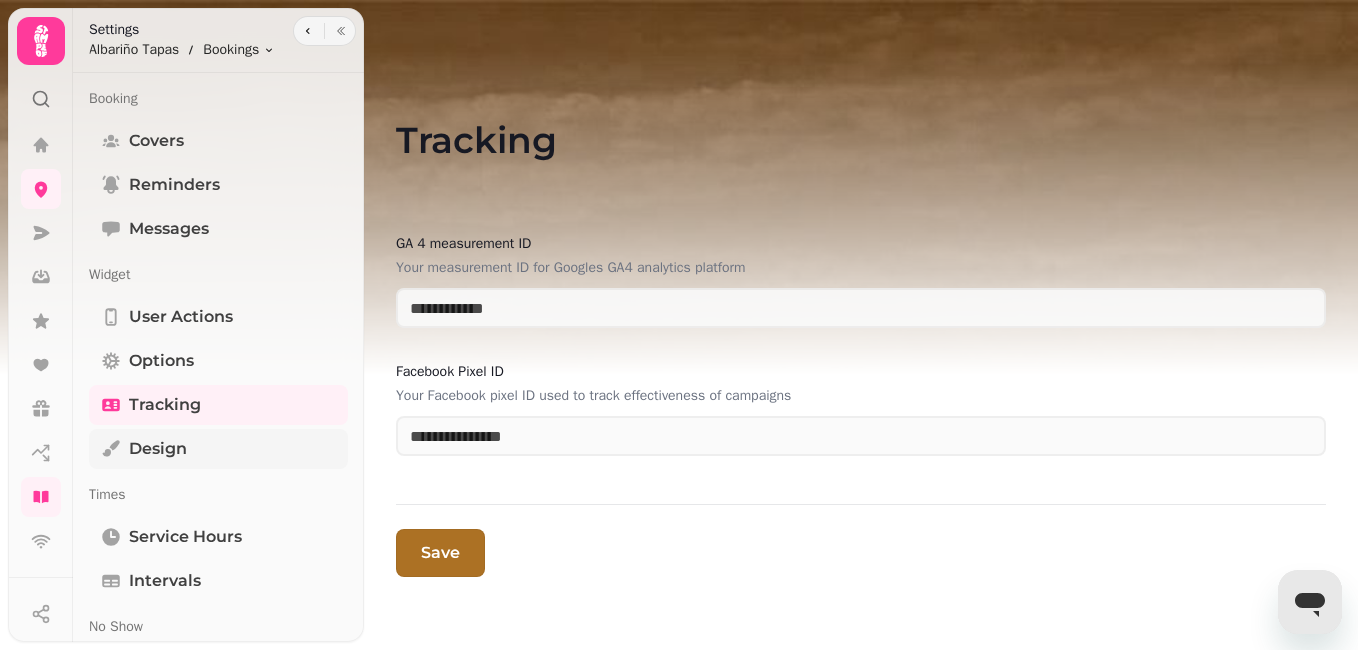 click on "Design" at bounding box center [218, 449] 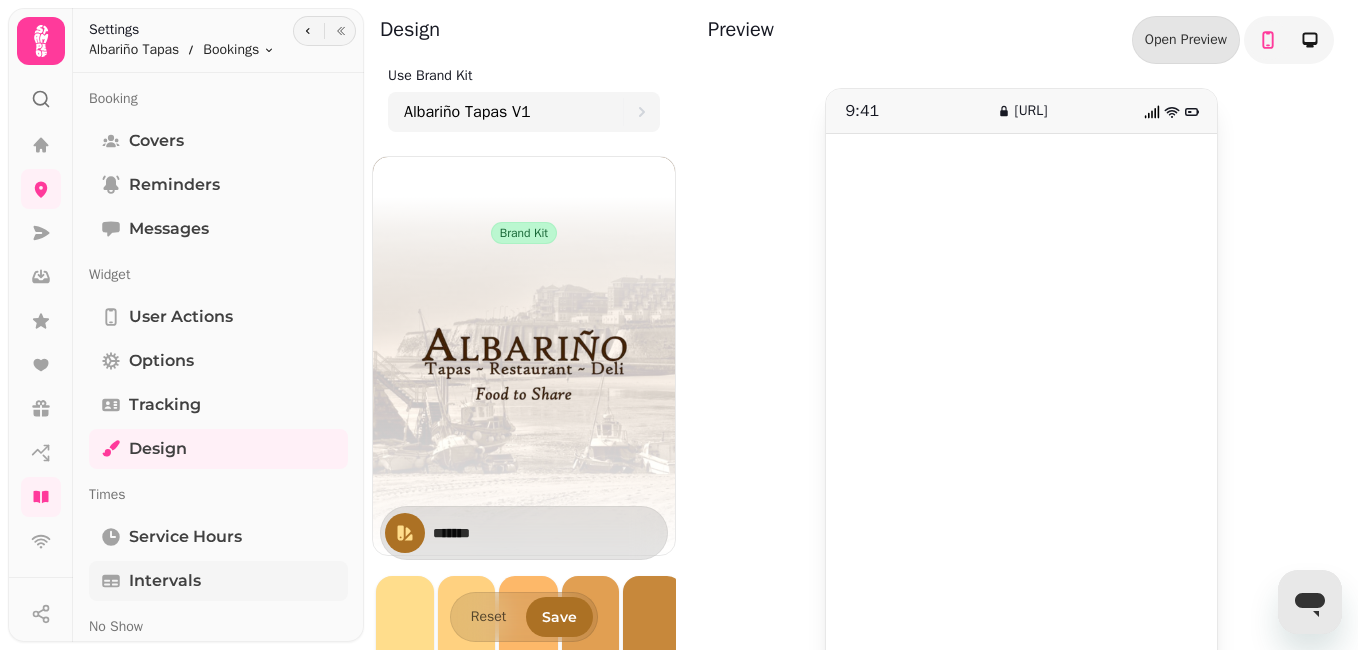 click on "Intervals" at bounding box center (165, 581) 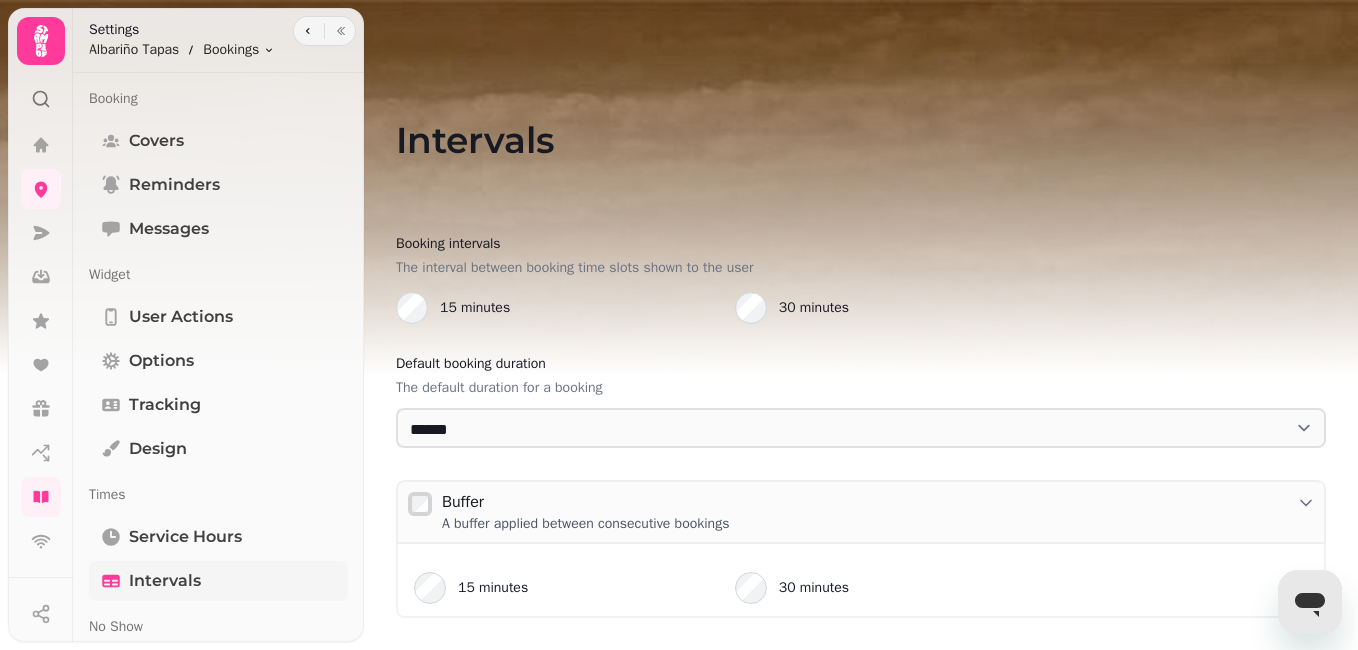 click on "Intervals" at bounding box center [165, 581] 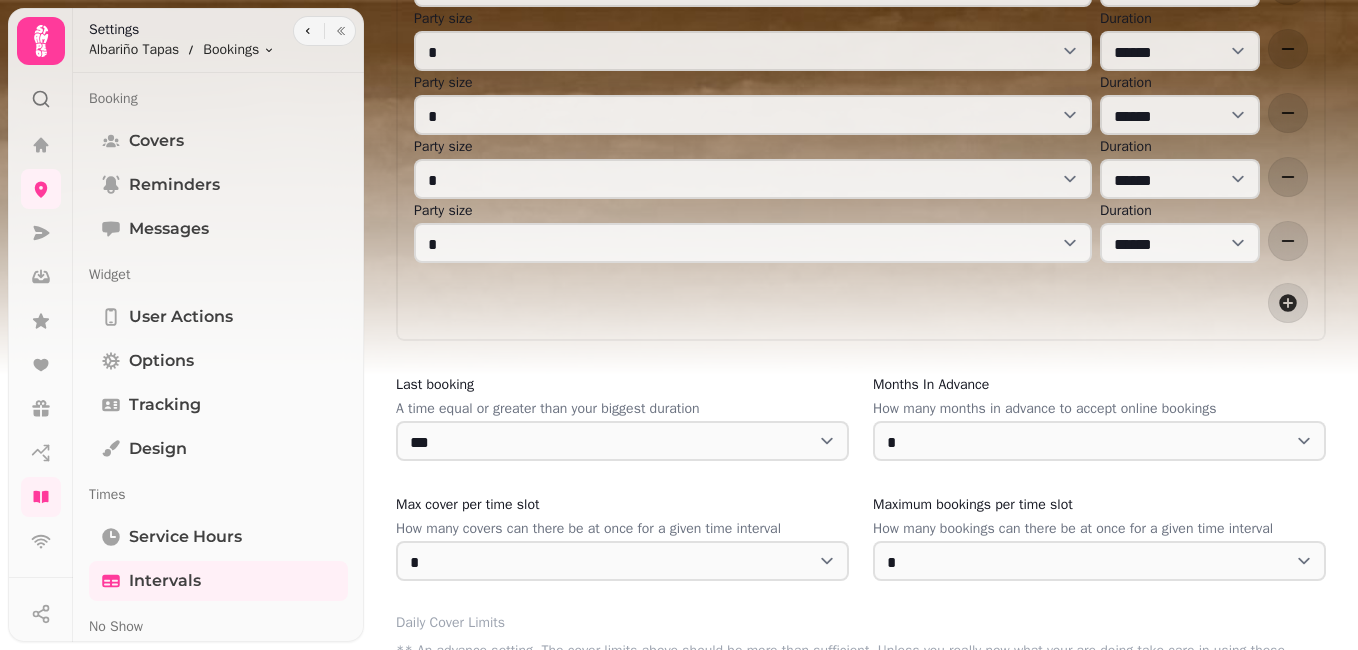 scroll, scrollTop: 921, scrollLeft: 0, axis: vertical 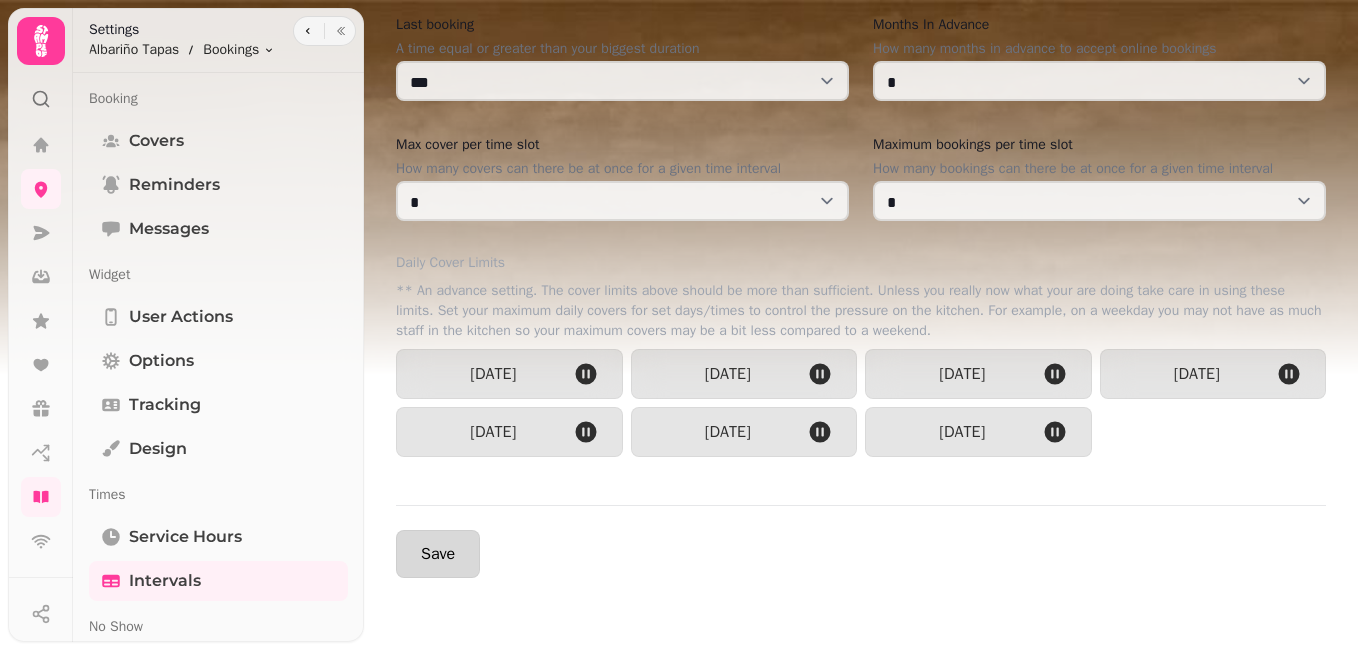 click on "Save" at bounding box center [438, 554] 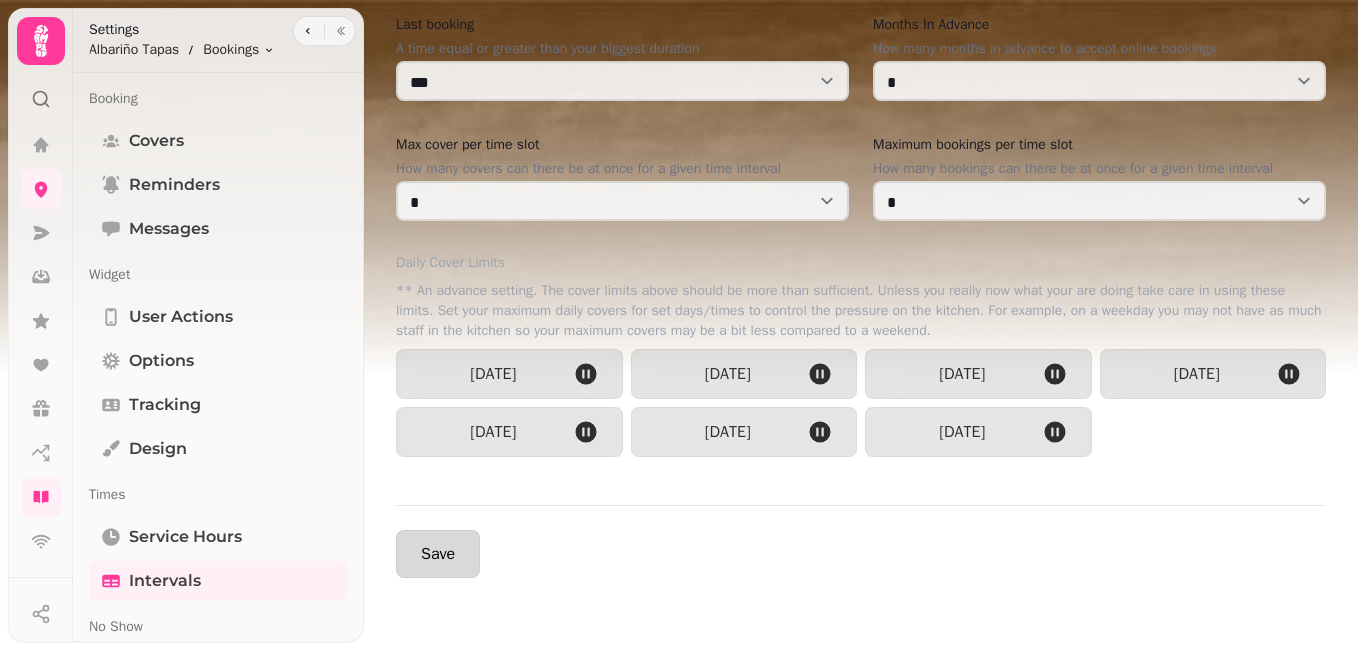 click on "Save" at bounding box center (438, 554) 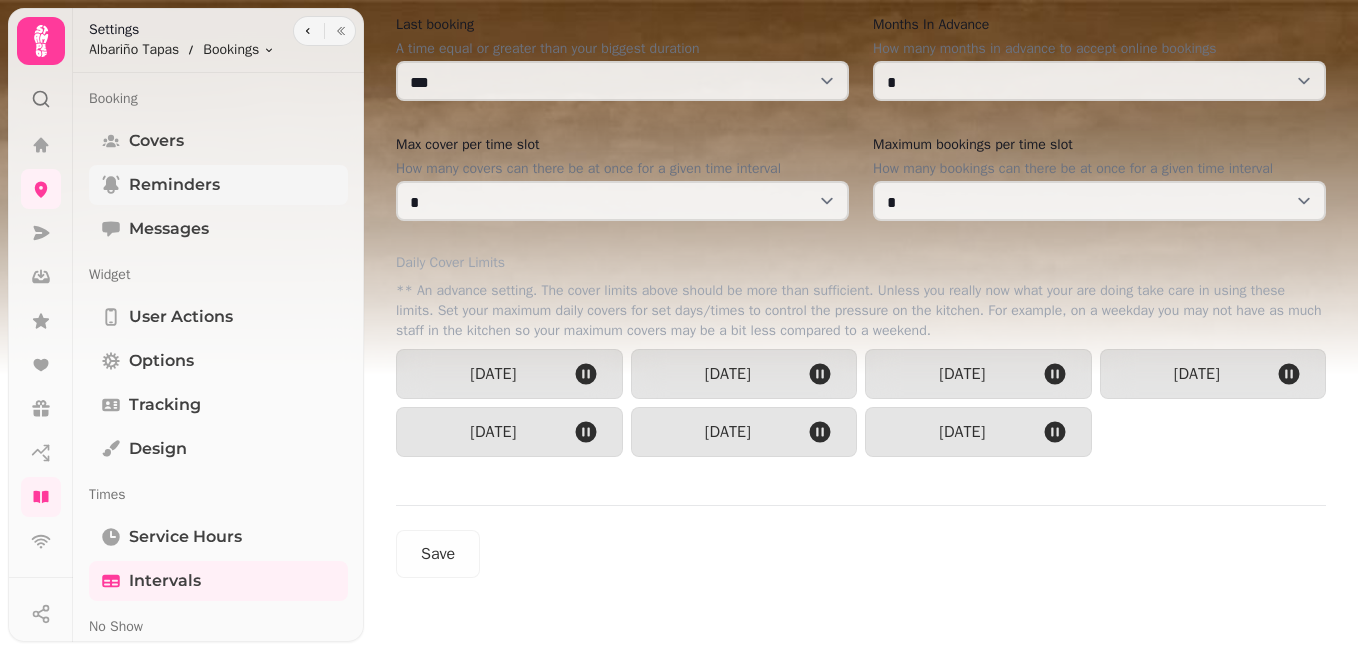click on "Reminders" at bounding box center (174, 185) 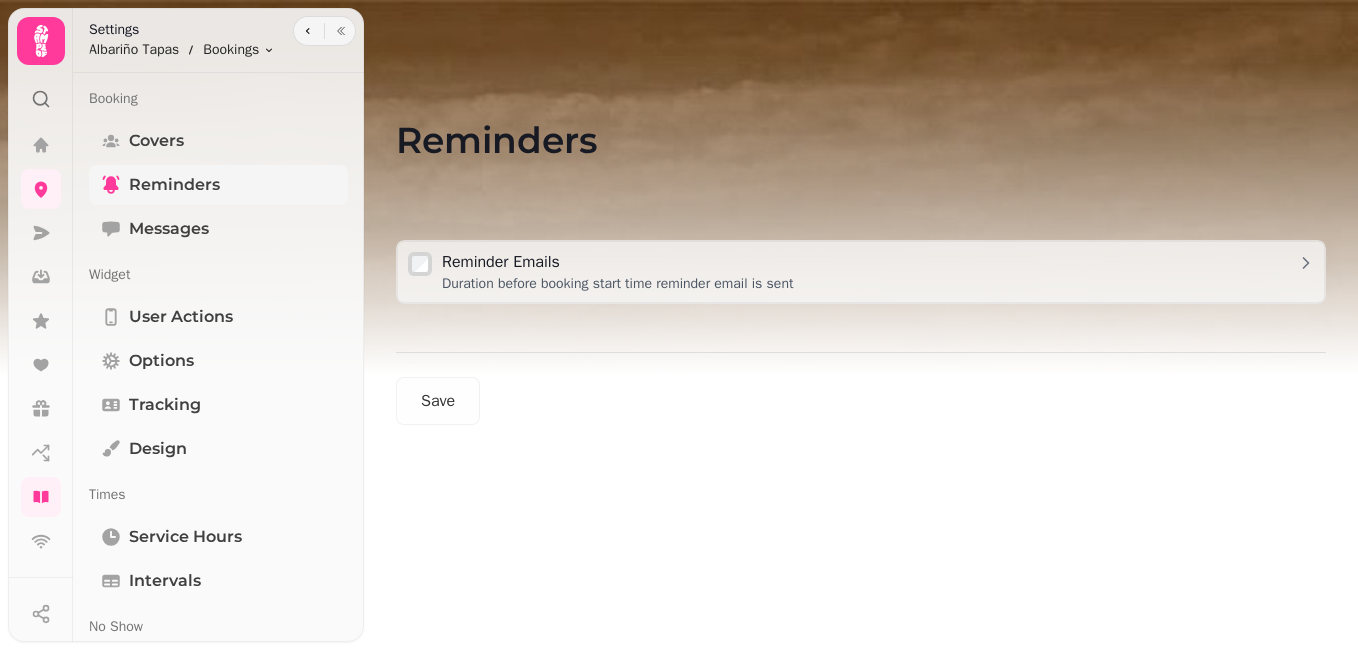 scroll, scrollTop: 0, scrollLeft: 0, axis: both 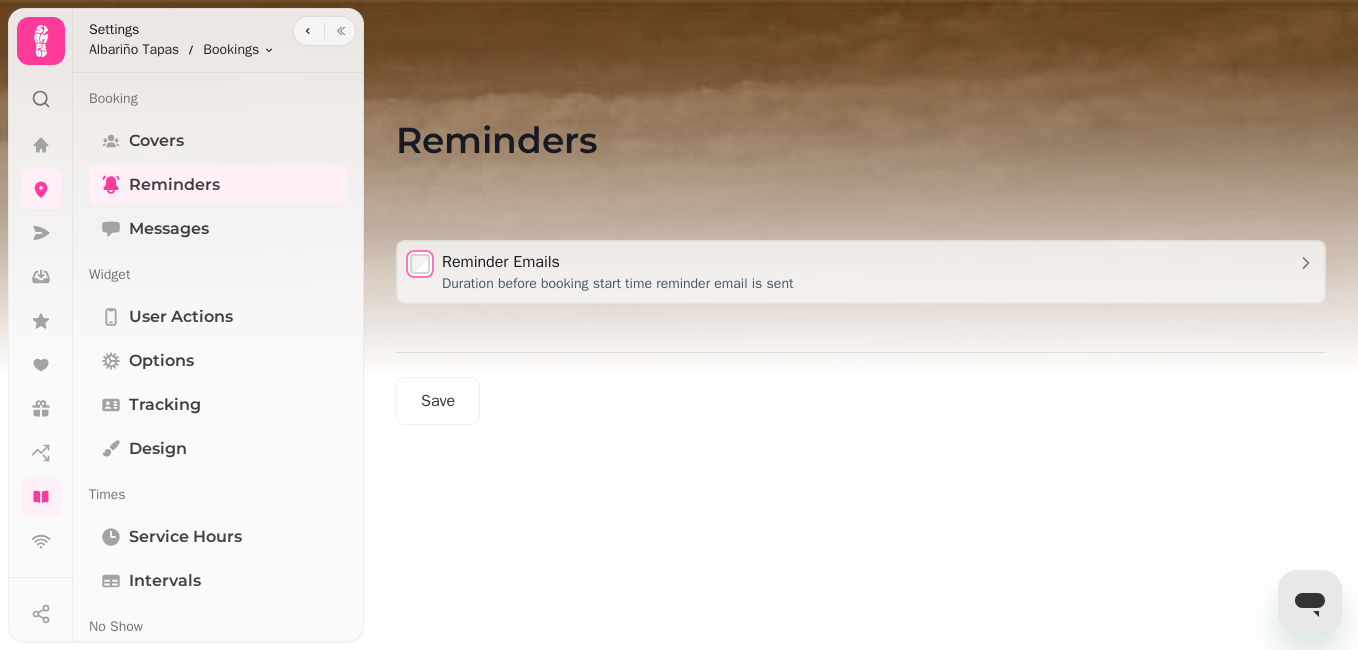 select on "******" 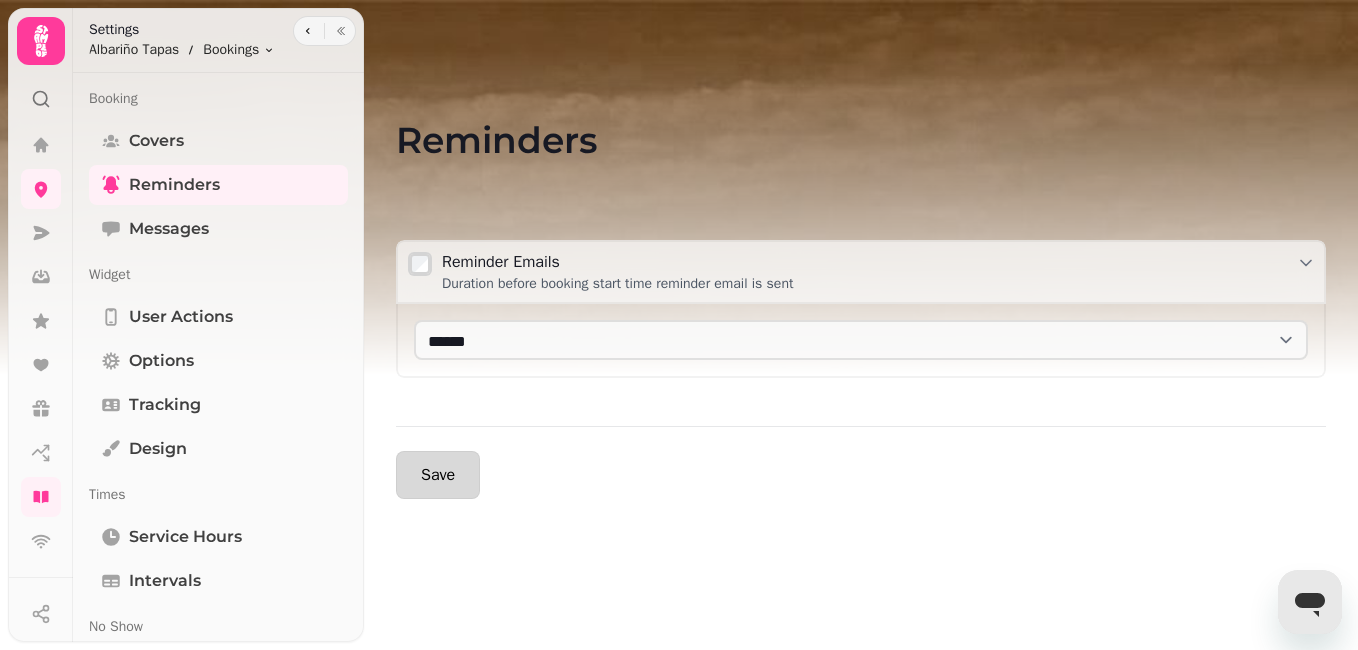 click on "Save" at bounding box center [438, 475] 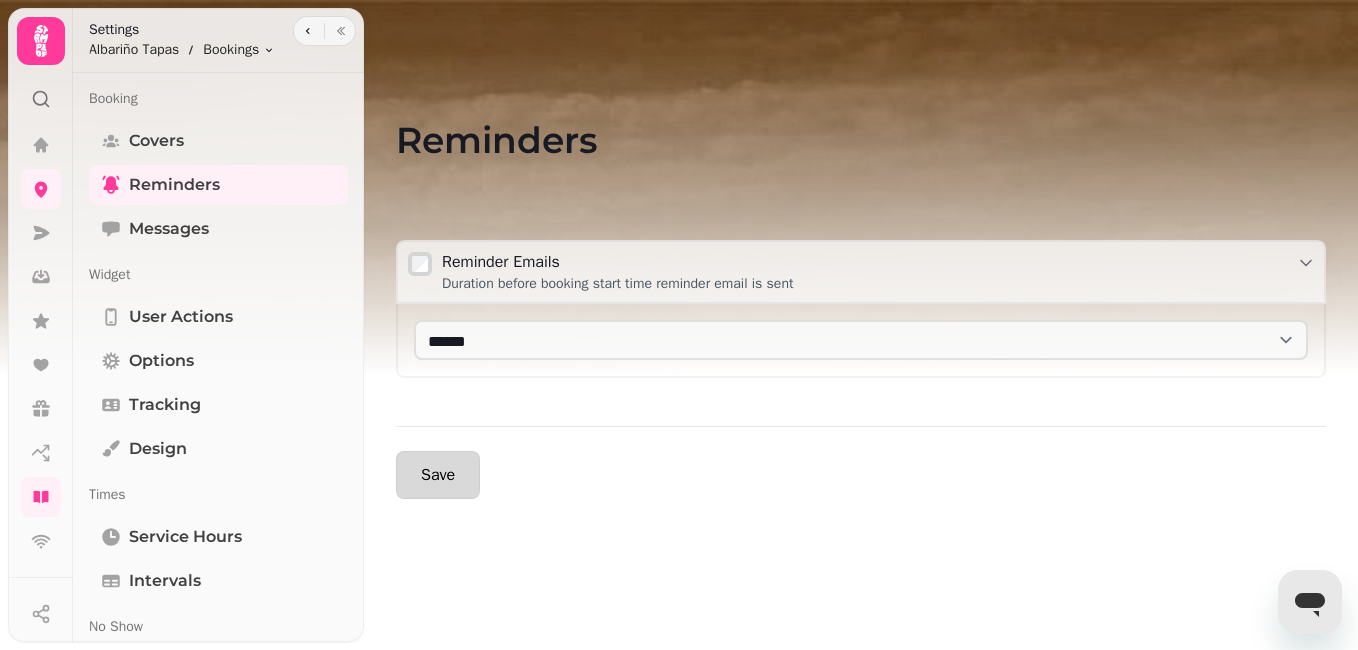 click on "Save" at bounding box center [438, 475] 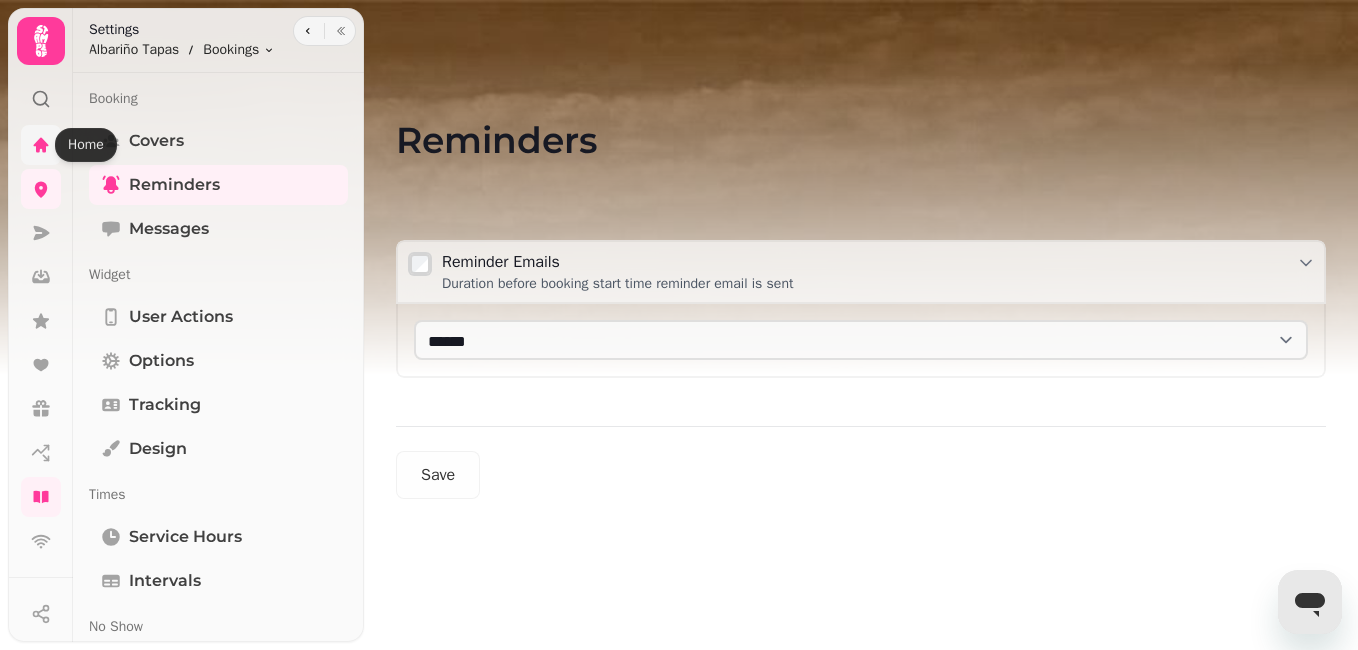 click 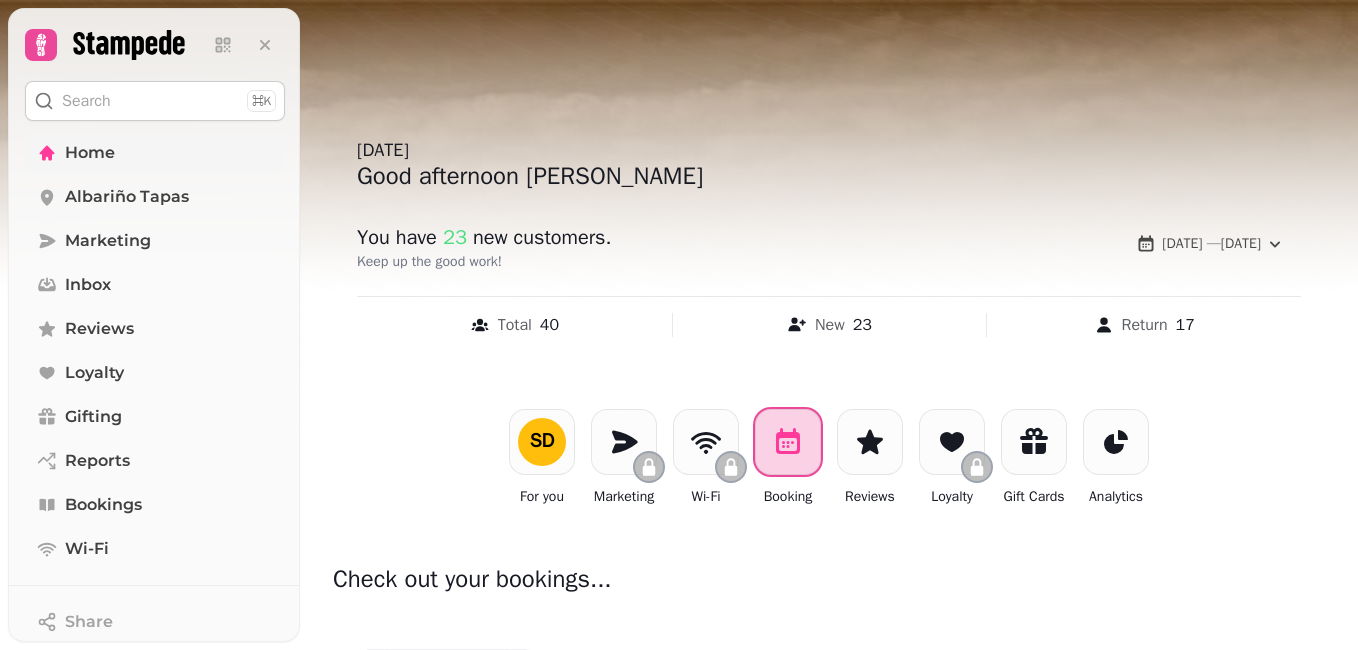 click at bounding box center (788, 442) 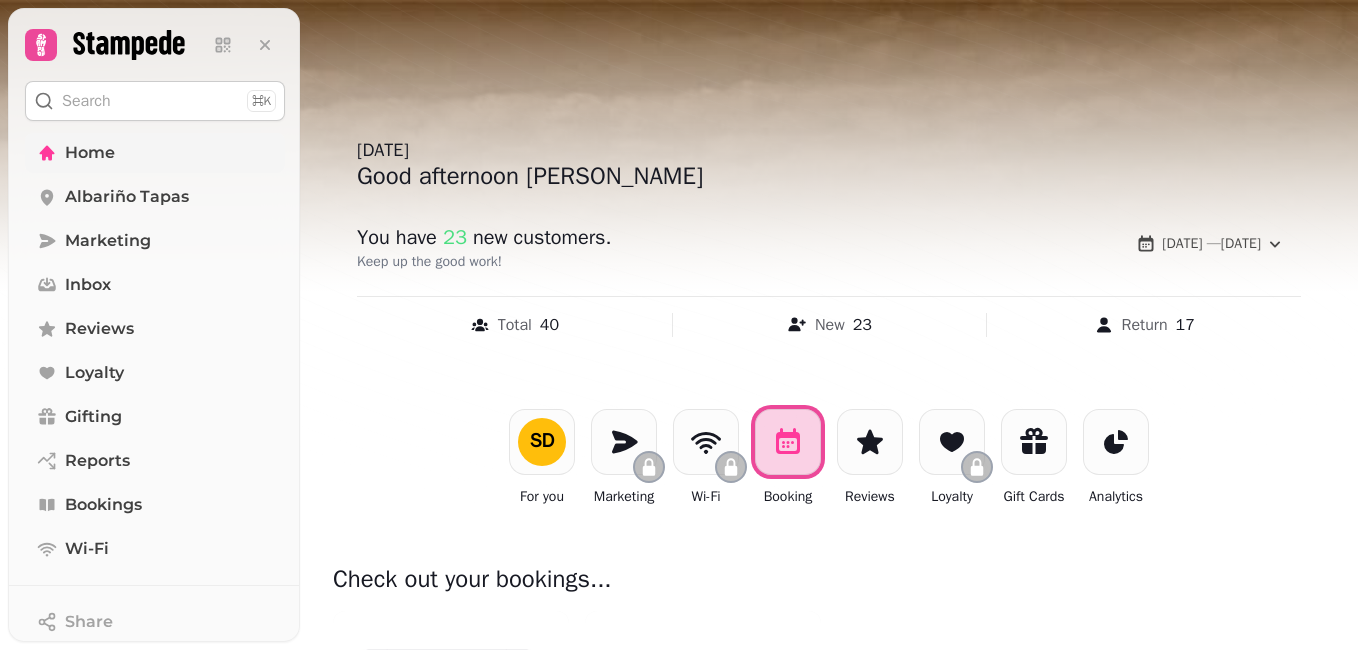 click at bounding box center (679, 325) 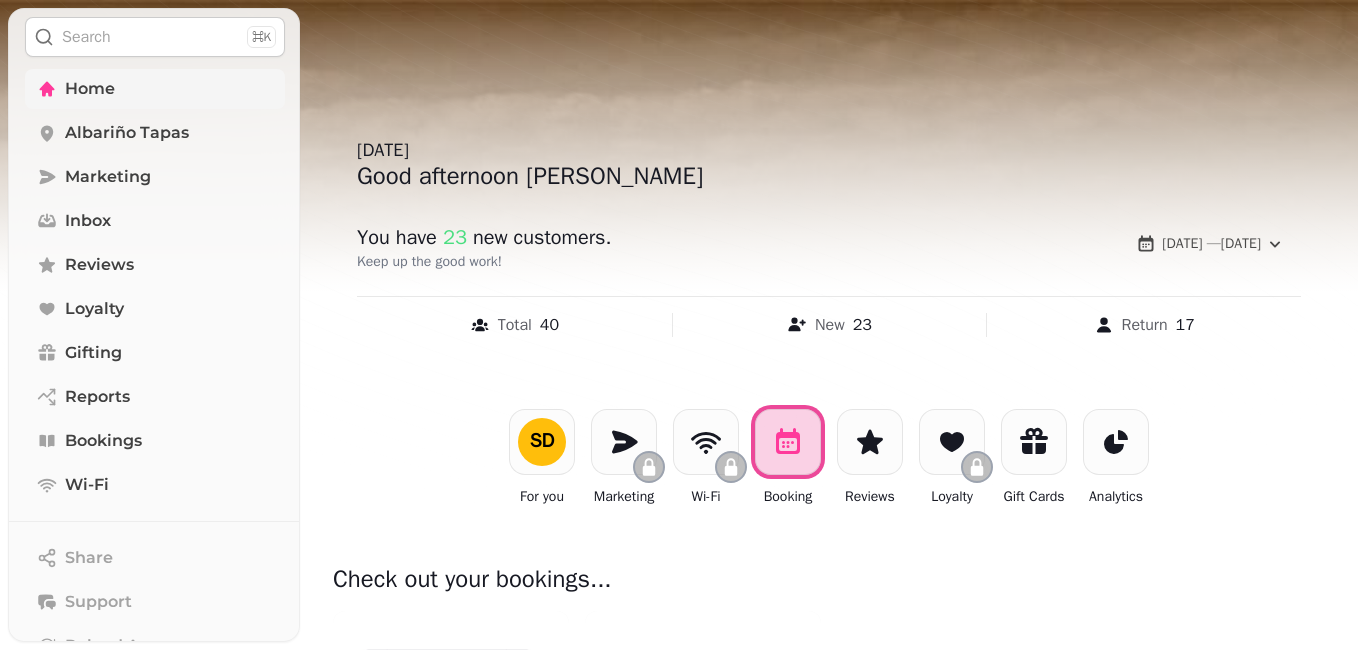 scroll, scrollTop: 67, scrollLeft: 0, axis: vertical 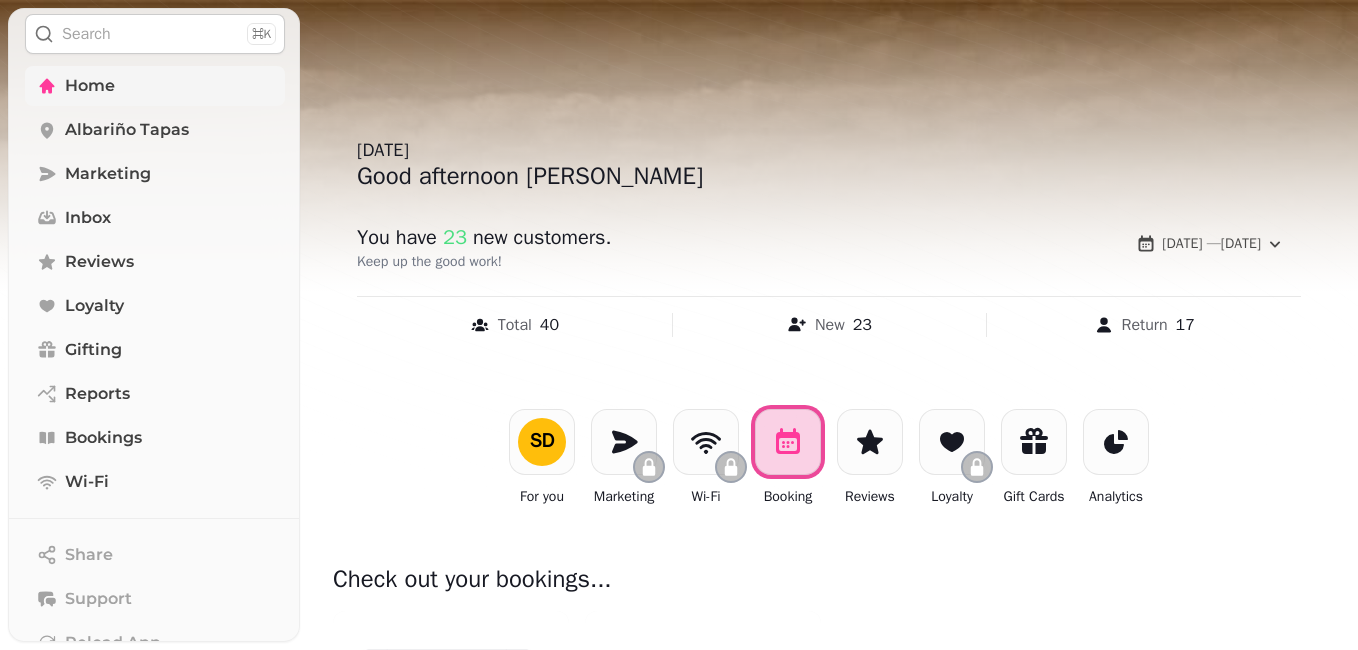drag, startPoint x: 1350, startPoint y: 328, endPoint x: 1352, endPoint y: 356, distance: 28.071337 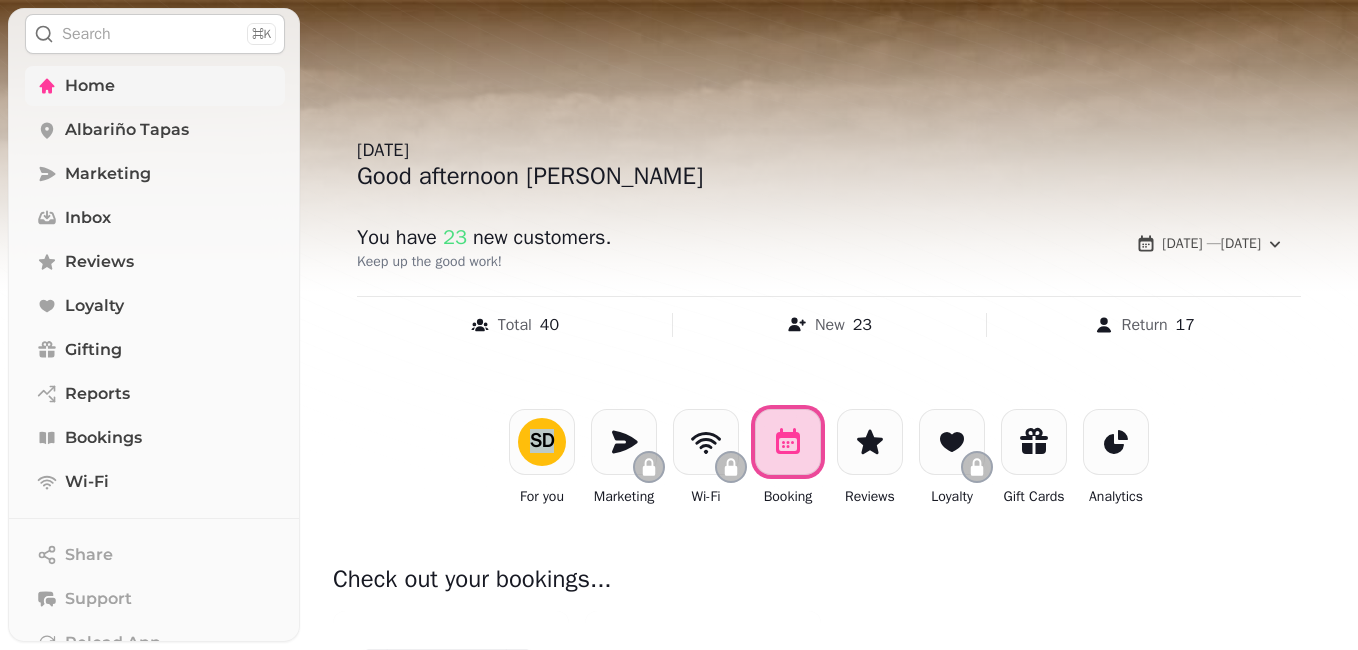 click at bounding box center [679, 325] 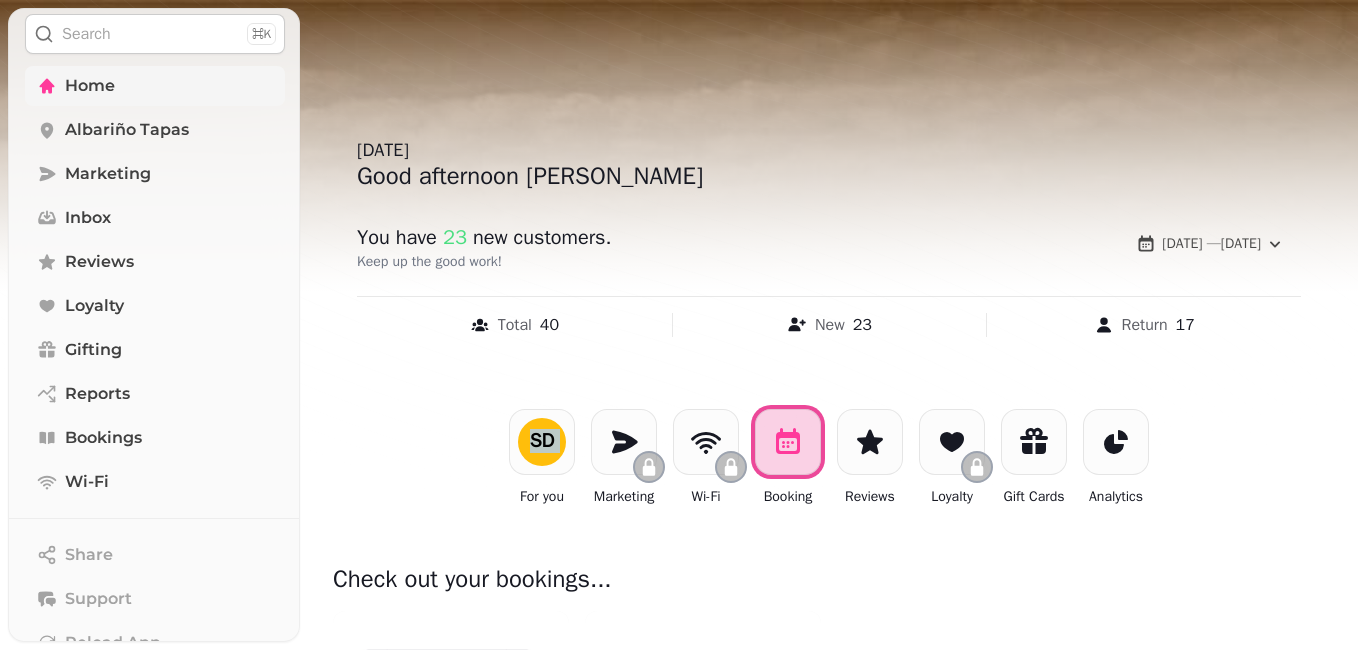 click at bounding box center (679, 325) 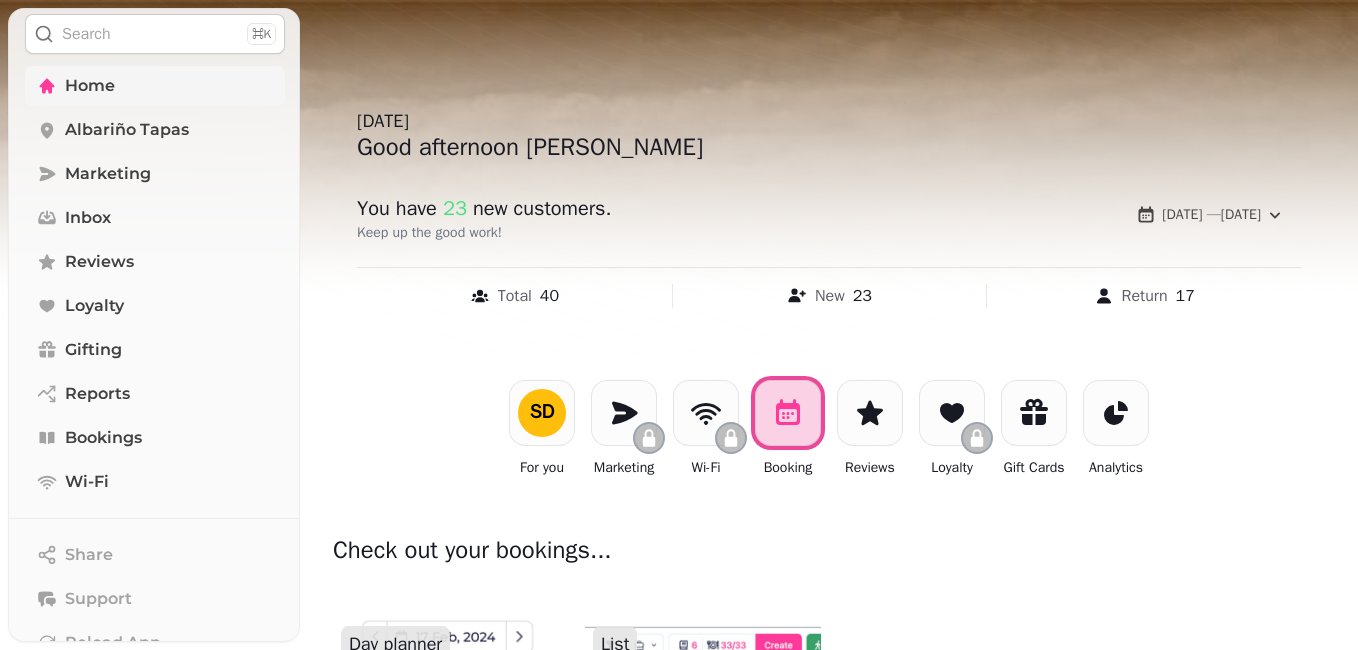 click at bounding box center (679, 325) 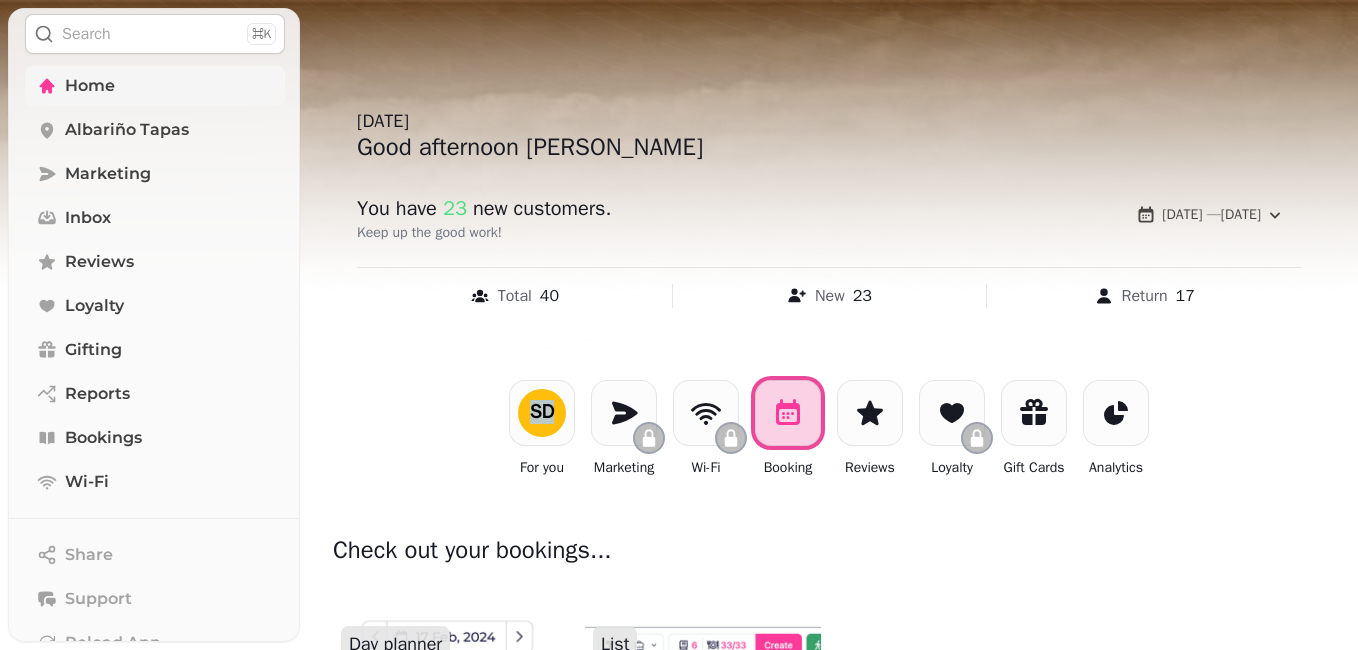 click at bounding box center [679, 325] 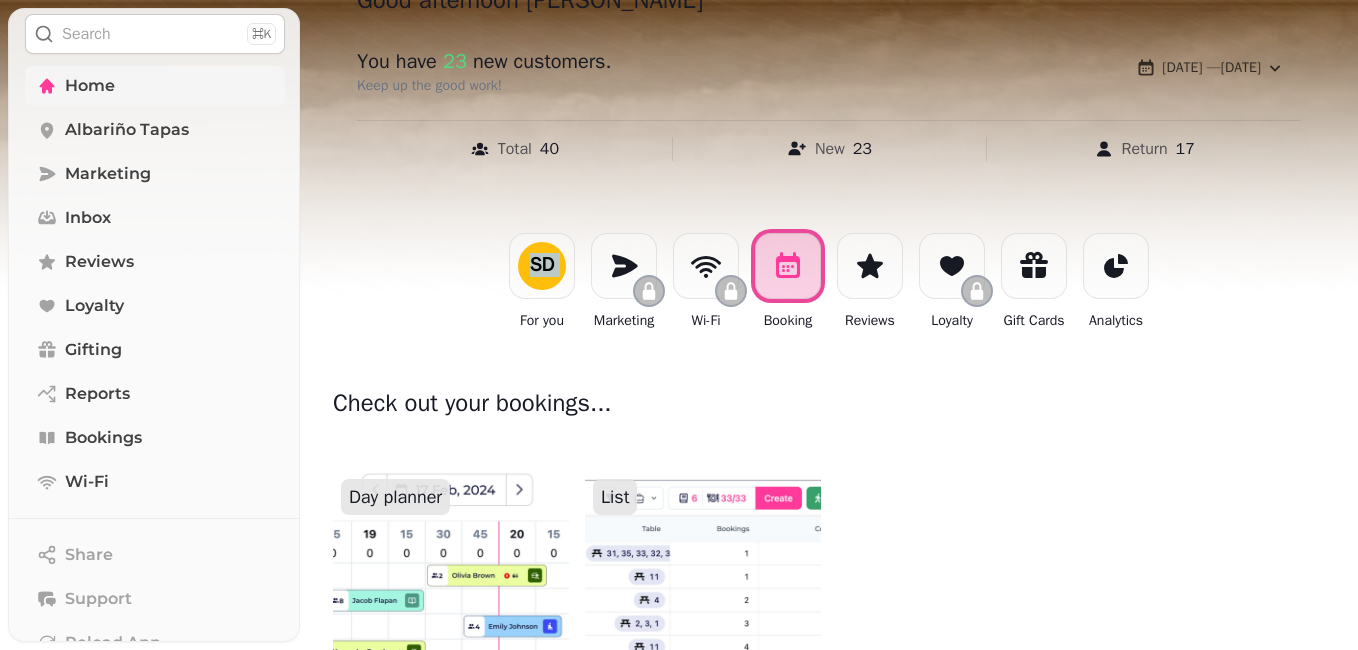 scroll, scrollTop: 246, scrollLeft: 0, axis: vertical 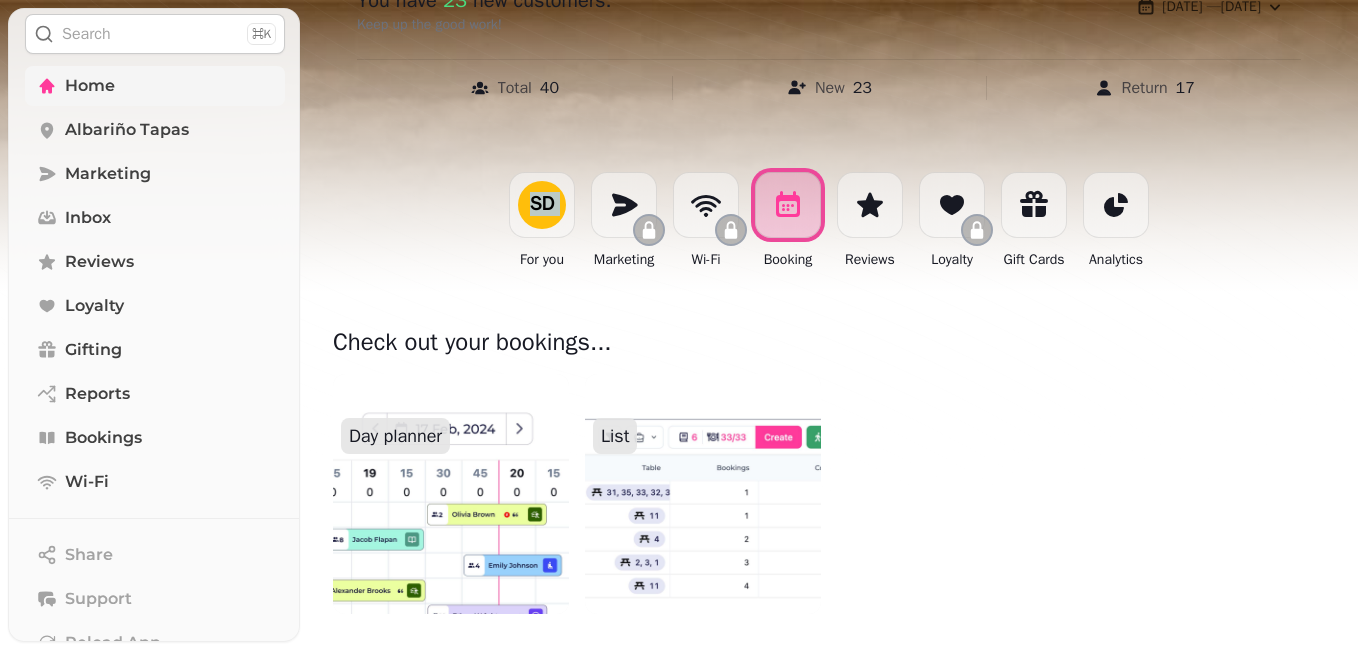 click at bounding box center [679, 325] 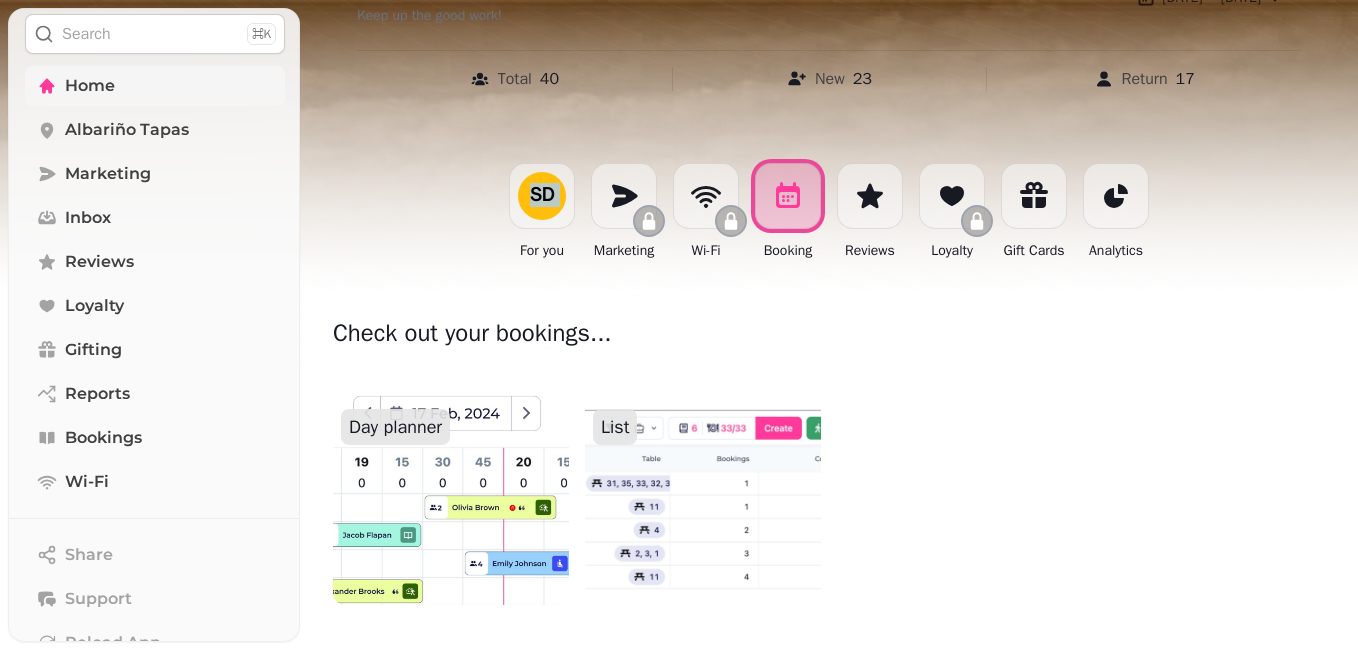 click at bounding box center [451, 485] 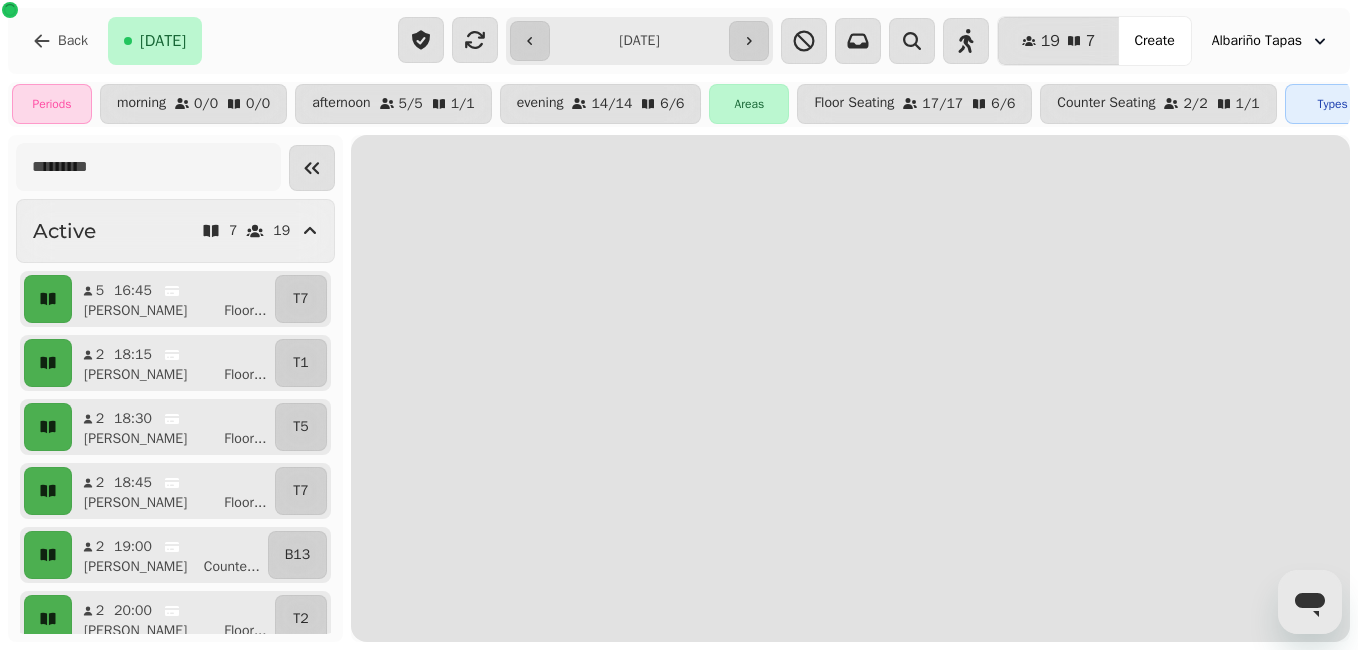 scroll, scrollTop: 0, scrollLeft: 0, axis: both 